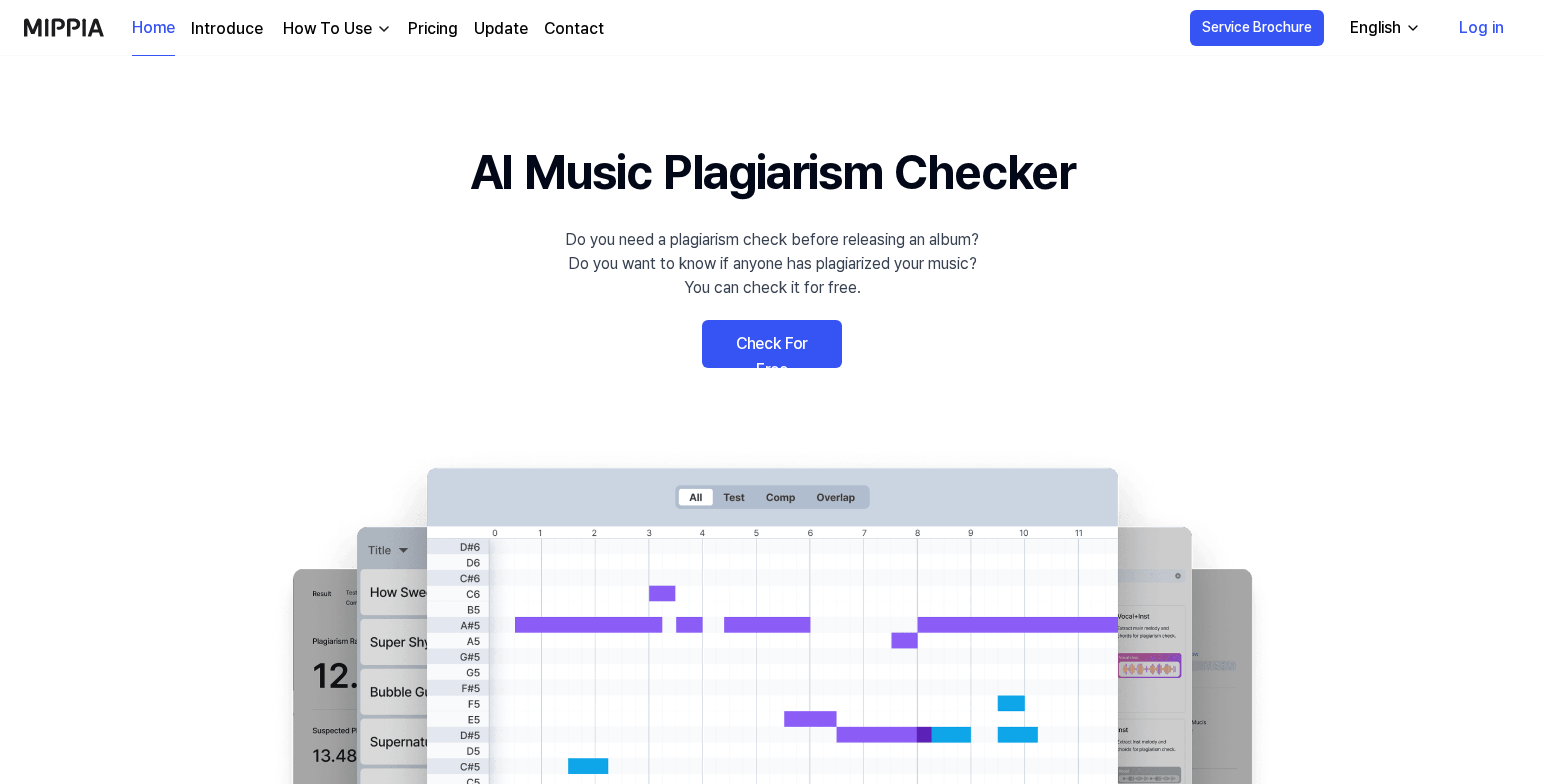 scroll, scrollTop: 0, scrollLeft: 0, axis: both 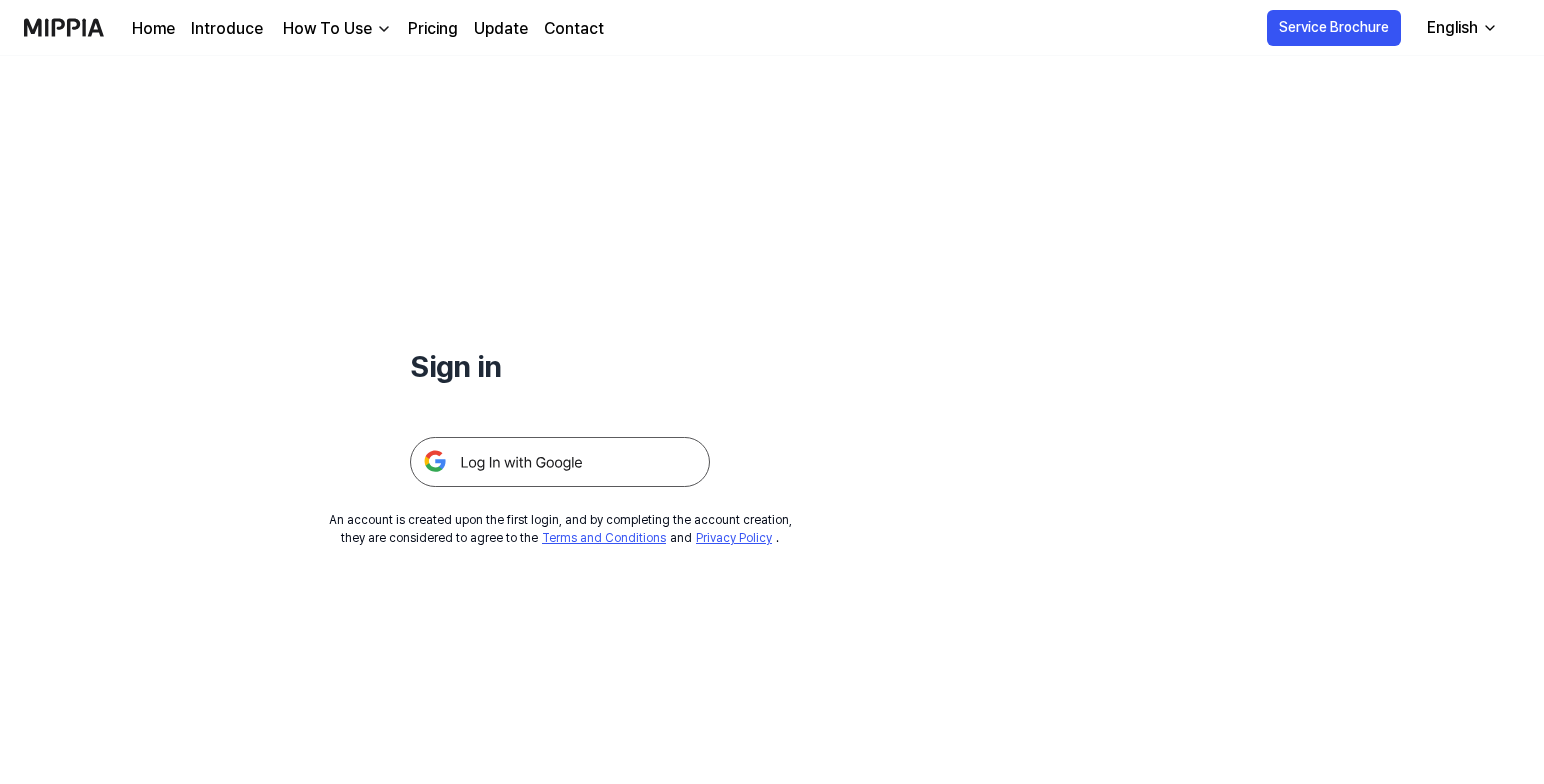 click at bounding box center [560, 462] 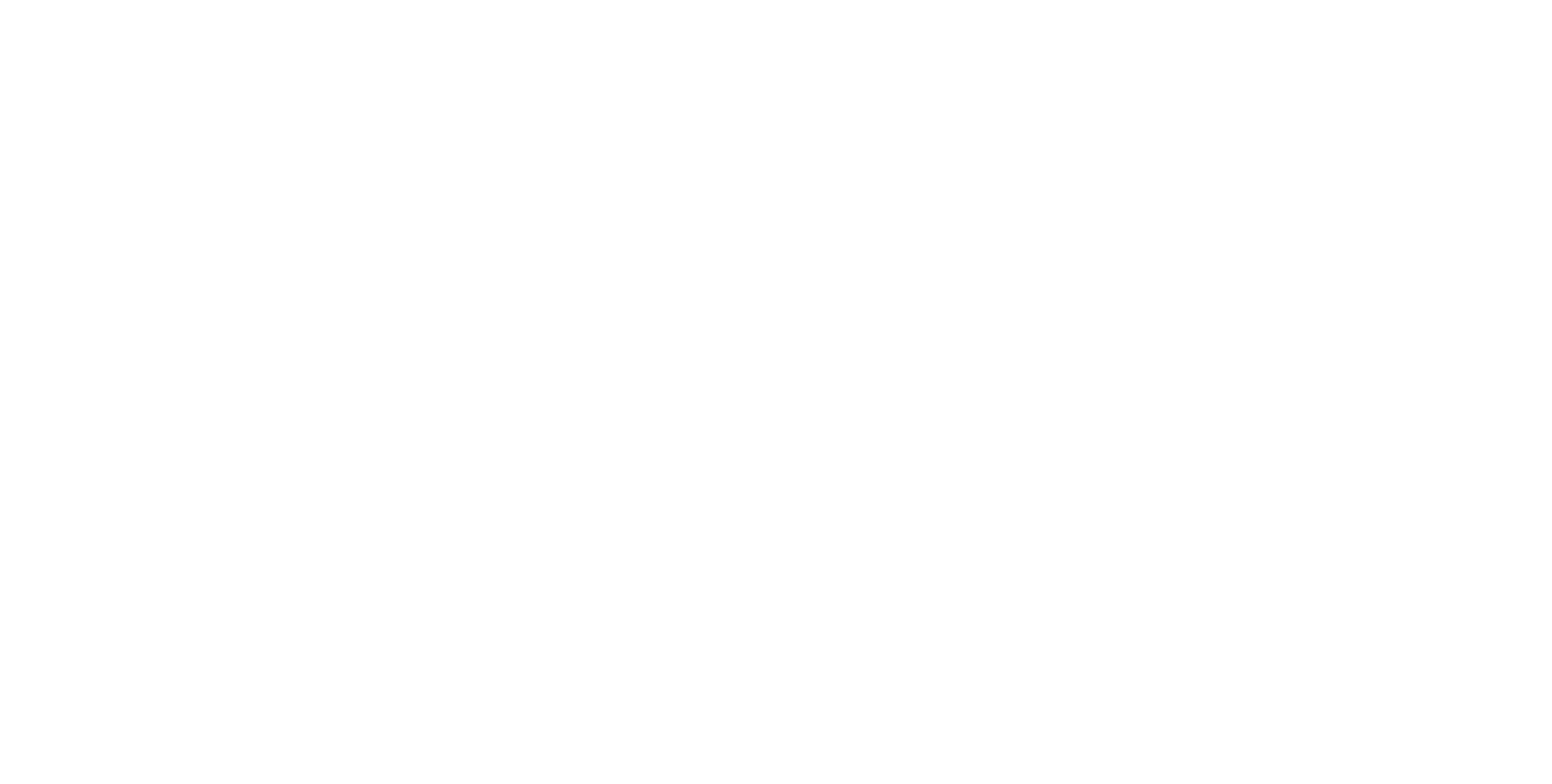 scroll, scrollTop: 0, scrollLeft: 0, axis: both 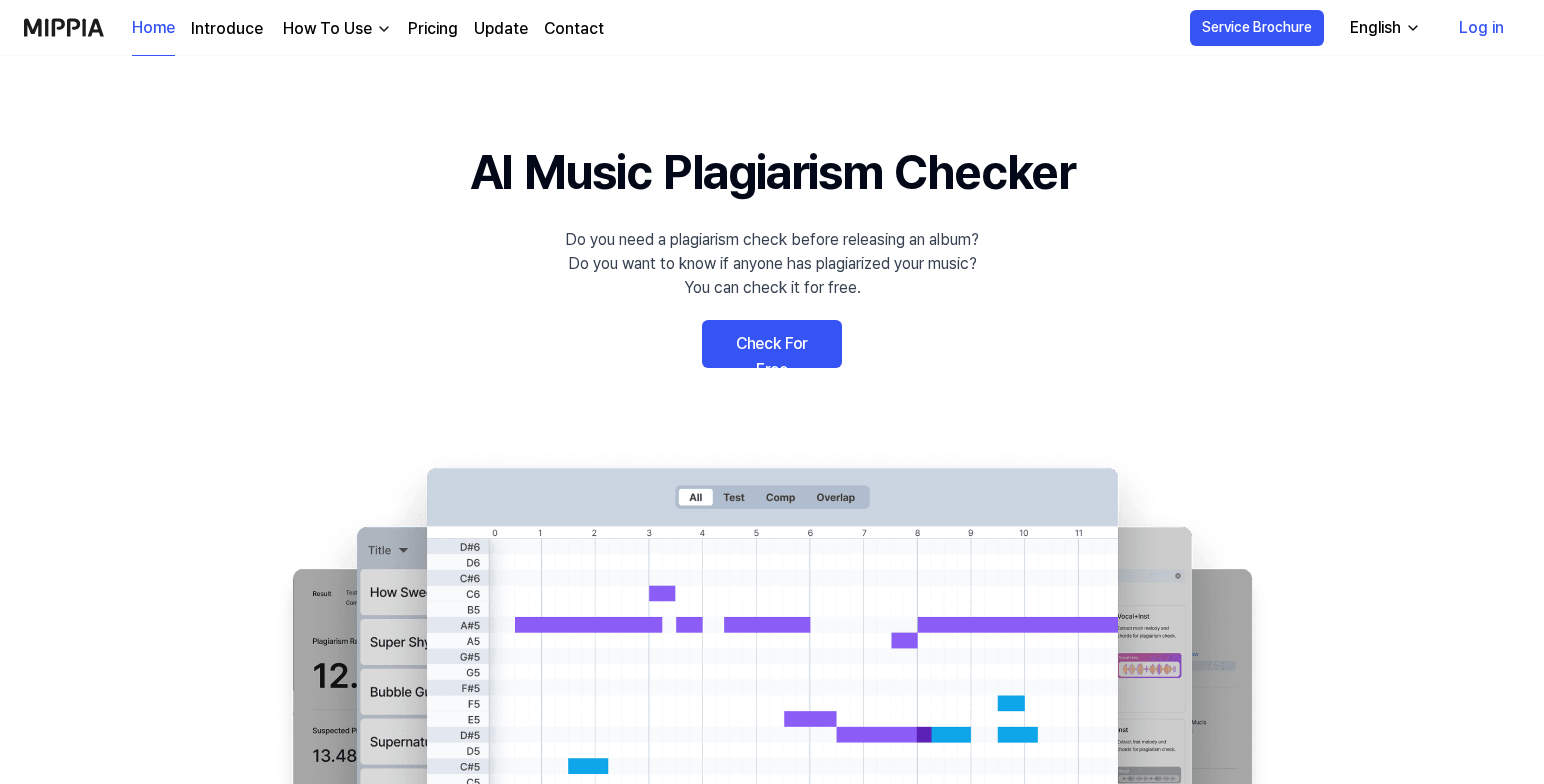 click on "Check For Free" at bounding box center [772, 344] 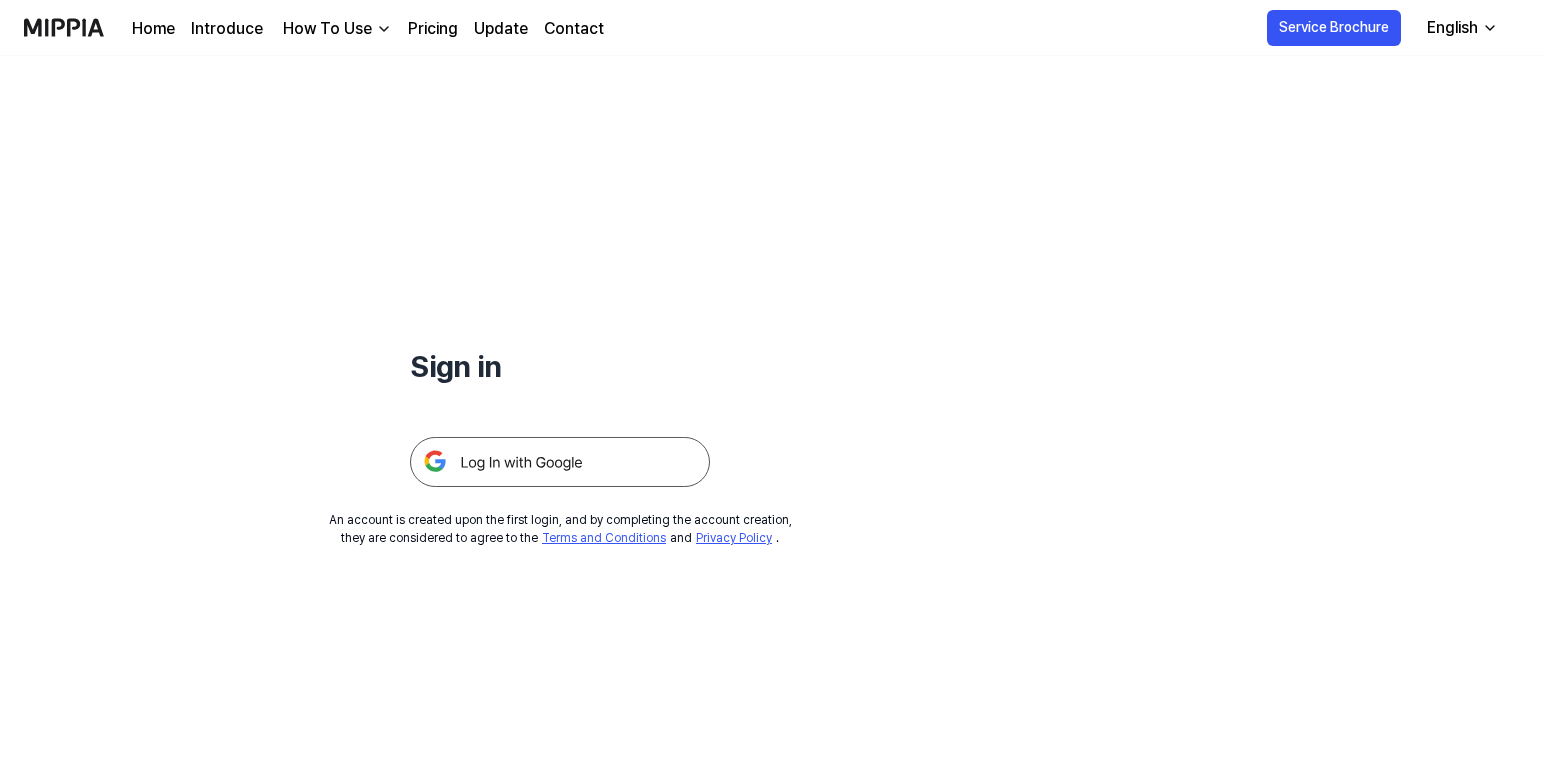 click at bounding box center (560, 462) 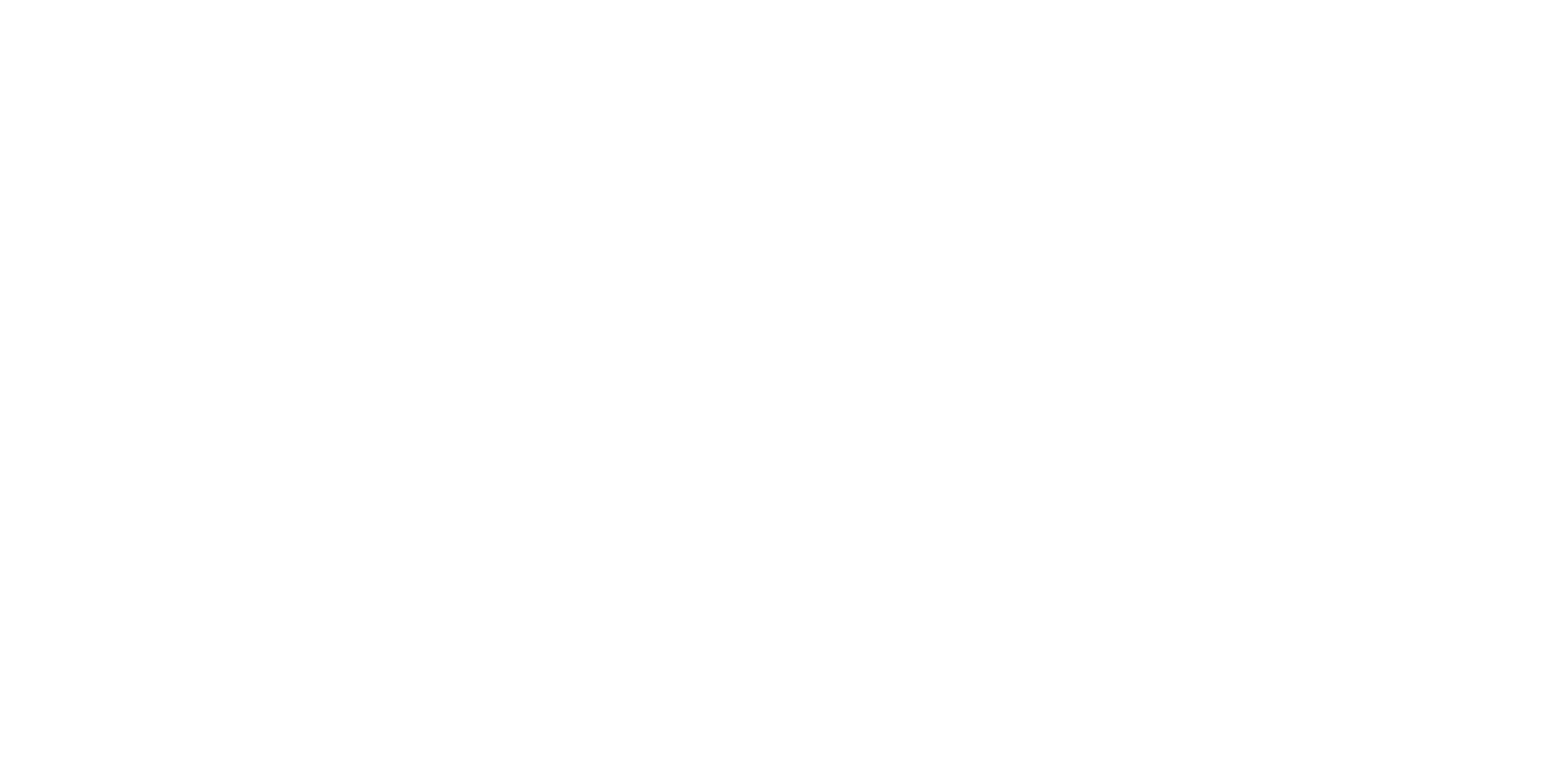 scroll, scrollTop: 0, scrollLeft: 0, axis: both 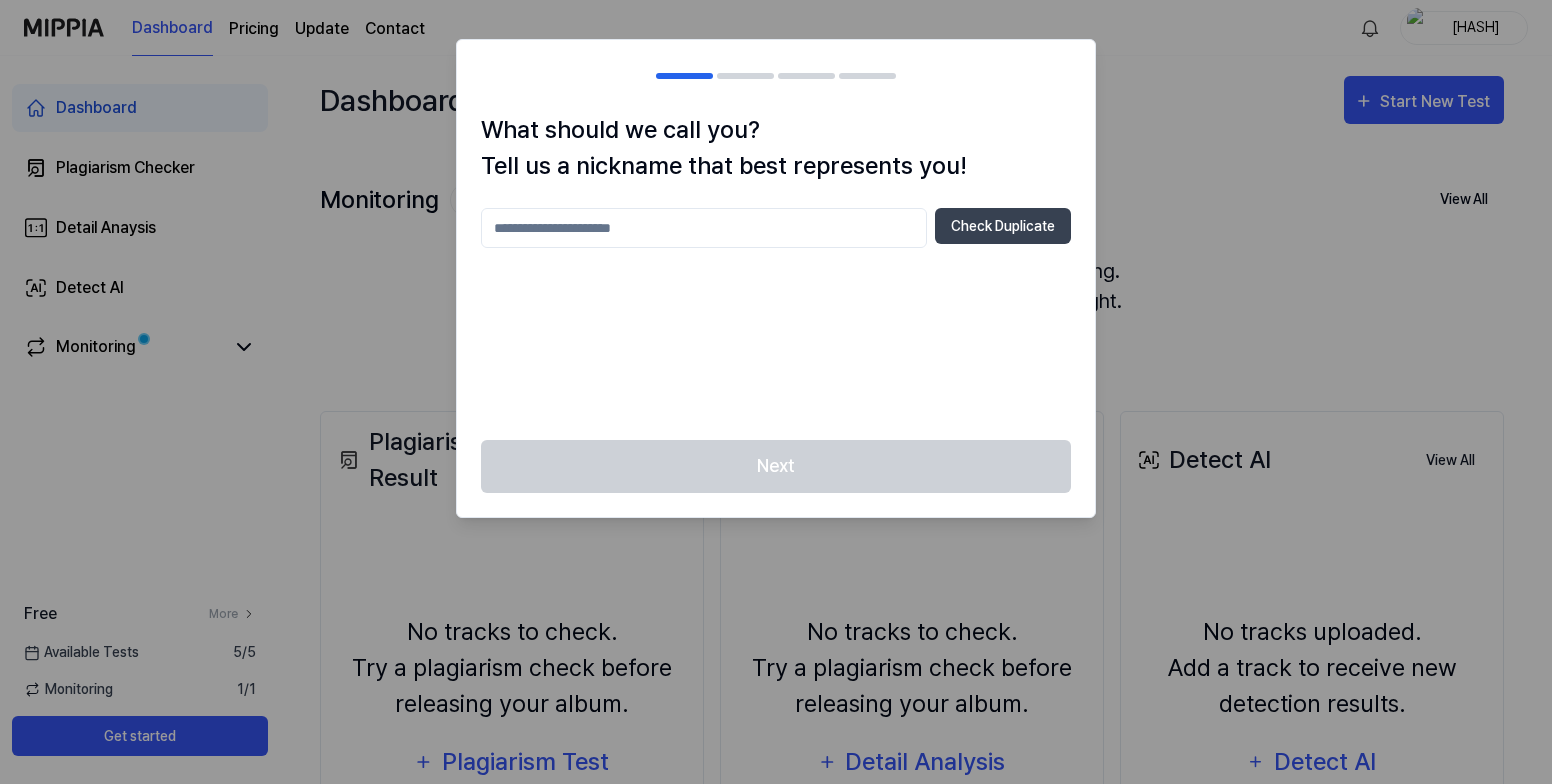 click at bounding box center (704, 228) 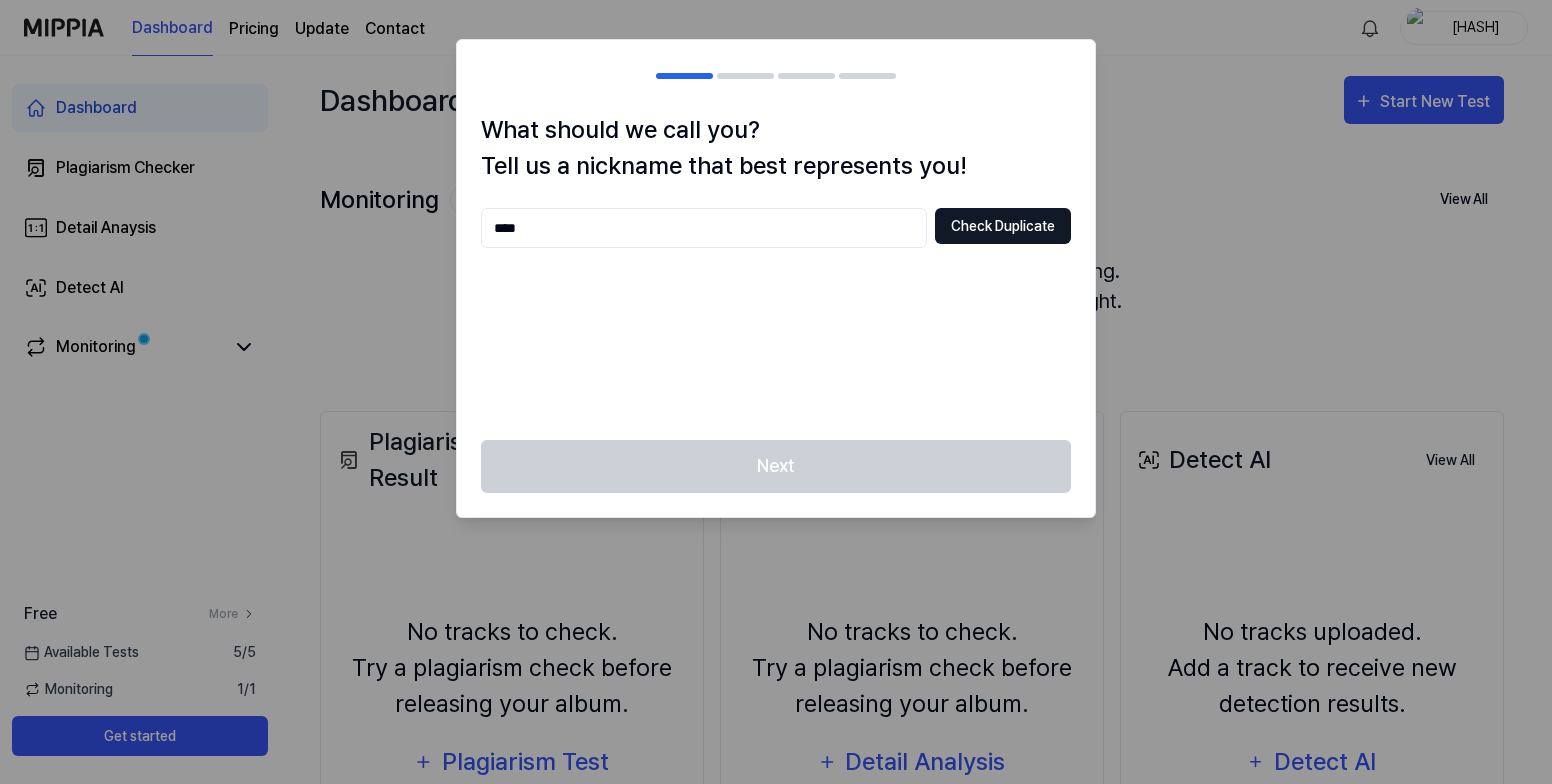 type on "****" 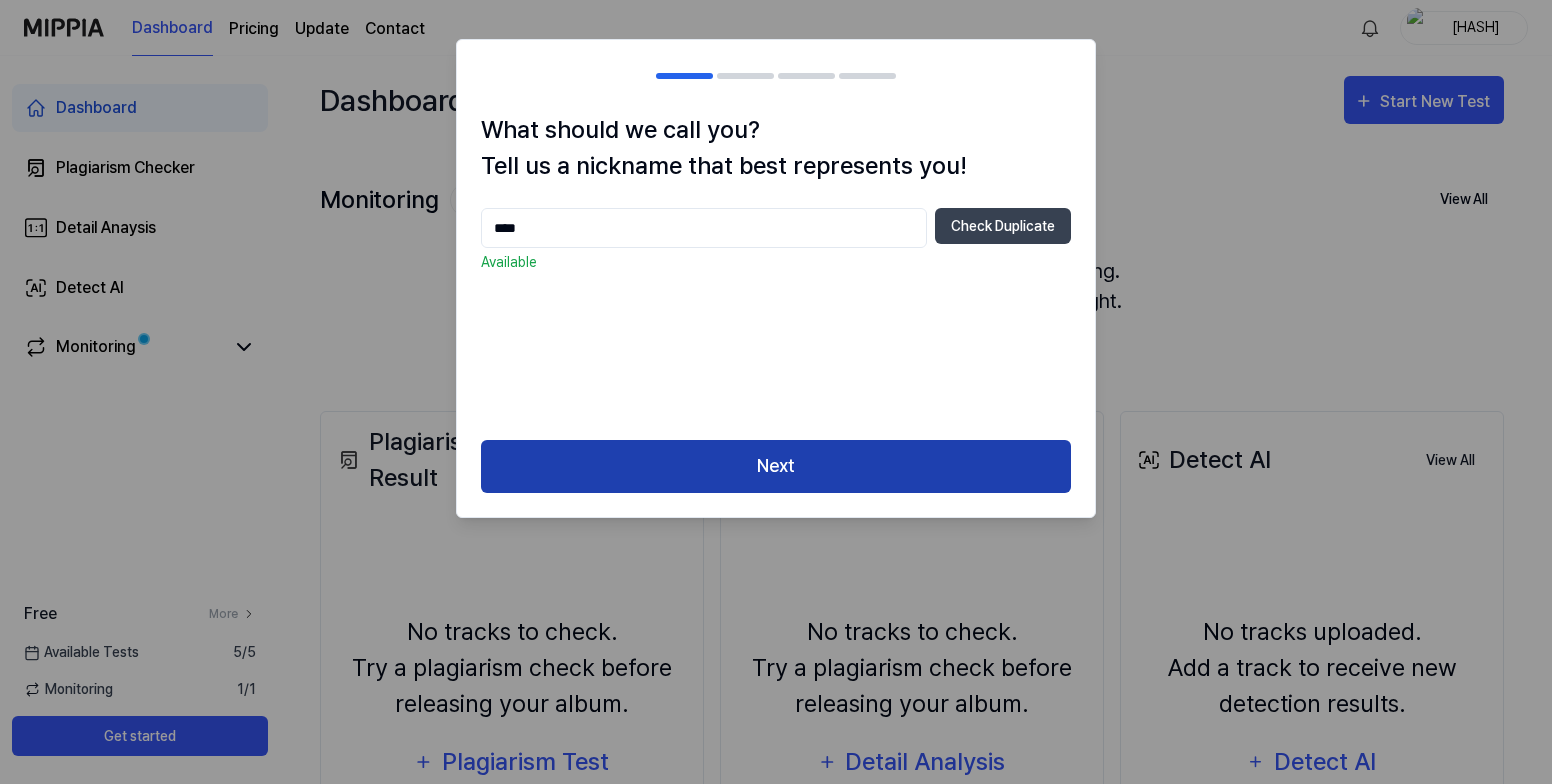 click on "Next" at bounding box center (776, 466) 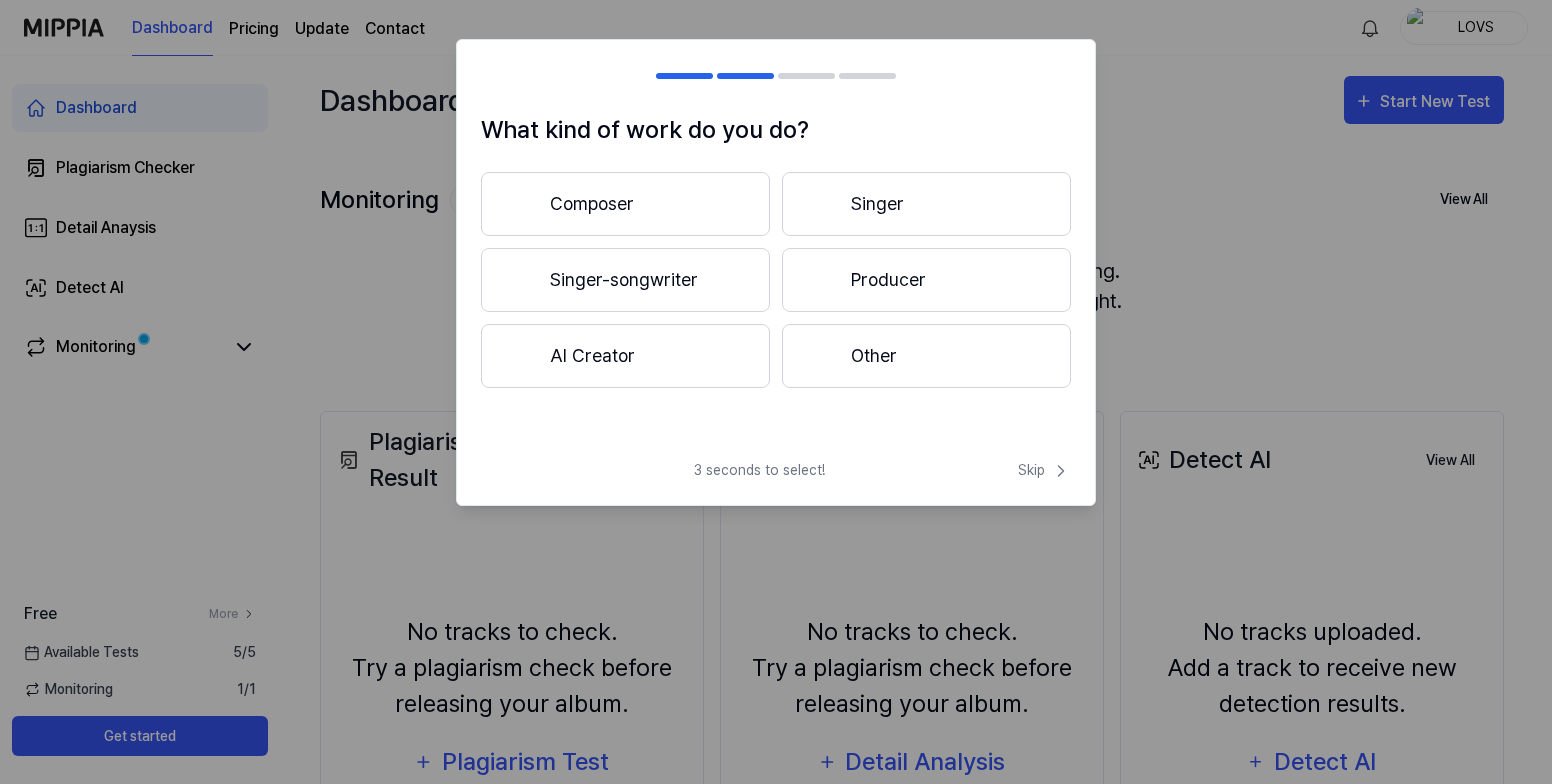 click on "Other" at bounding box center (926, 356) 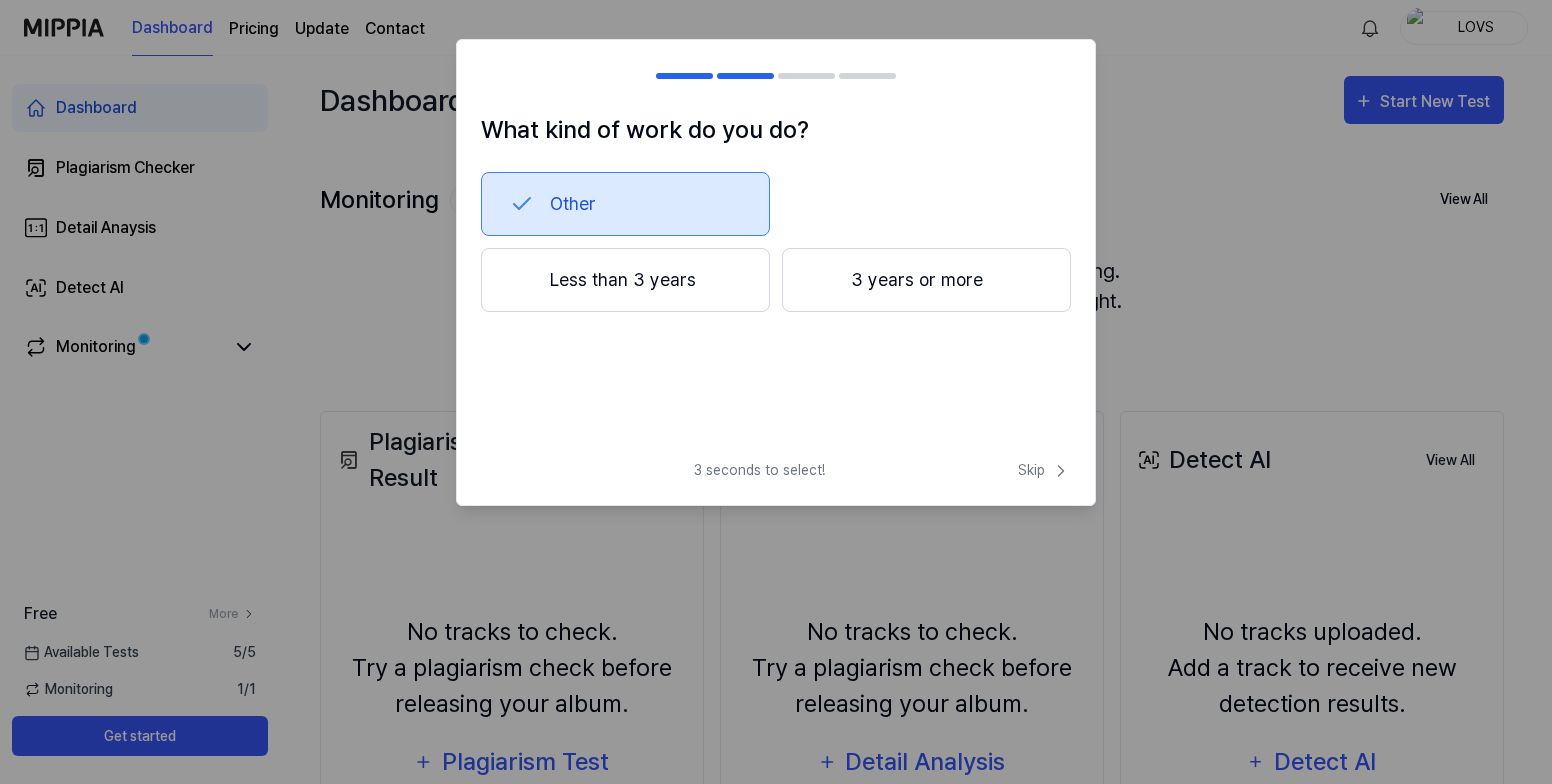 click on "3 years or more" at bounding box center [926, 280] 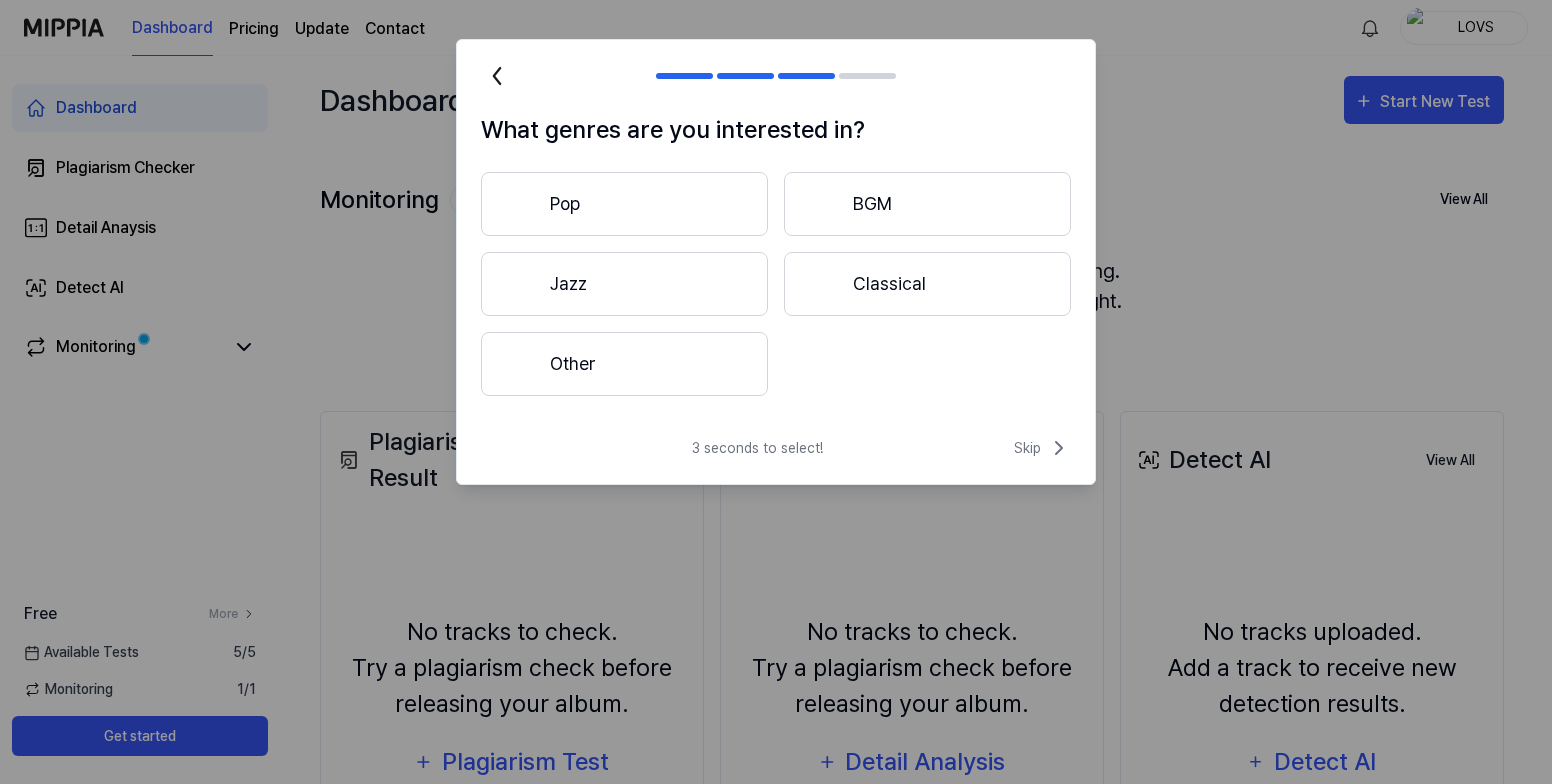 click on "Other" at bounding box center (624, 364) 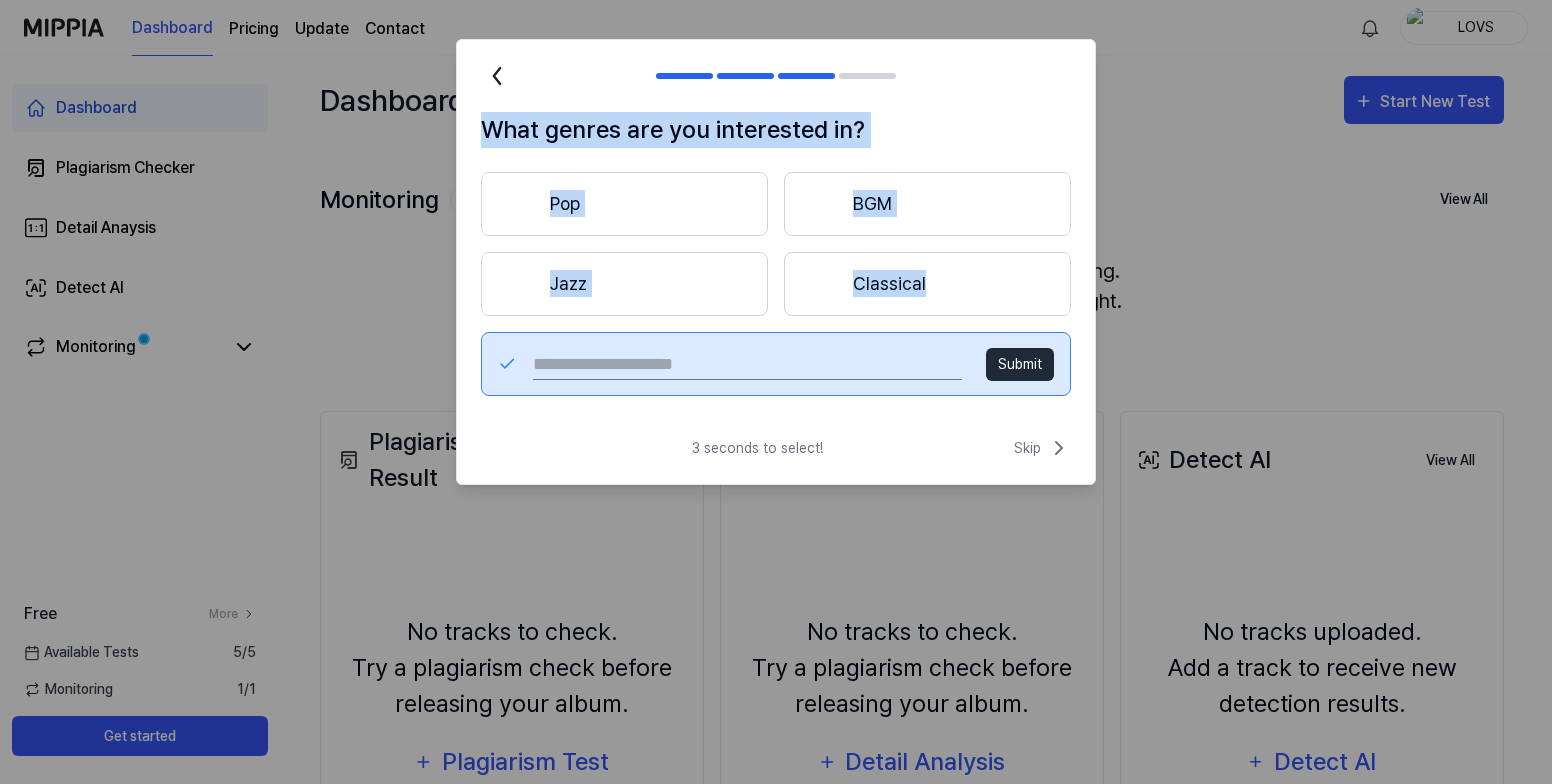 click on "Submit" at bounding box center [776, 364] 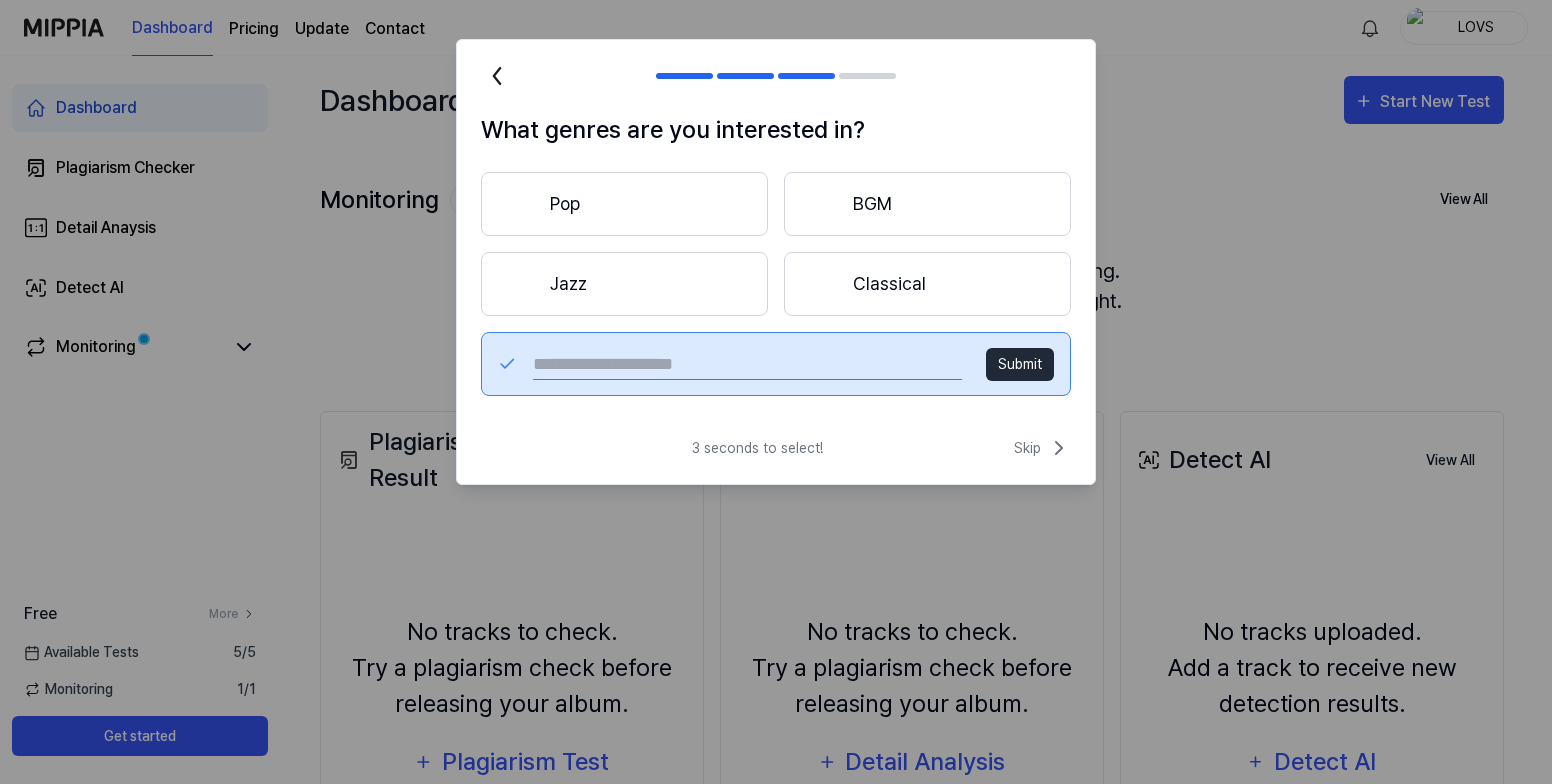 click at bounding box center [747, 364] 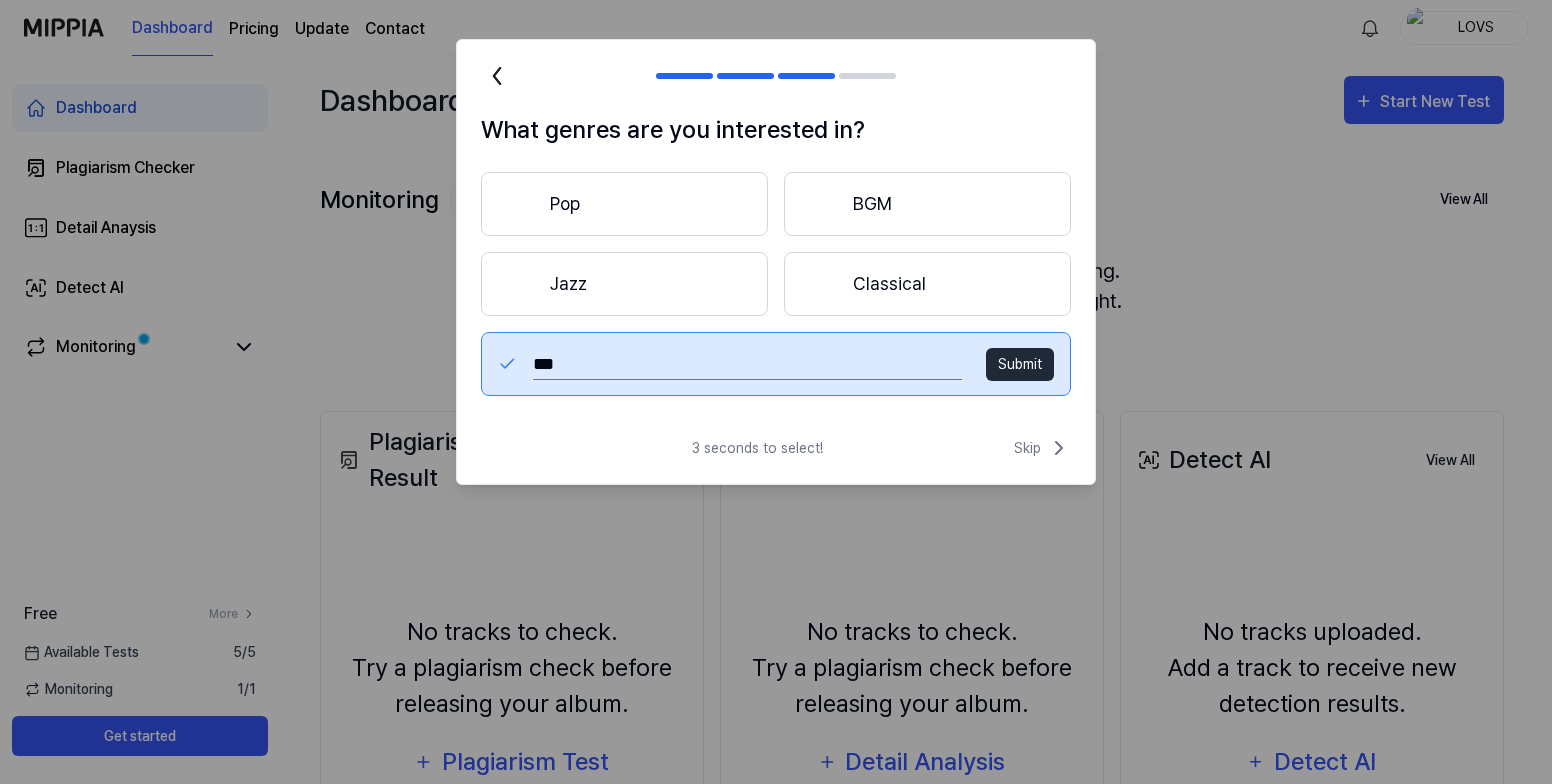 type on "***" 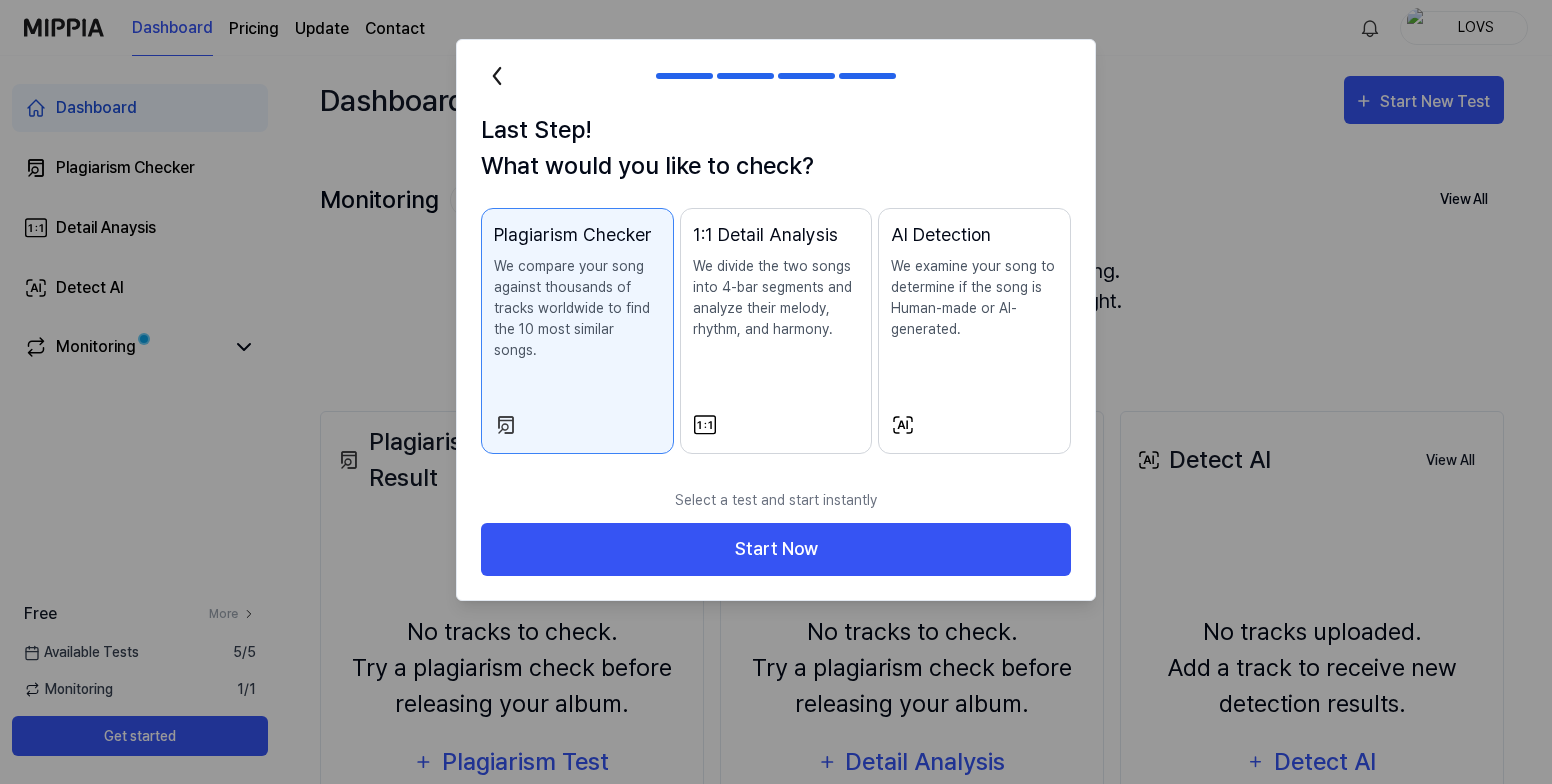 click on "We examine your song to determine if the song is Human-made or AI-generated." at bounding box center [974, 298] 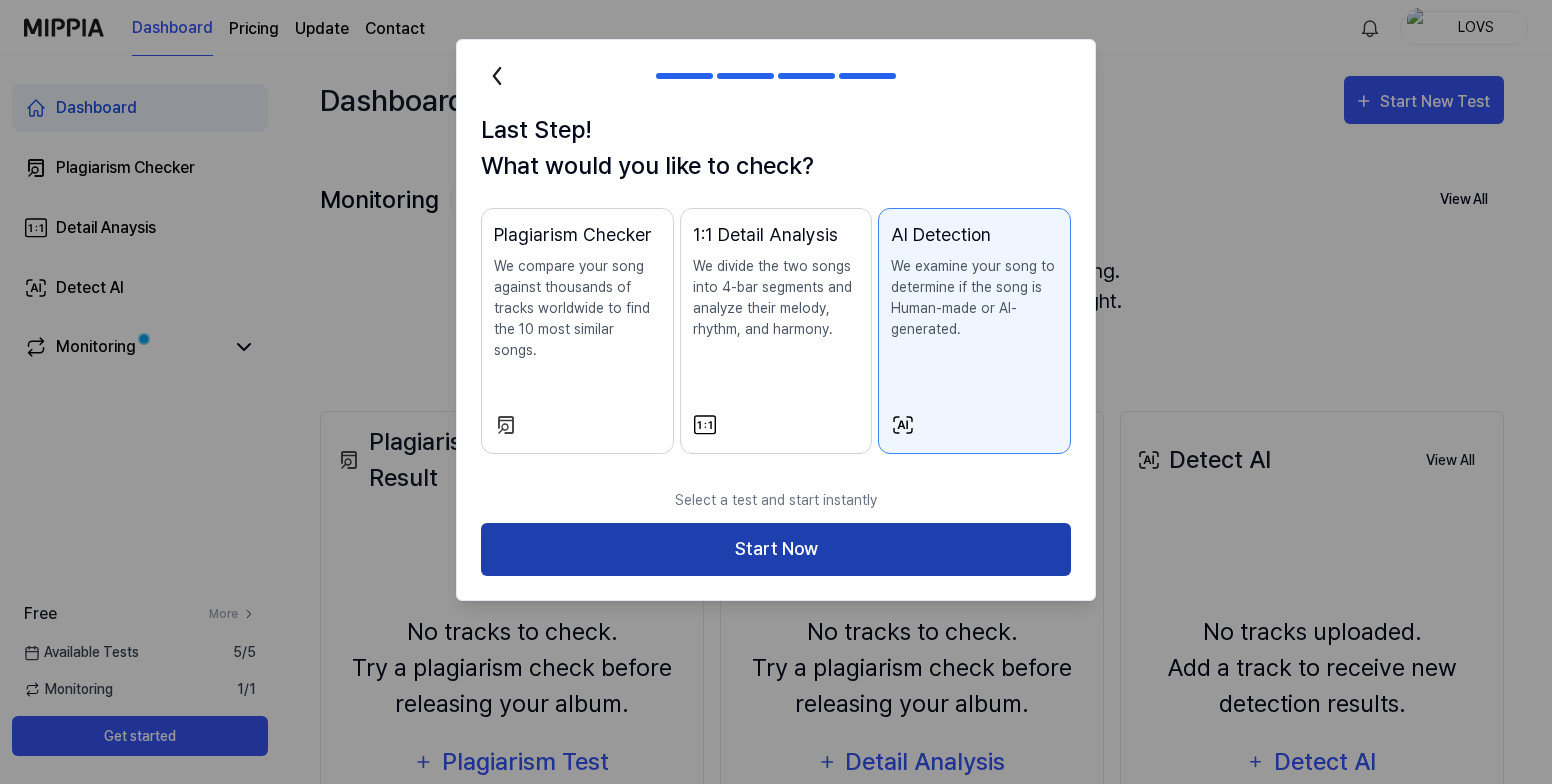 click on "Start Now" at bounding box center (776, 549) 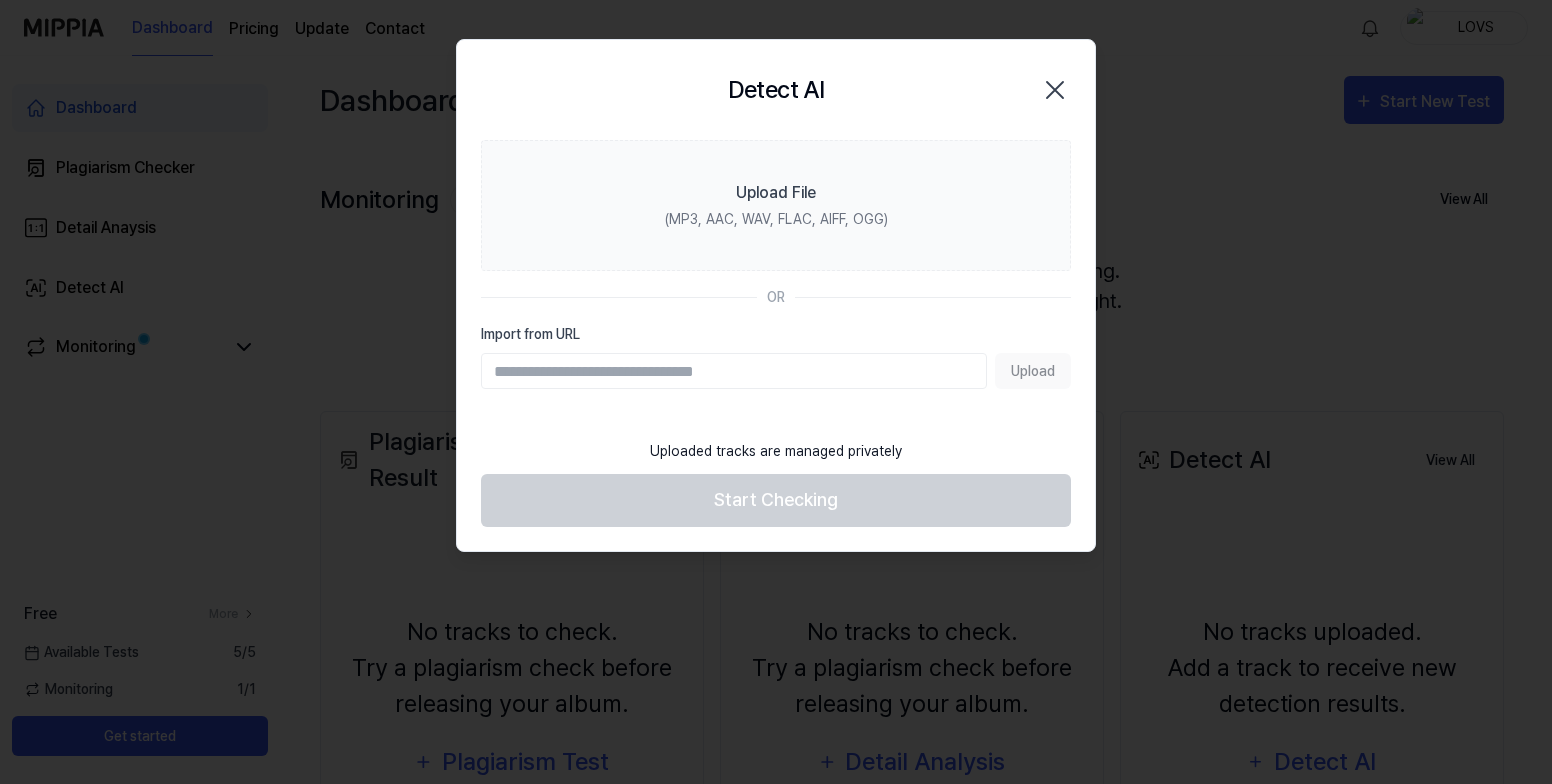 paste on "**********" 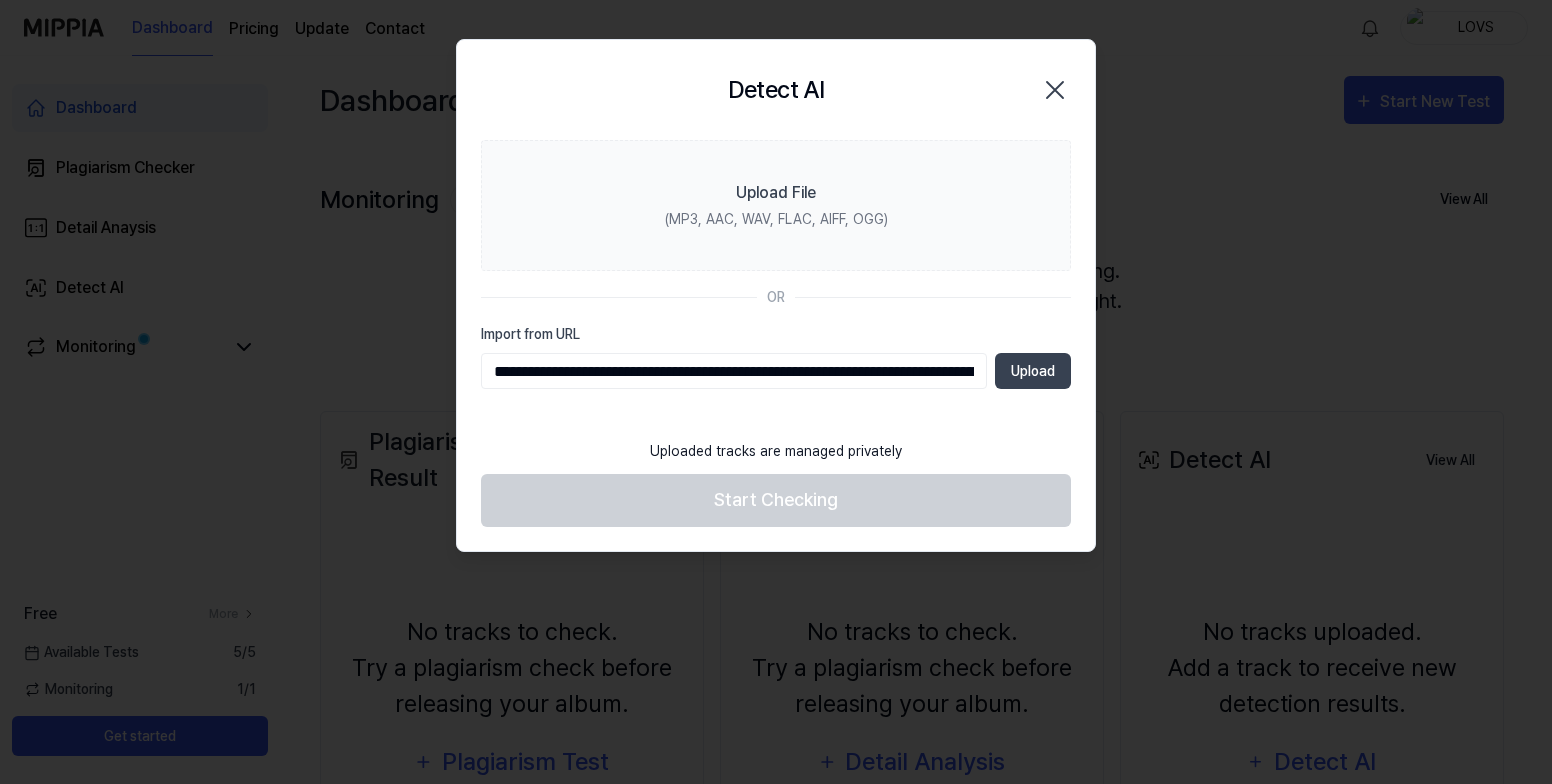 scroll, scrollTop: 0, scrollLeft: 969, axis: horizontal 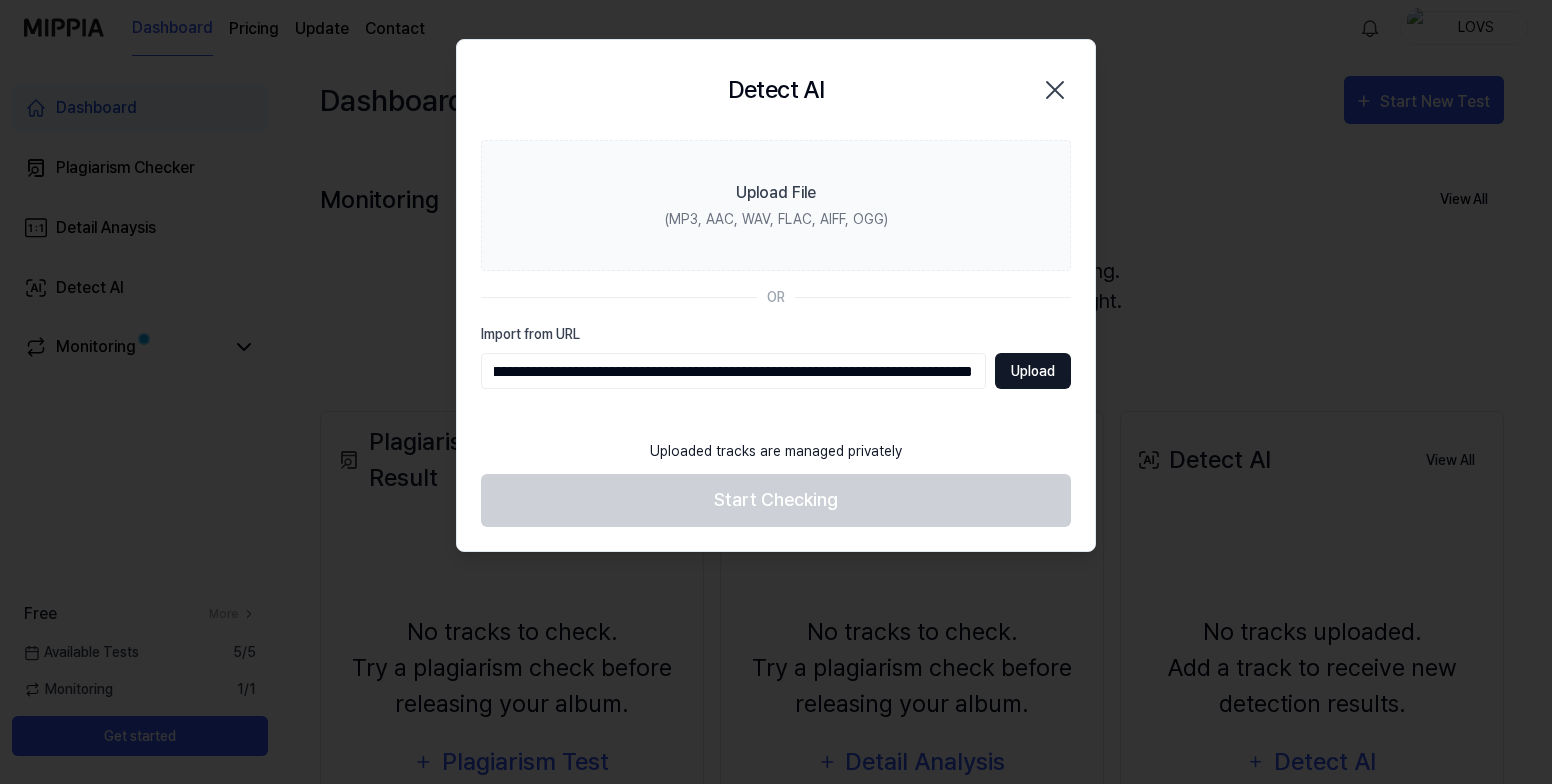 type on "**********" 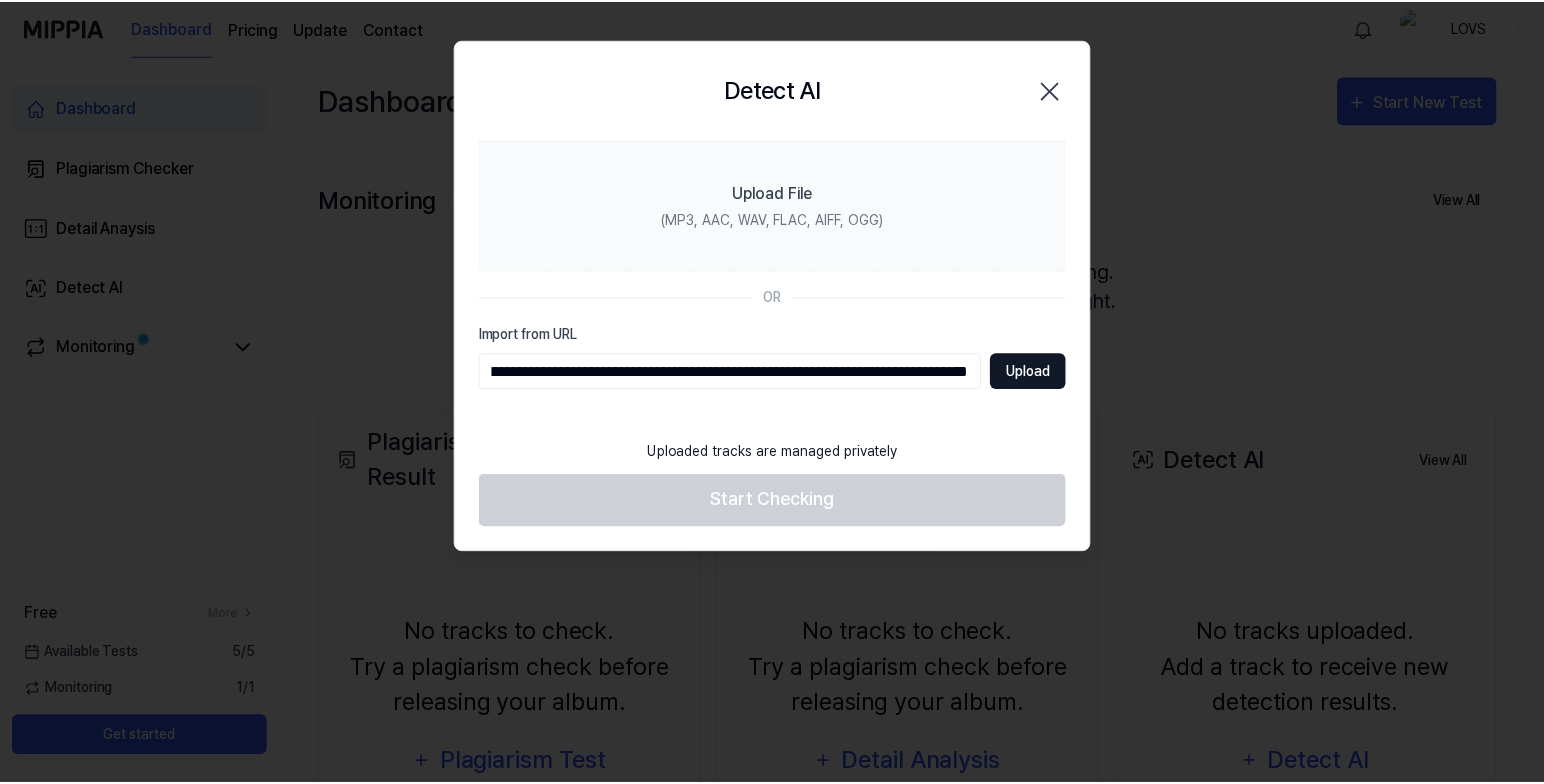 scroll, scrollTop: 0, scrollLeft: 0, axis: both 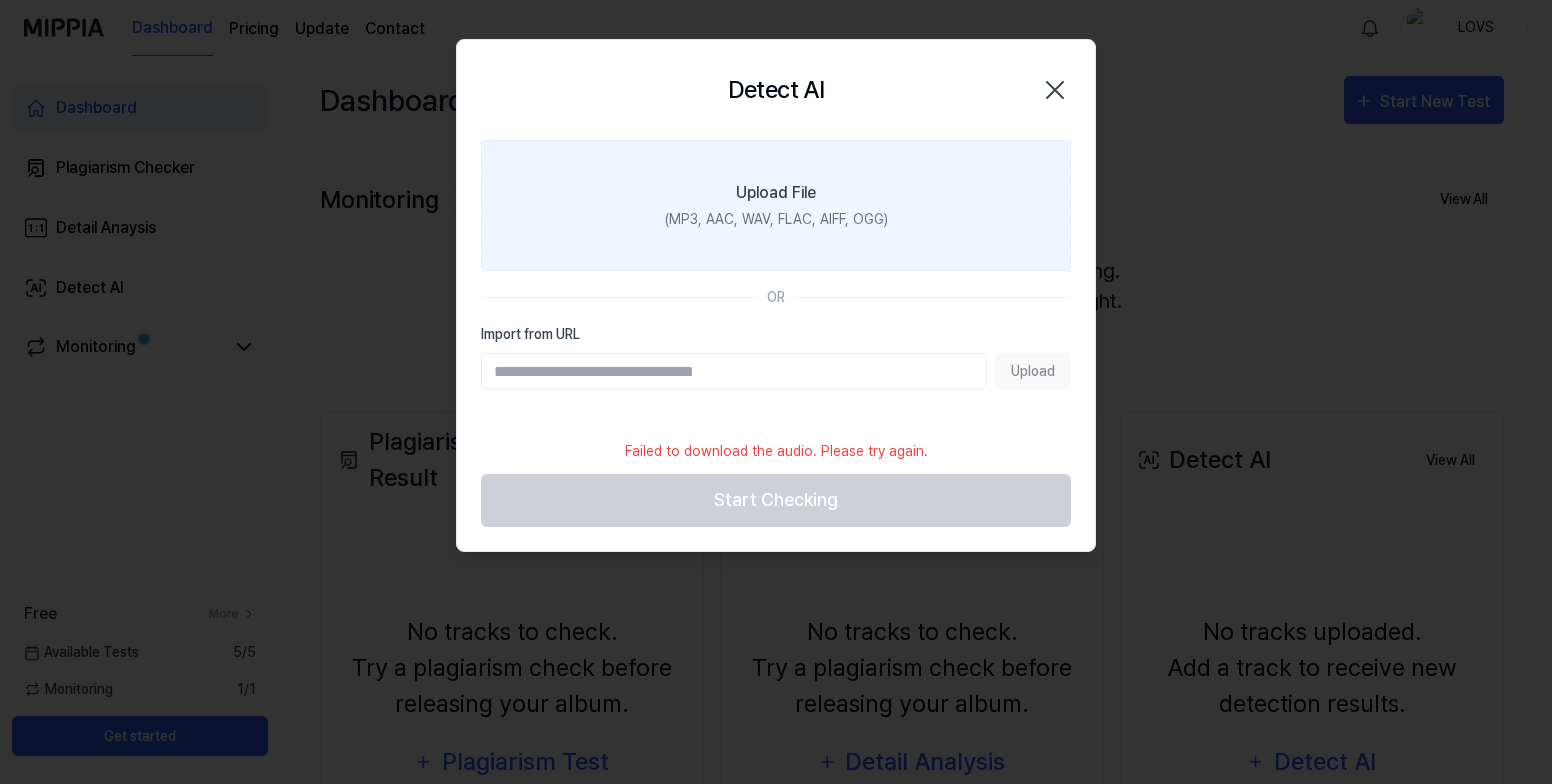 click on "Upload File" at bounding box center [776, 193] 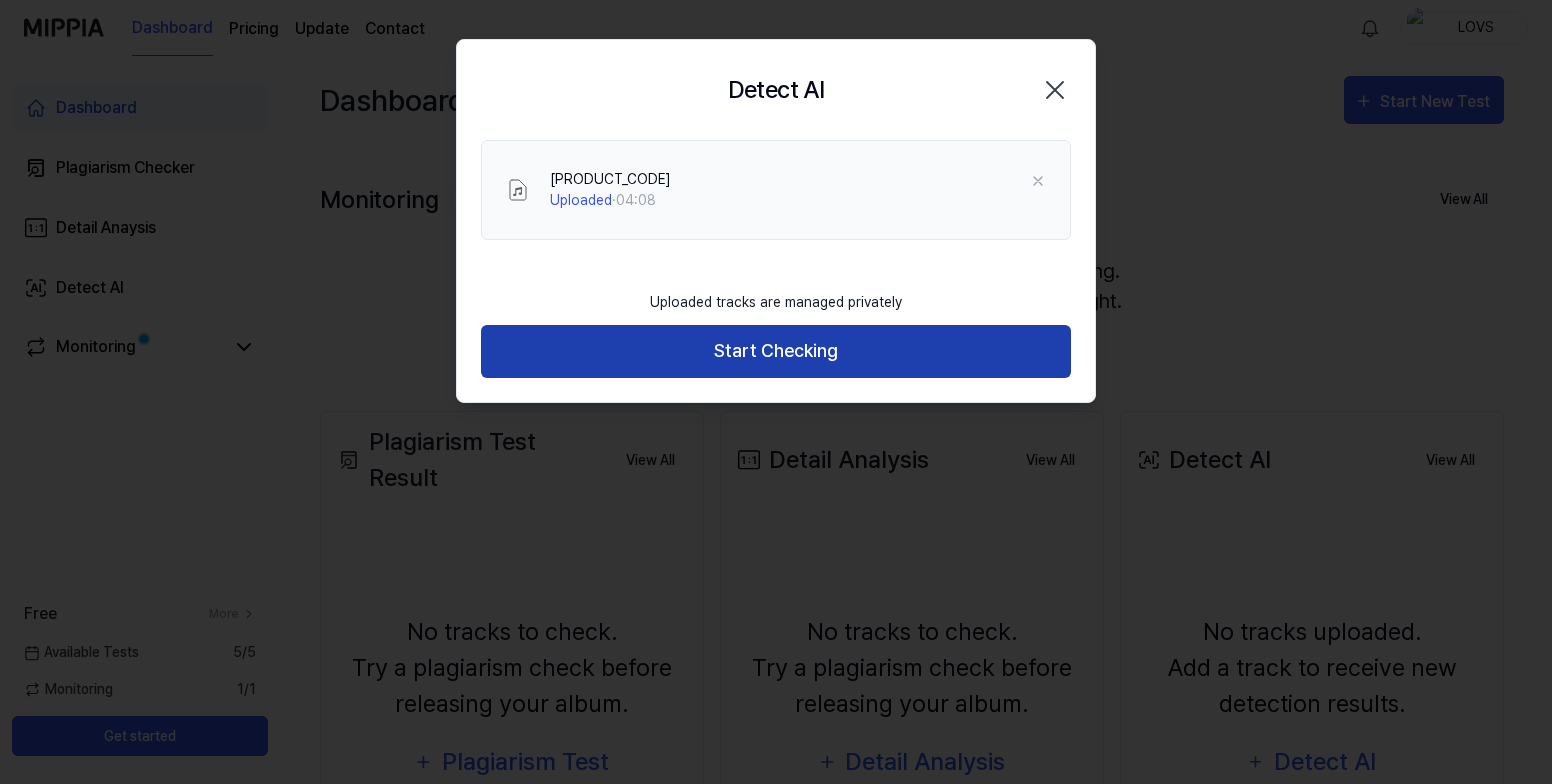 click on "Start Checking" at bounding box center (776, 351) 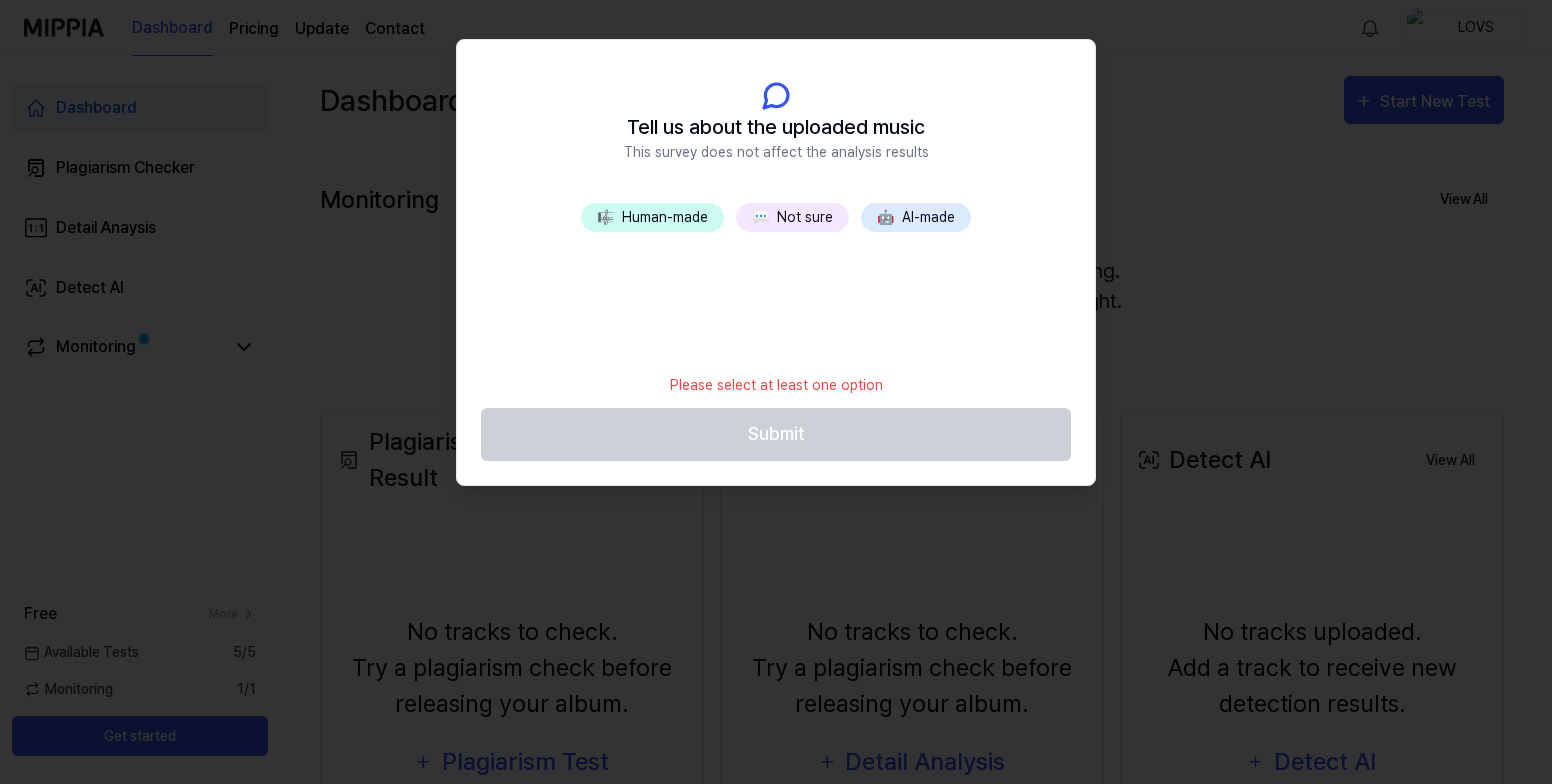 click on "💬 Not sure" at bounding box center (792, 217) 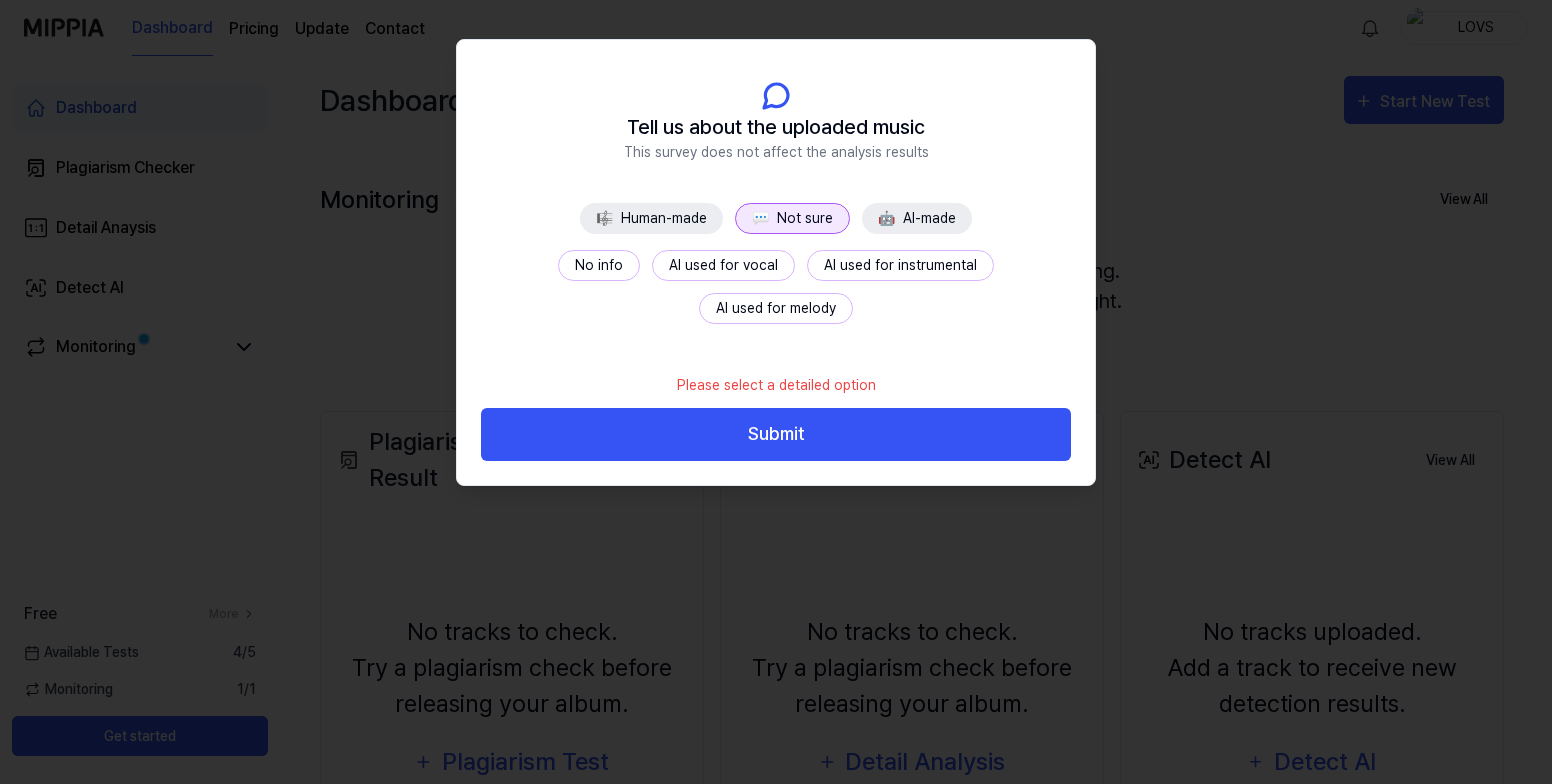 click on "No info" at bounding box center (599, 265) 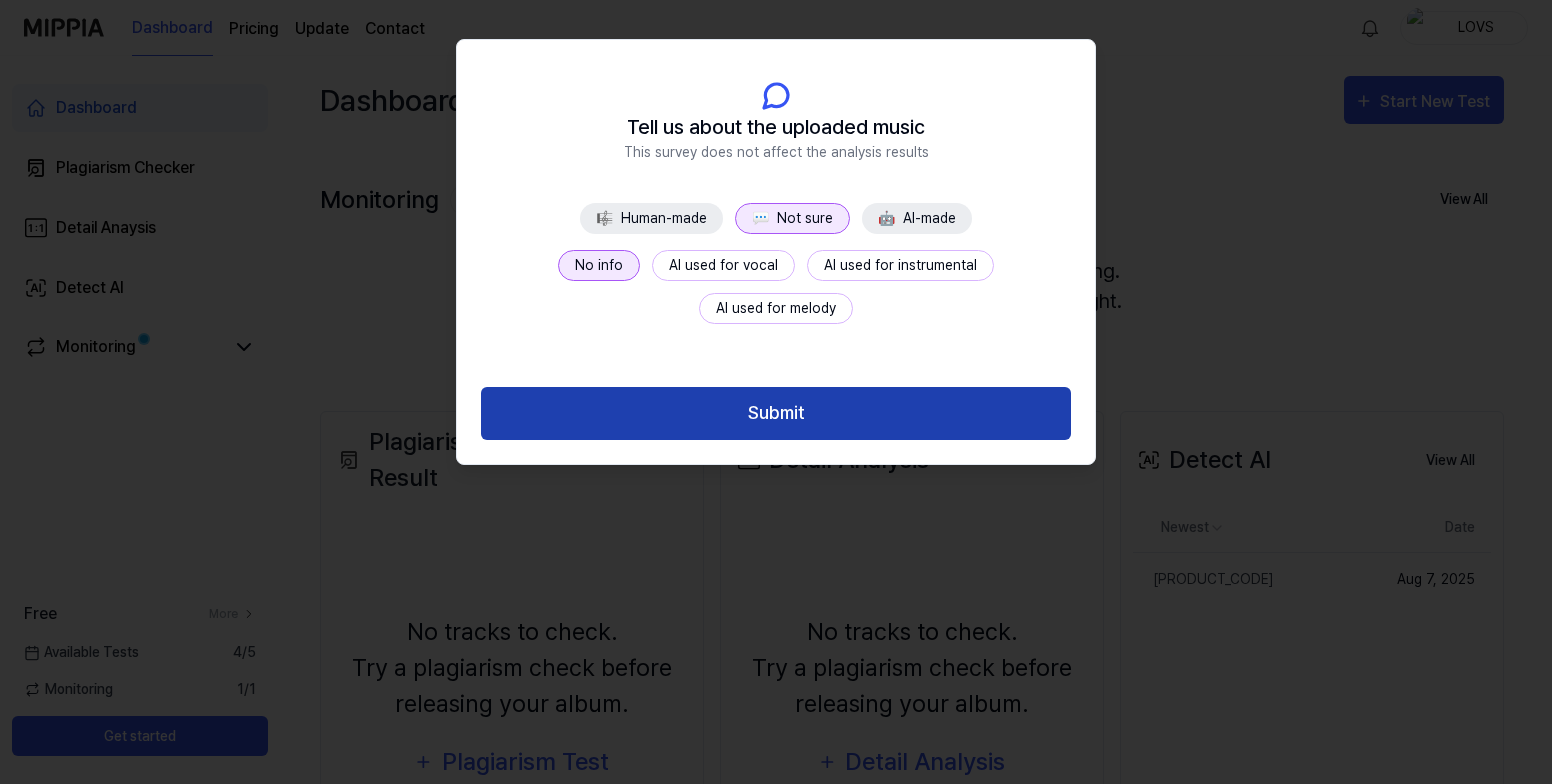 click on "Submit" at bounding box center [776, 413] 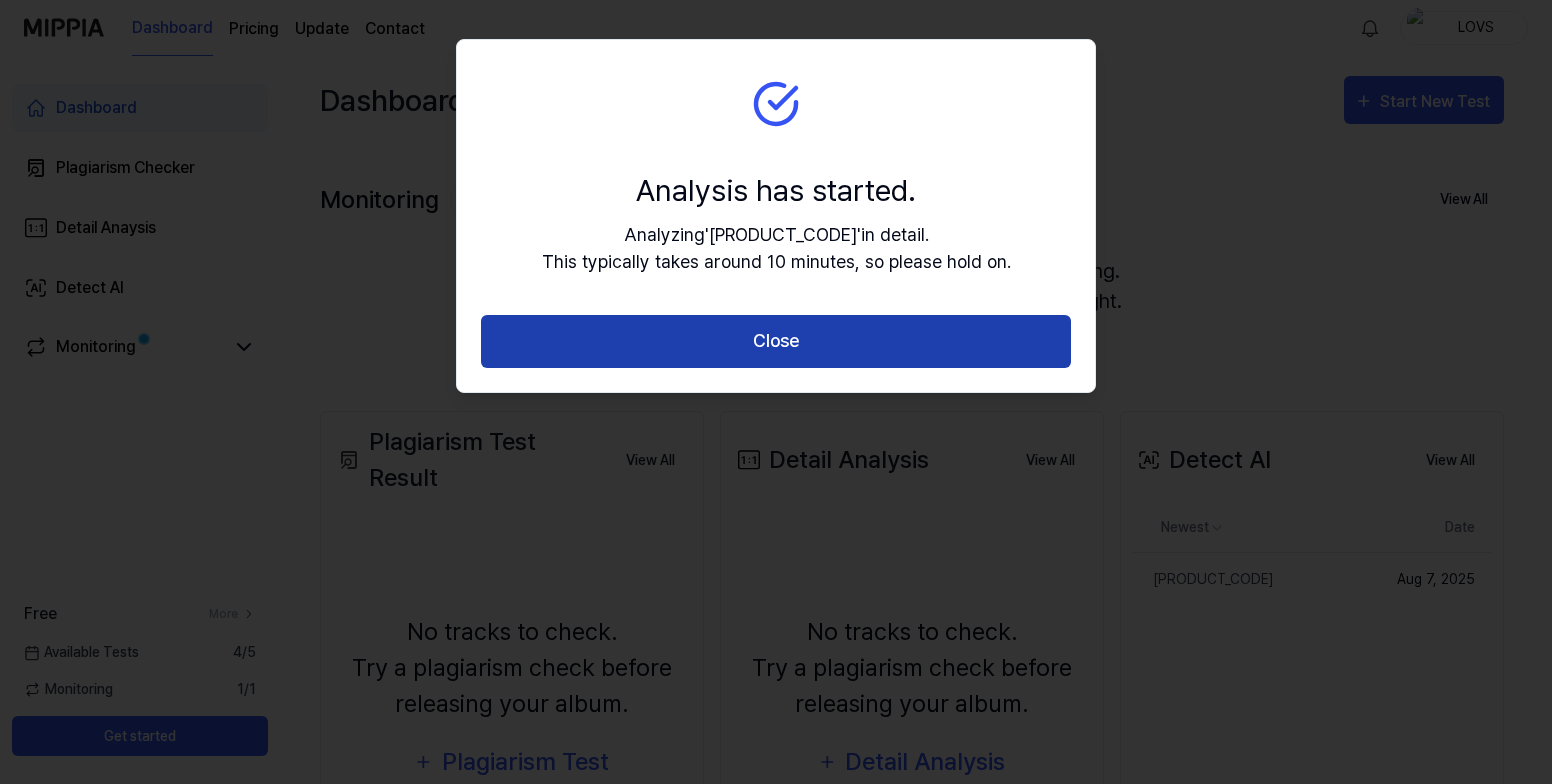 click on "Close" at bounding box center (776, 341) 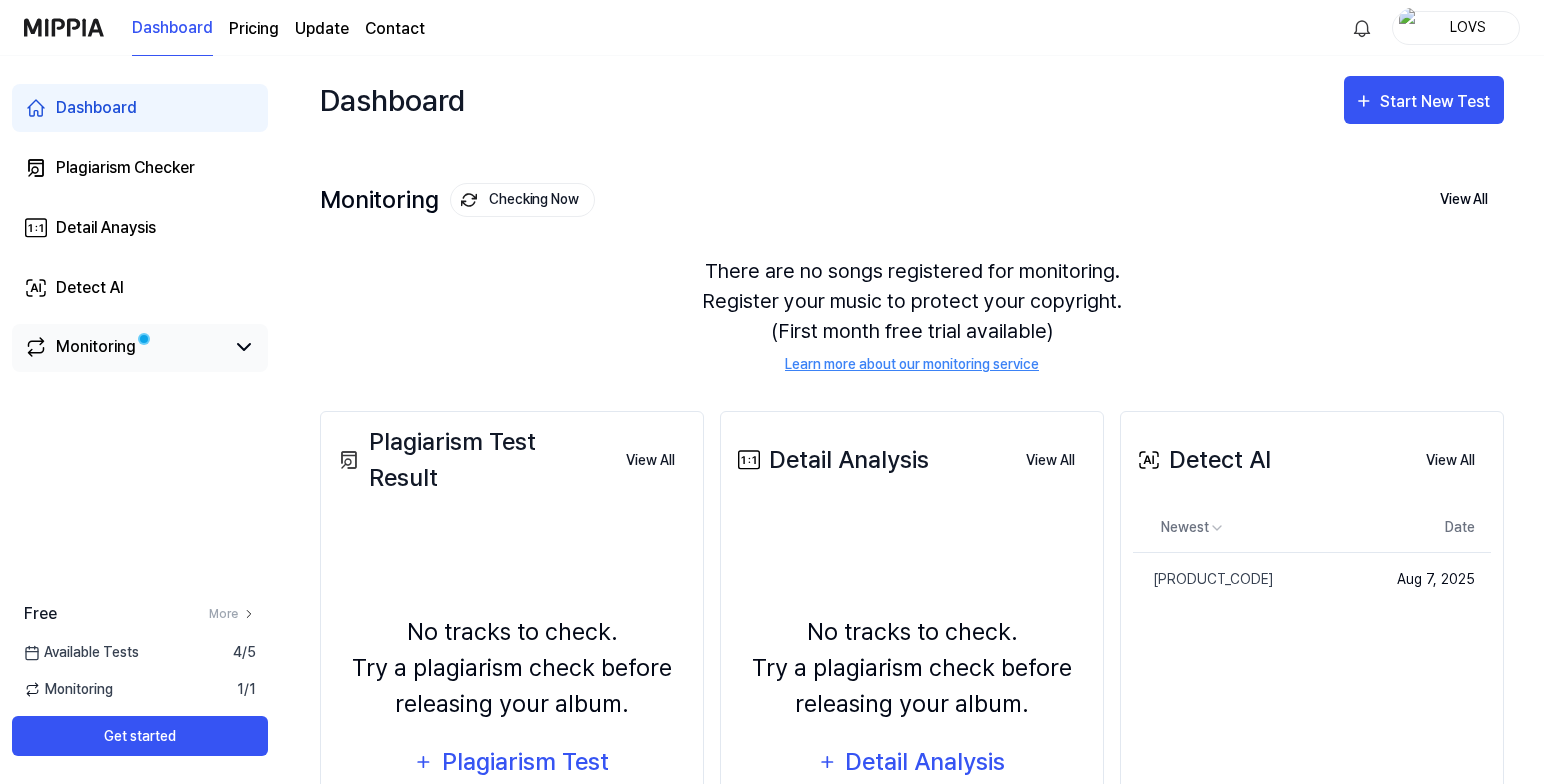 click on "Monitoring" at bounding box center (96, 347) 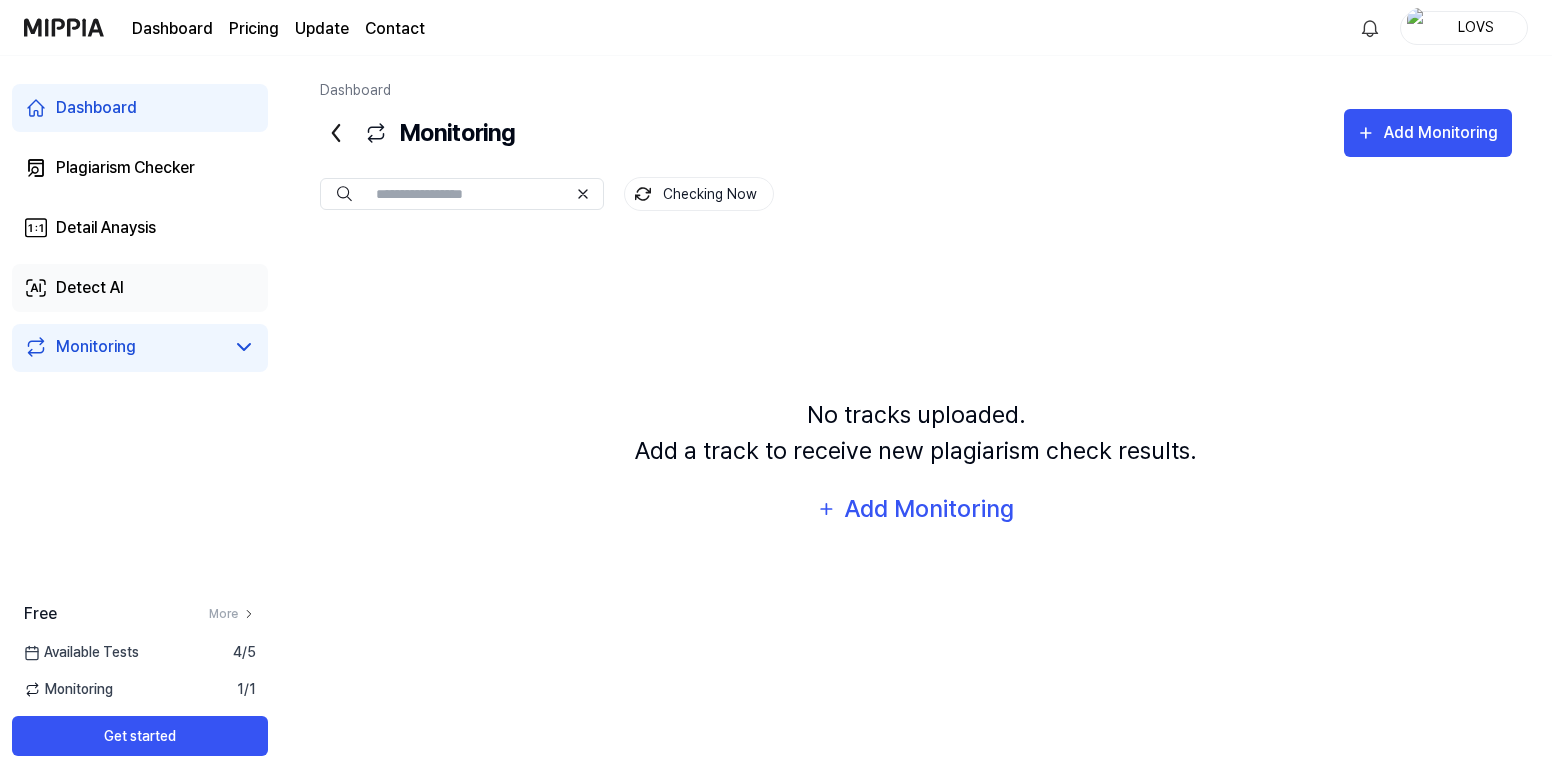 click on "Detect AI" at bounding box center [140, 288] 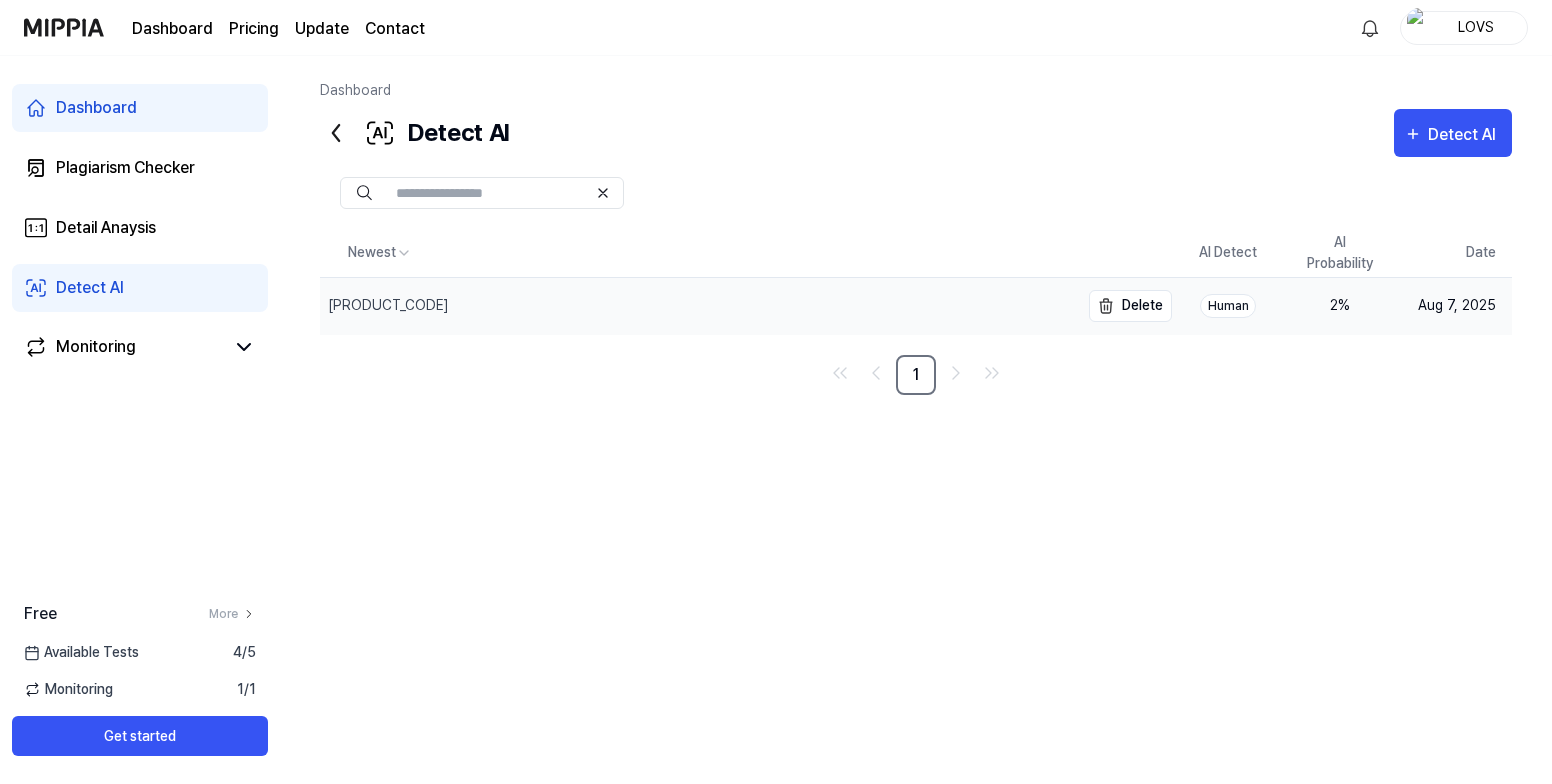 click on "HIRE136-1-Sacrifice-Deadfussion" at bounding box center [699, 306] 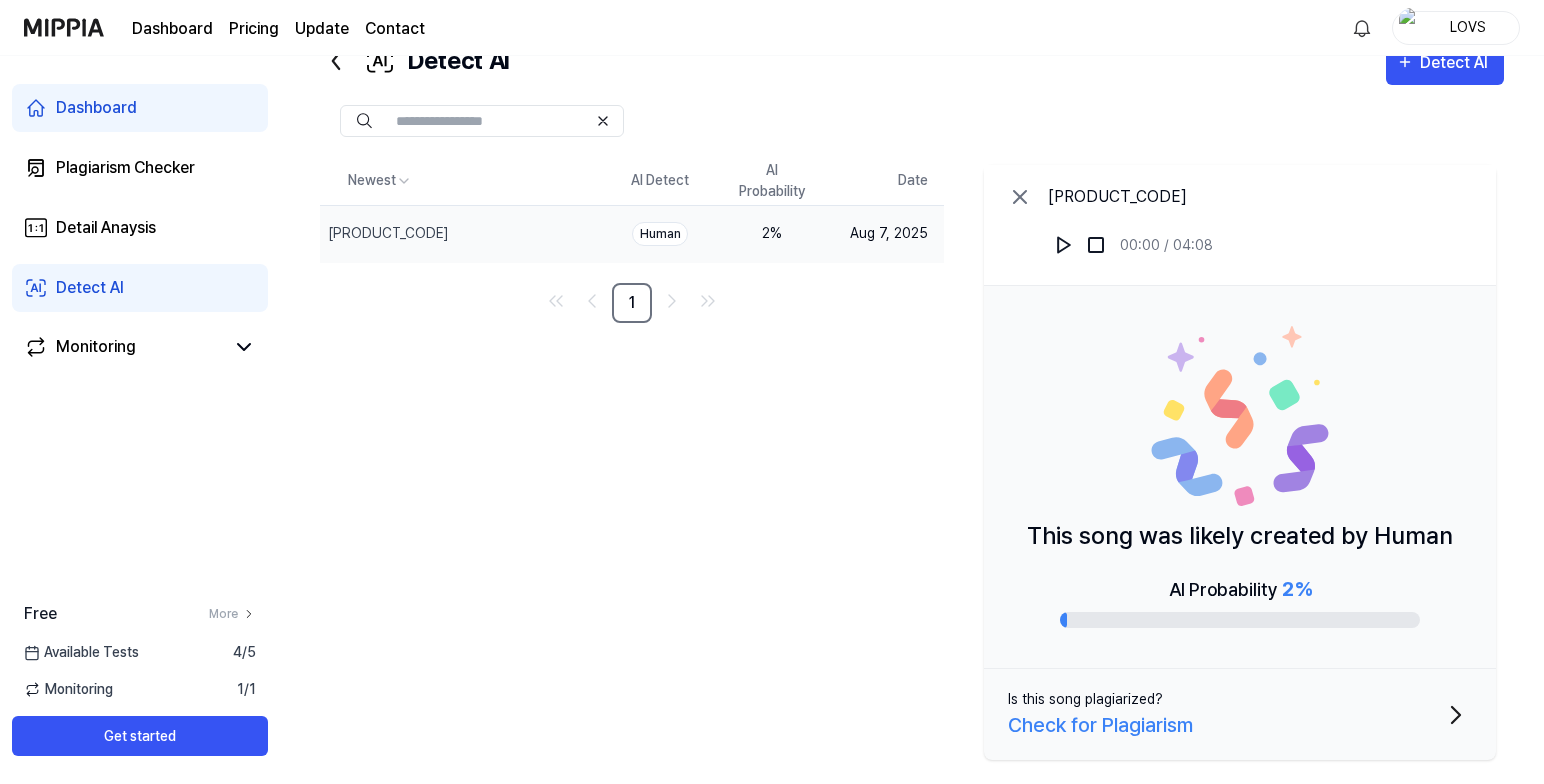 scroll, scrollTop: 0, scrollLeft: 0, axis: both 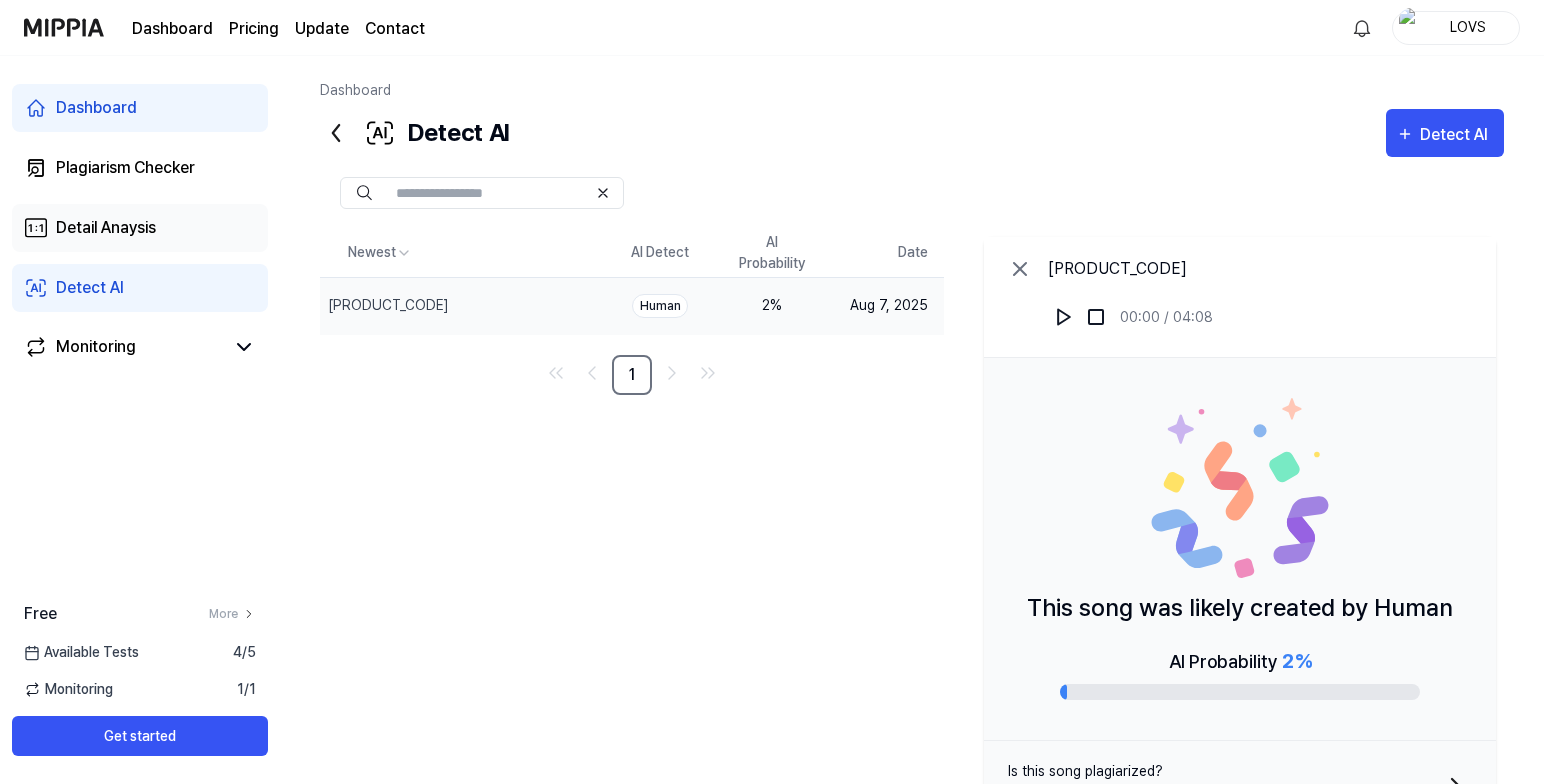 click on "Detail Anaysis" at bounding box center [106, 228] 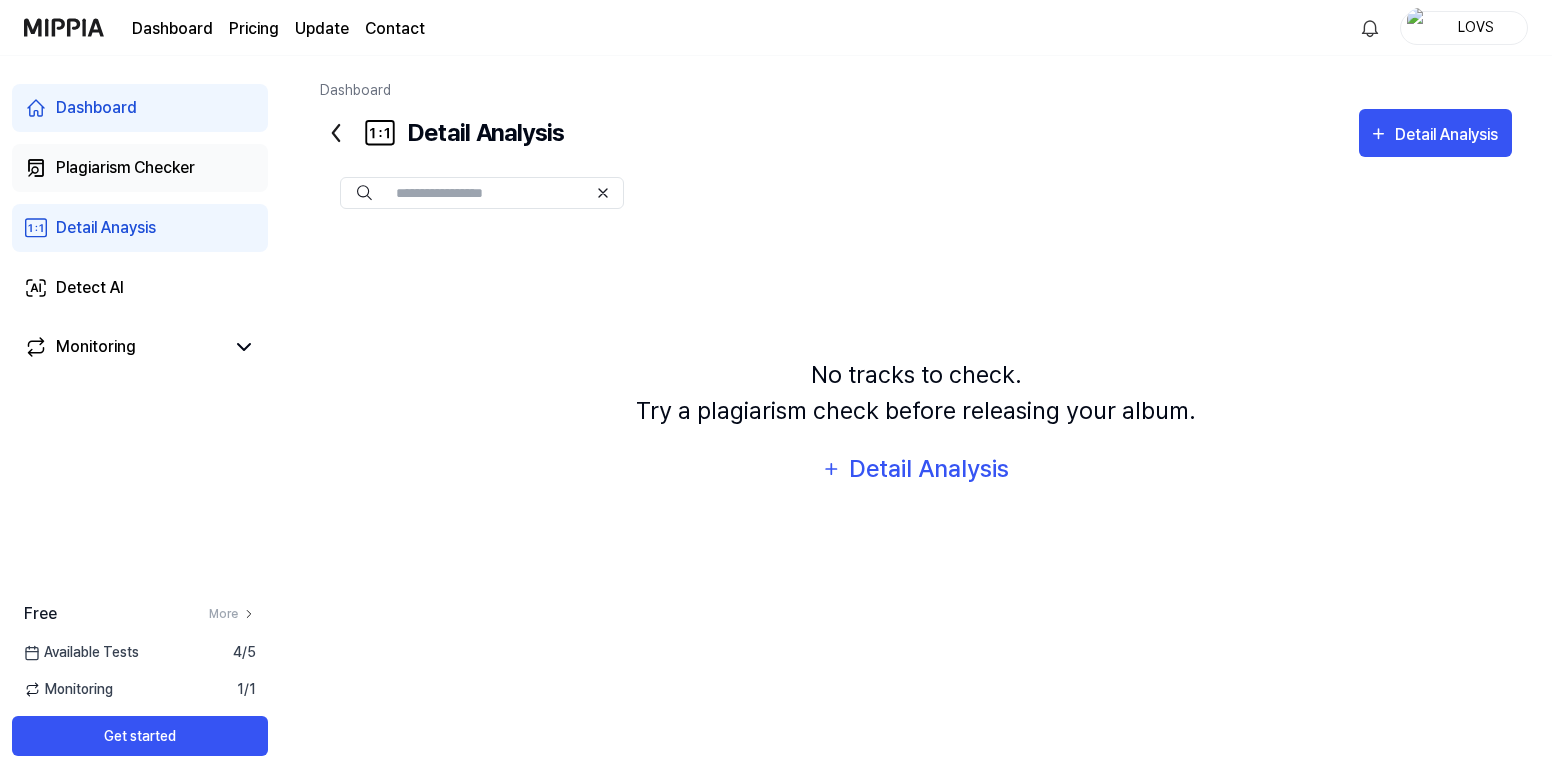 click on "Plagiarism Checker" at bounding box center [125, 168] 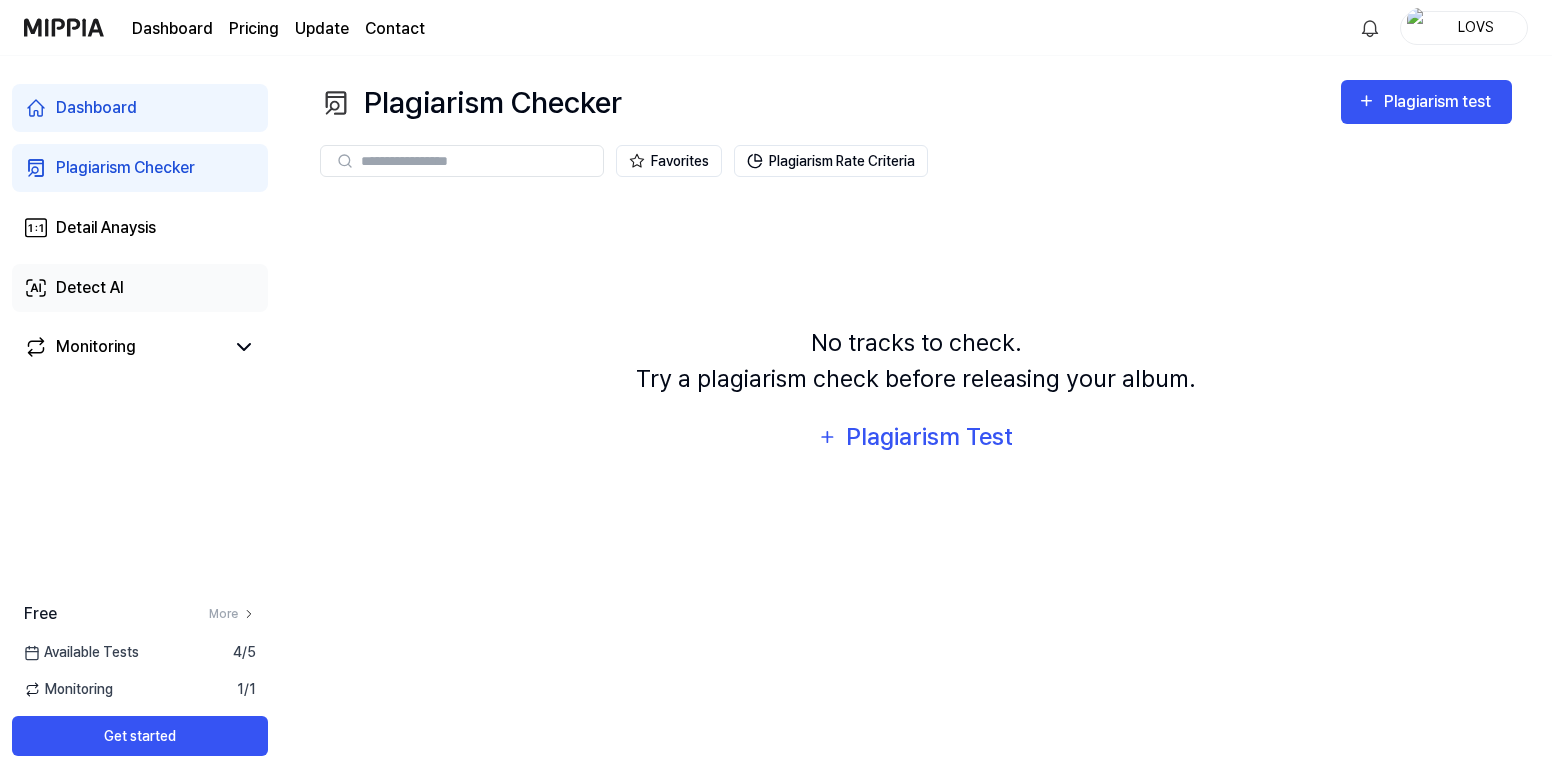 click on "Detect AI" at bounding box center (90, 288) 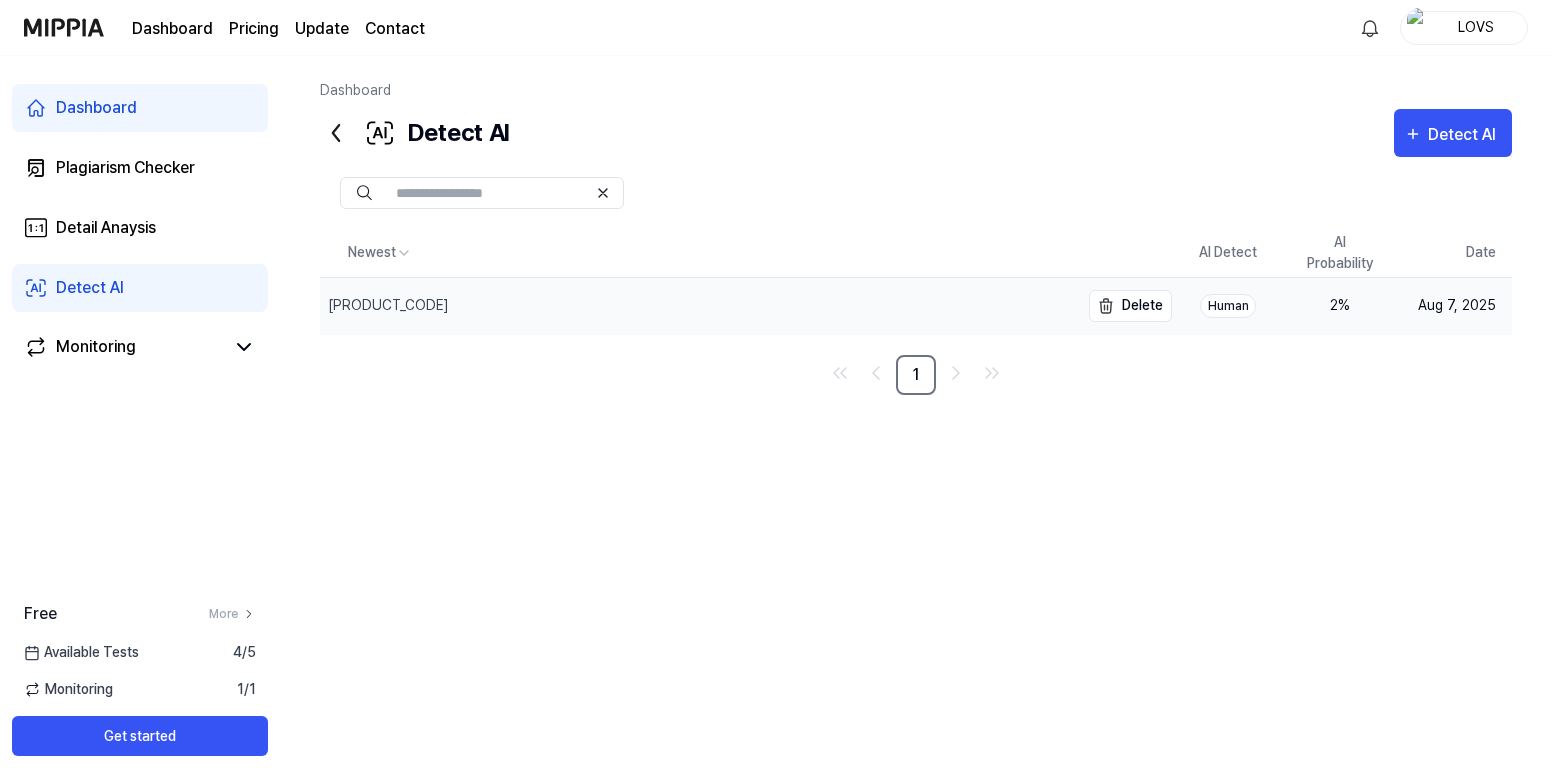 click on "HIRE136-1-Sacrifice-Deadfussion" at bounding box center (388, 305) 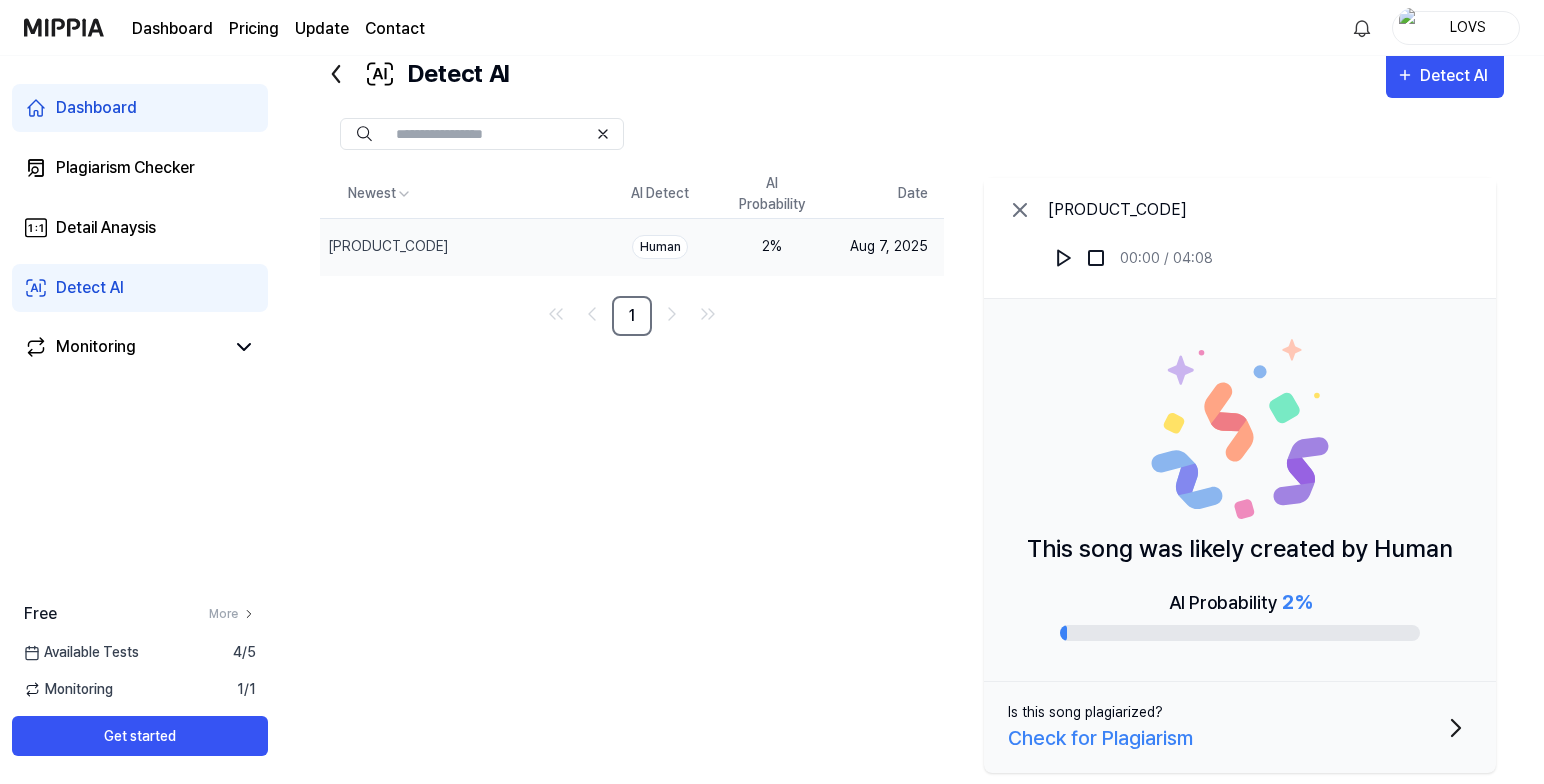 scroll, scrollTop: 0, scrollLeft: 0, axis: both 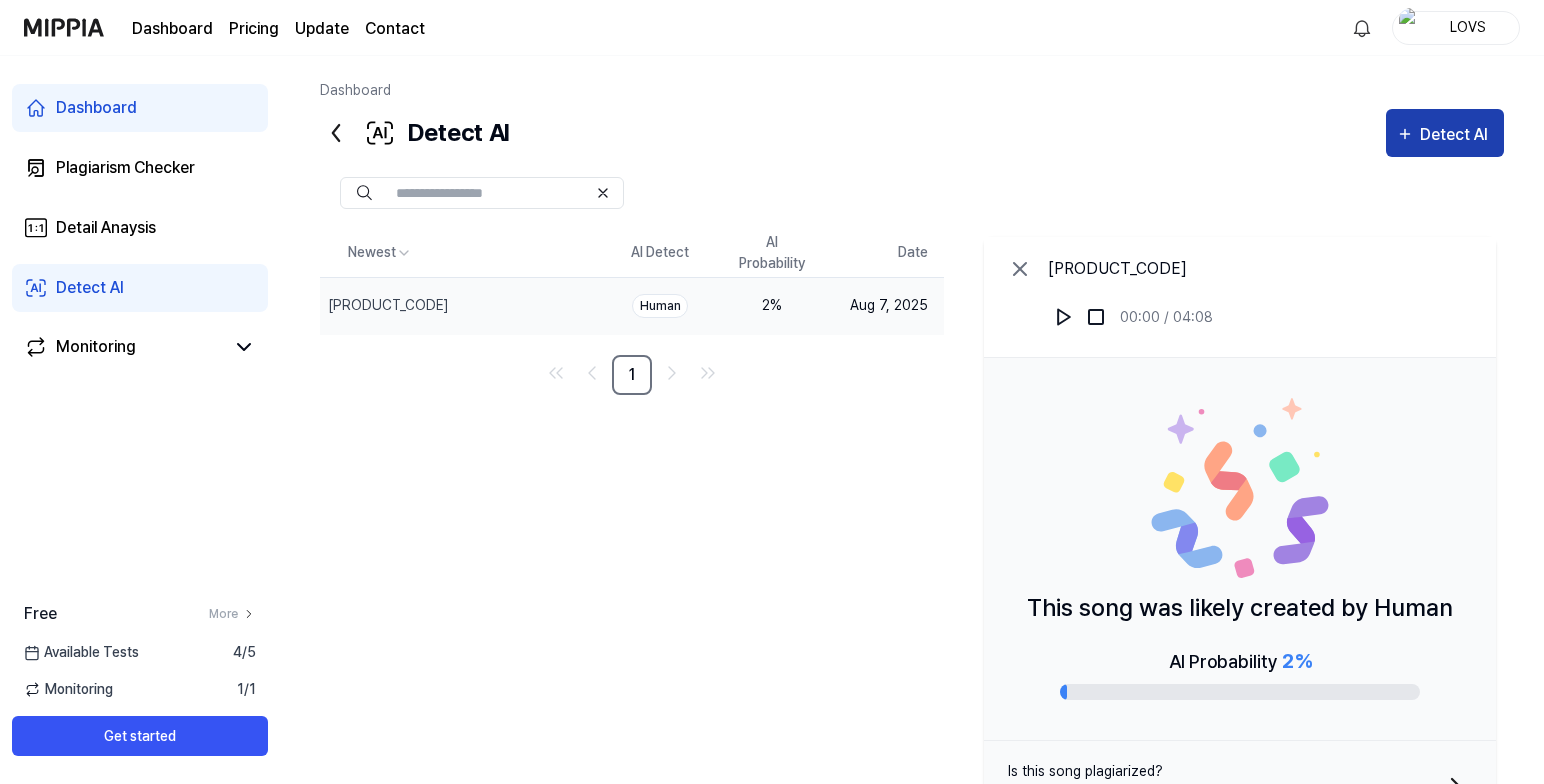 click on "Detect AI" at bounding box center [1457, 135] 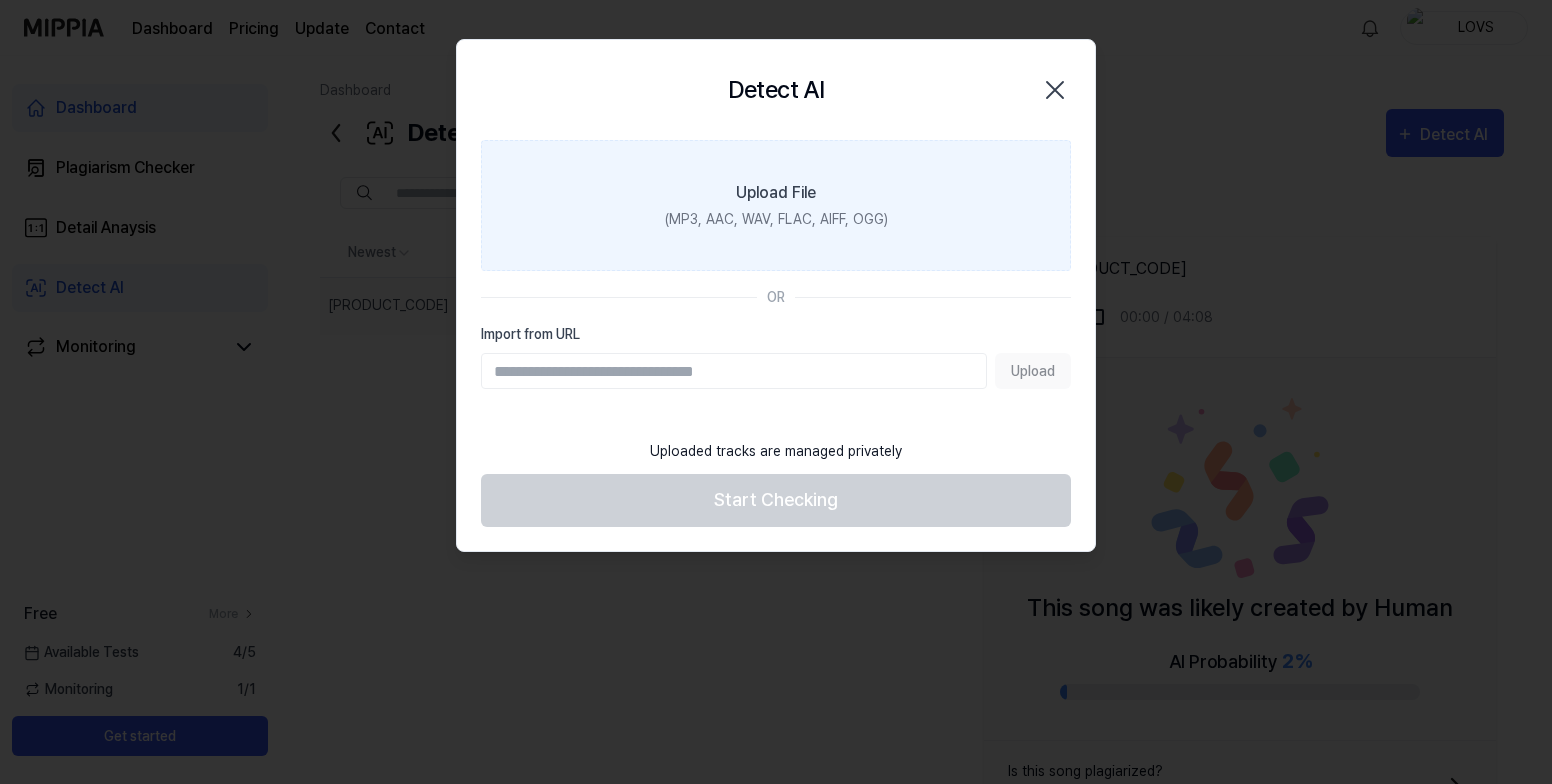 click on "(MP3, AAC, WAV, FLAC, AIFF, OGG)" at bounding box center (776, 219) 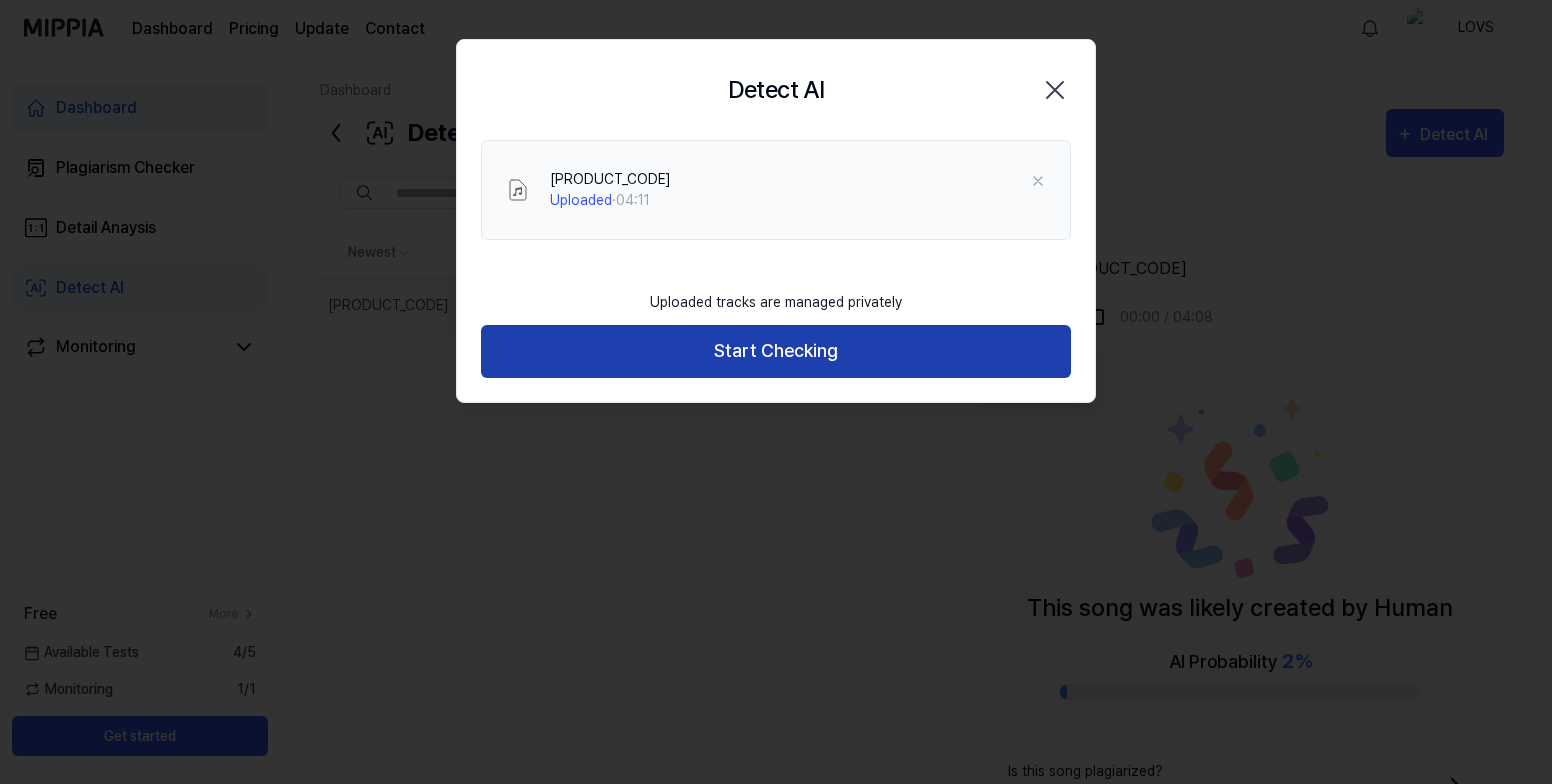 click on "Start Checking" at bounding box center [776, 351] 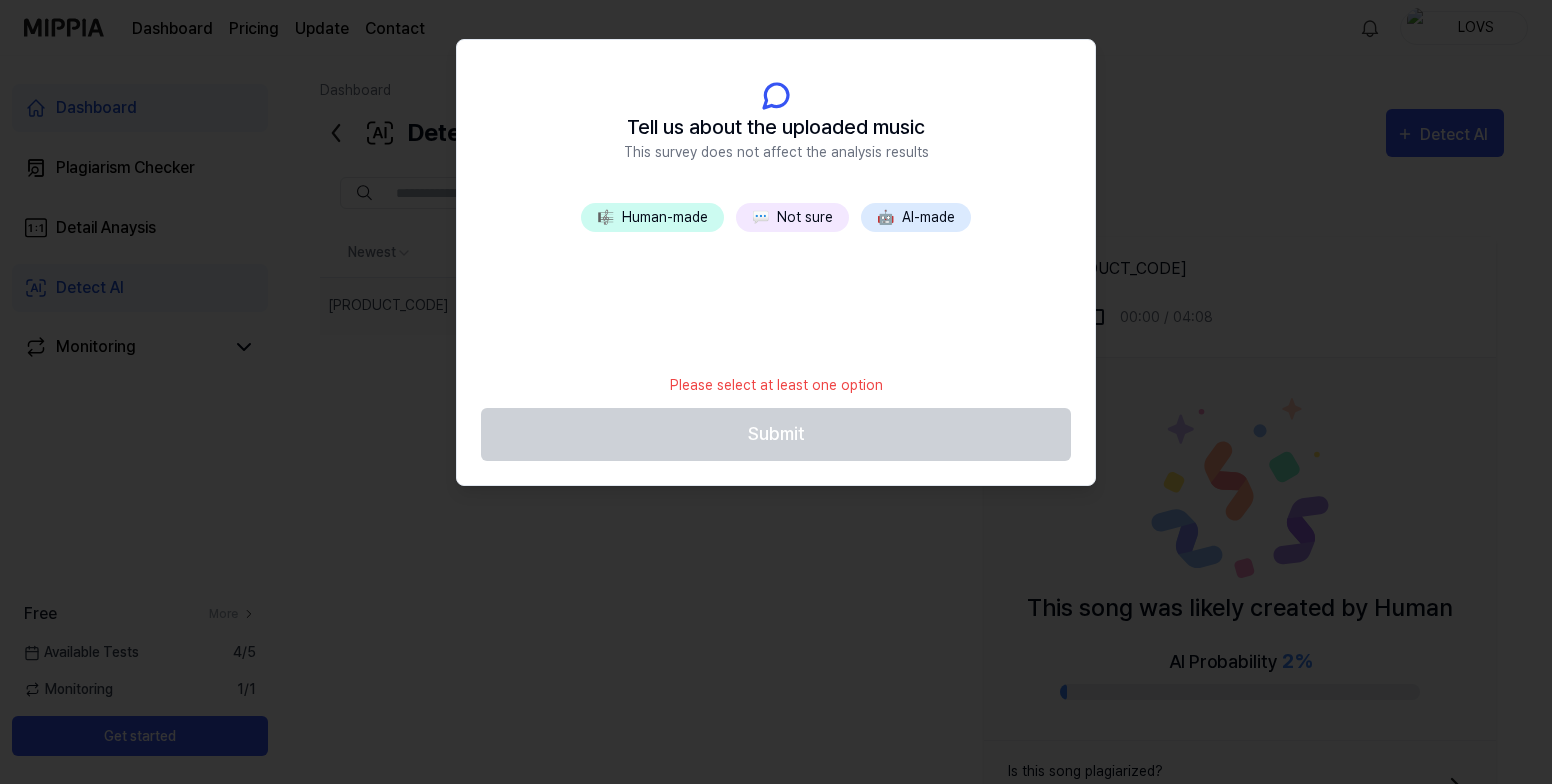 click on "💬 Not sure" at bounding box center (792, 217) 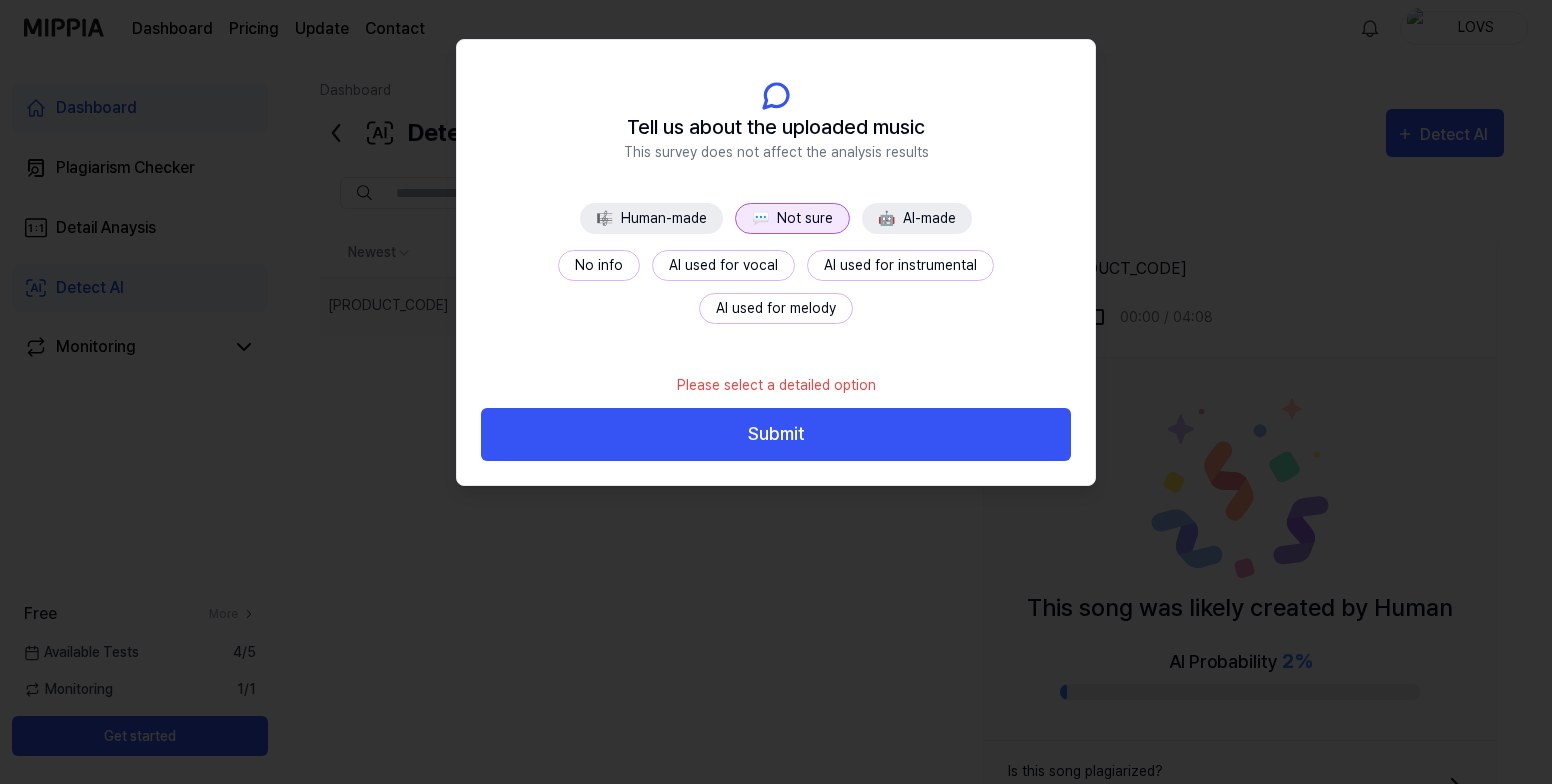 click on "No info" at bounding box center (599, 265) 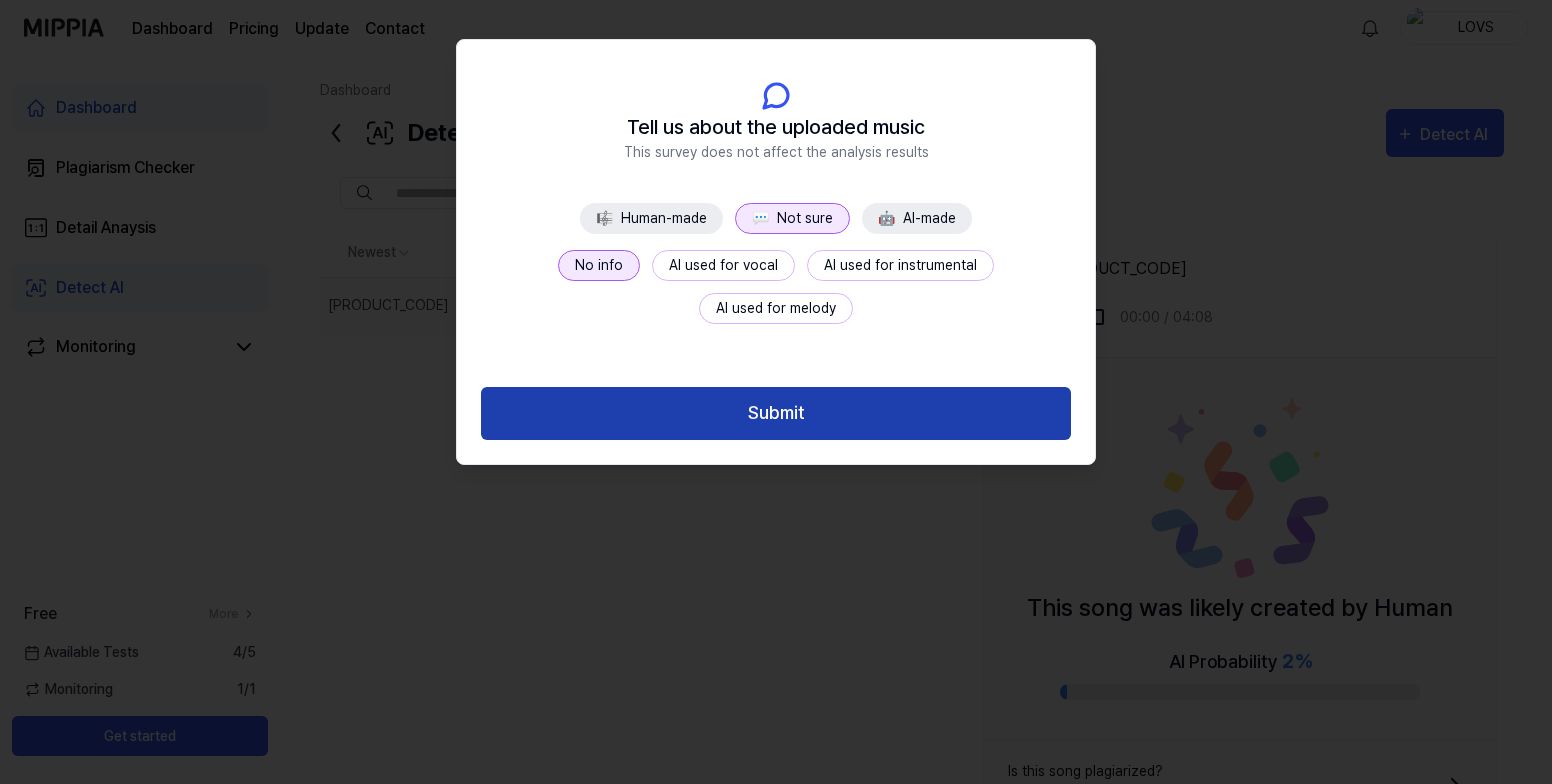 click on "Submit" at bounding box center (776, 413) 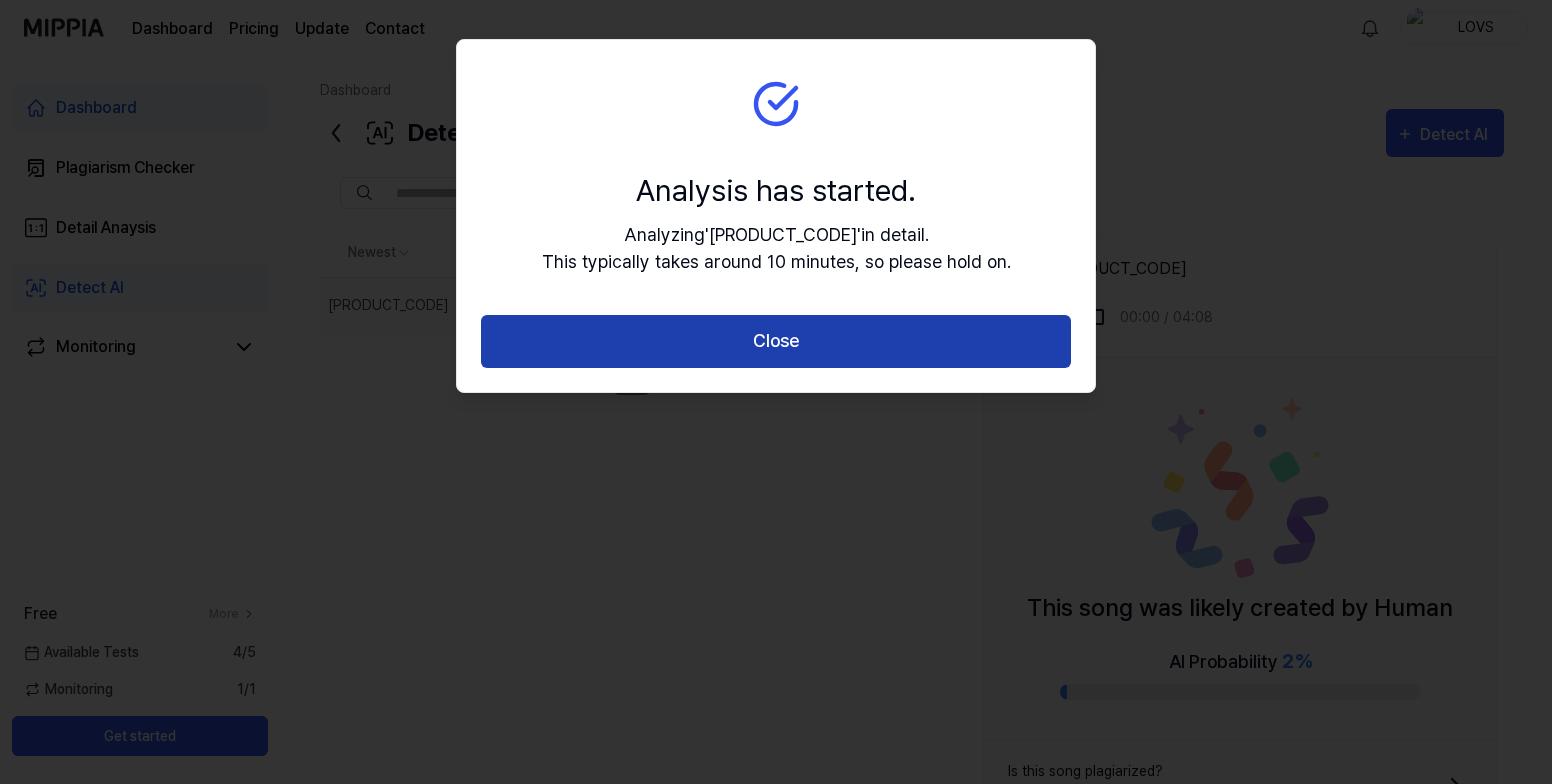 click on "Close" at bounding box center (776, 341) 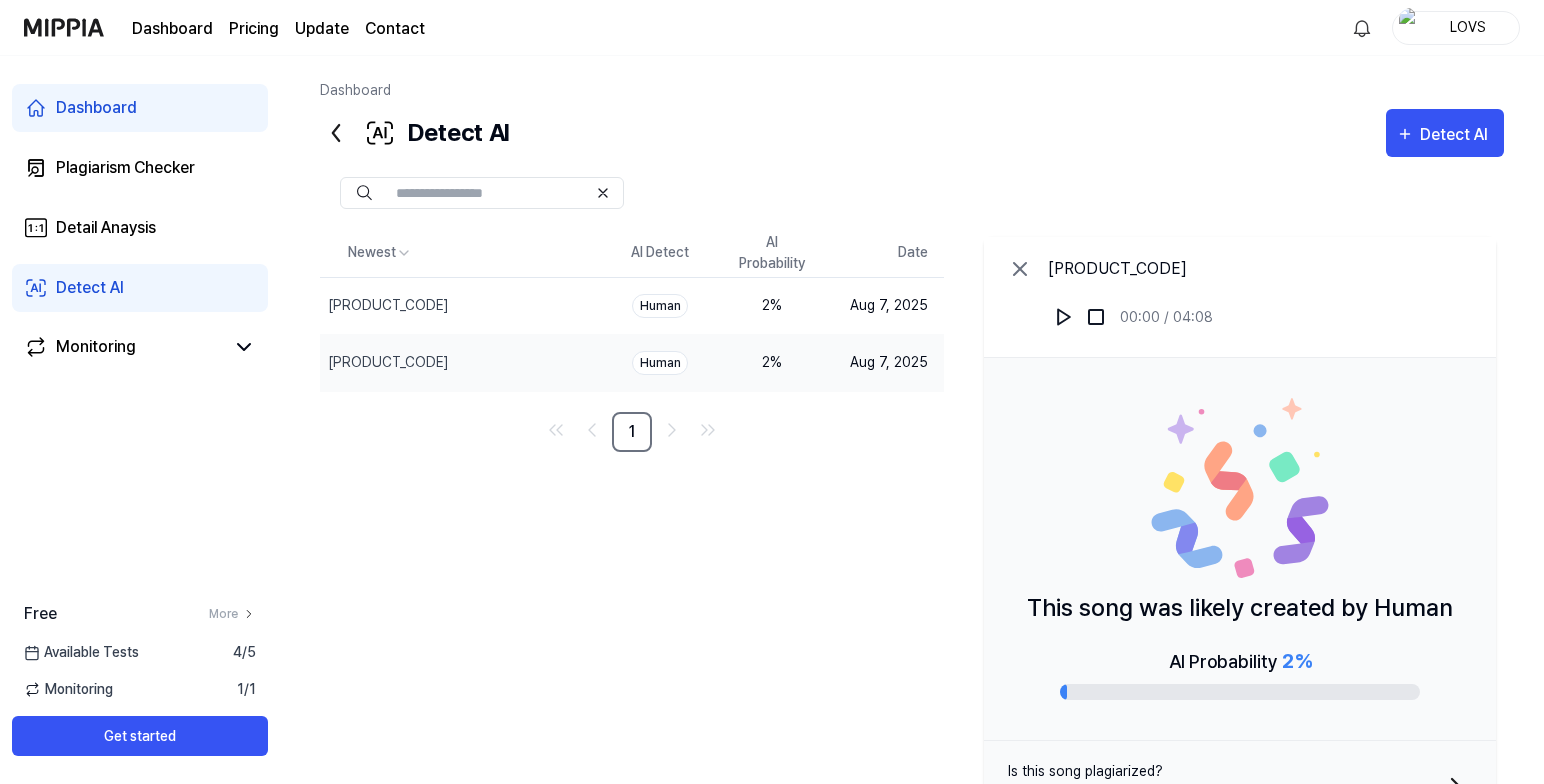 type 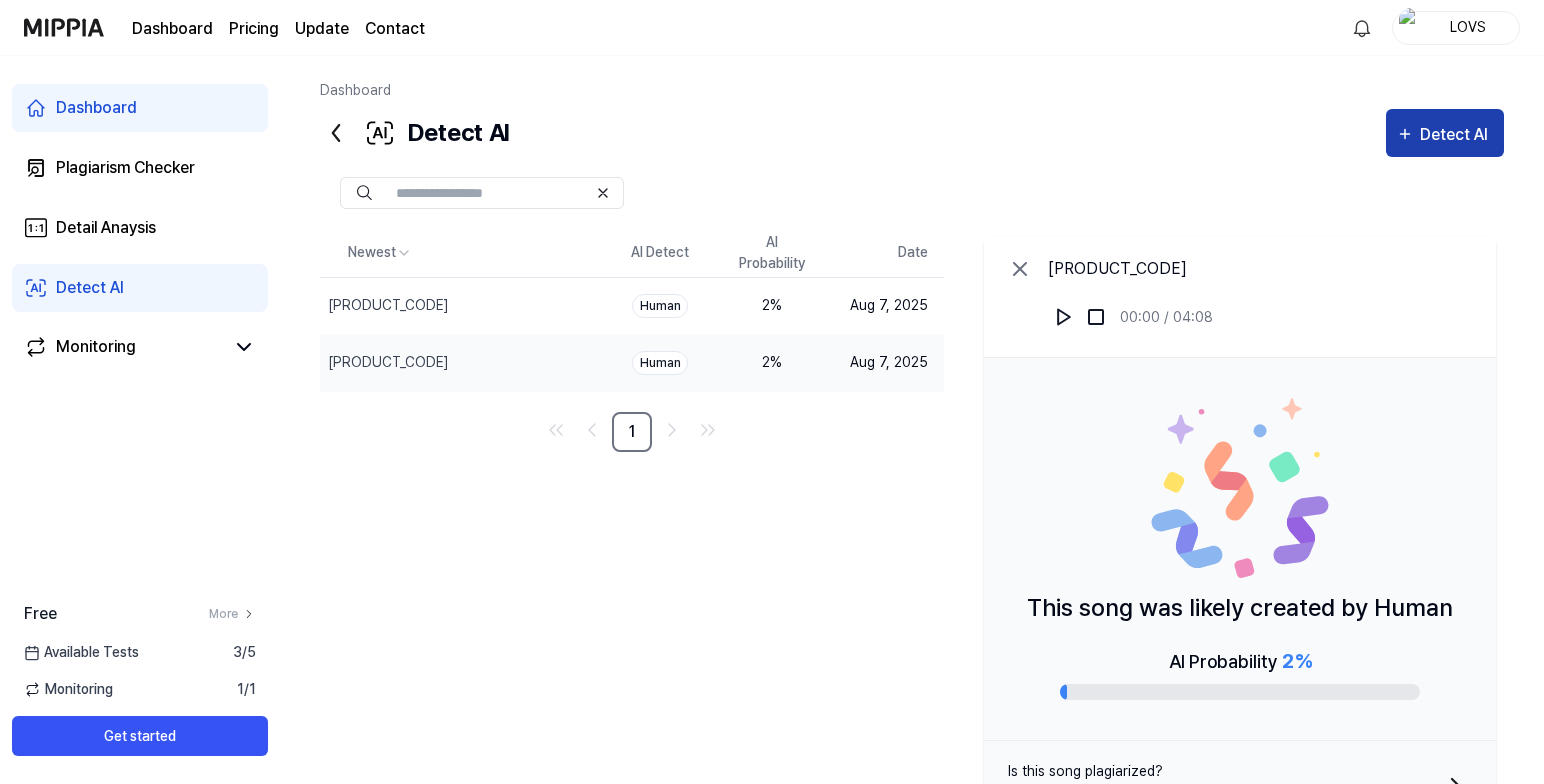 click on "Detect AI" at bounding box center [1457, 135] 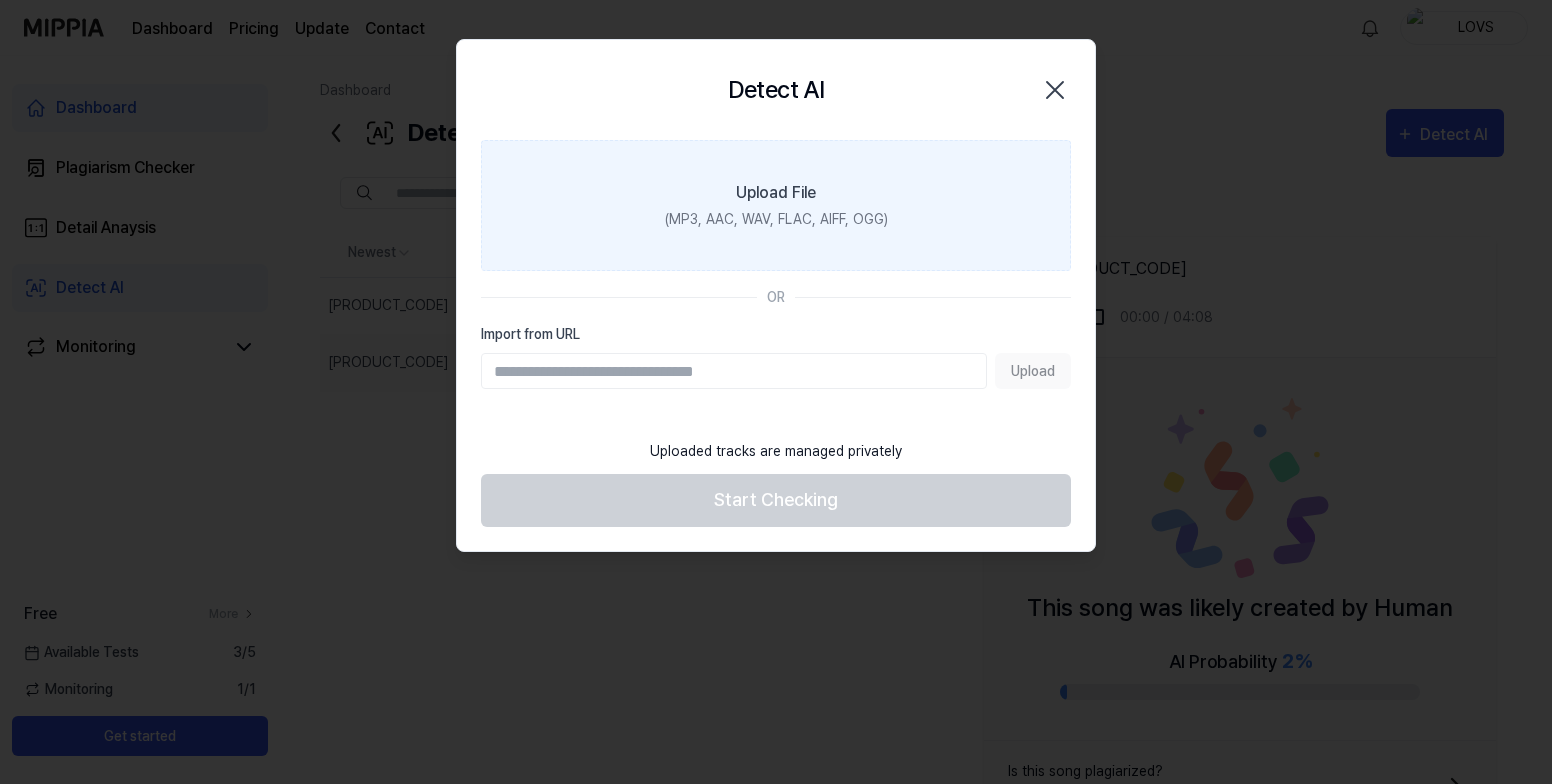 click on "(MP3, AAC, WAV, FLAC, AIFF, OGG)" at bounding box center [776, 219] 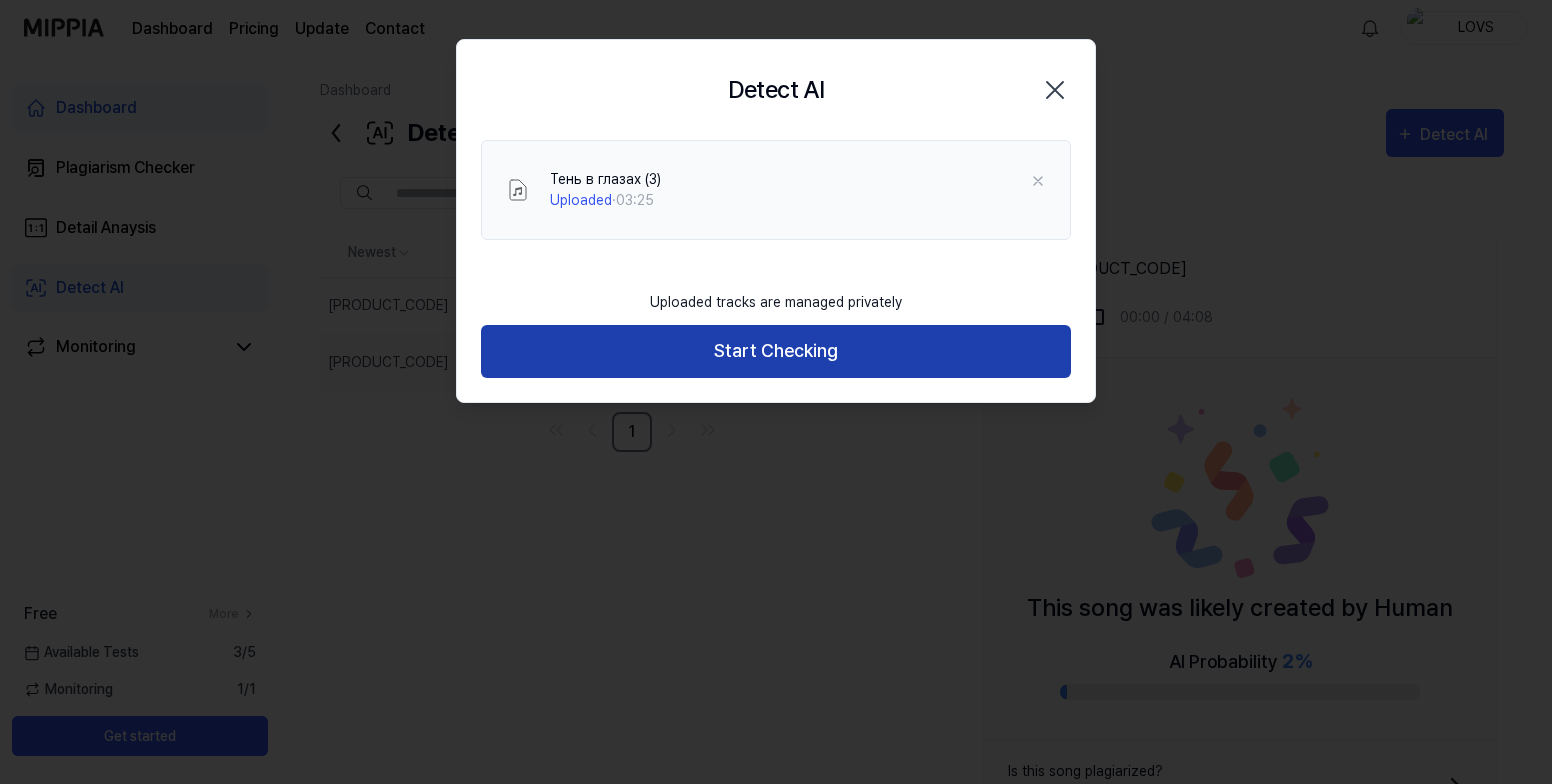 click on "Start Checking" at bounding box center [776, 351] 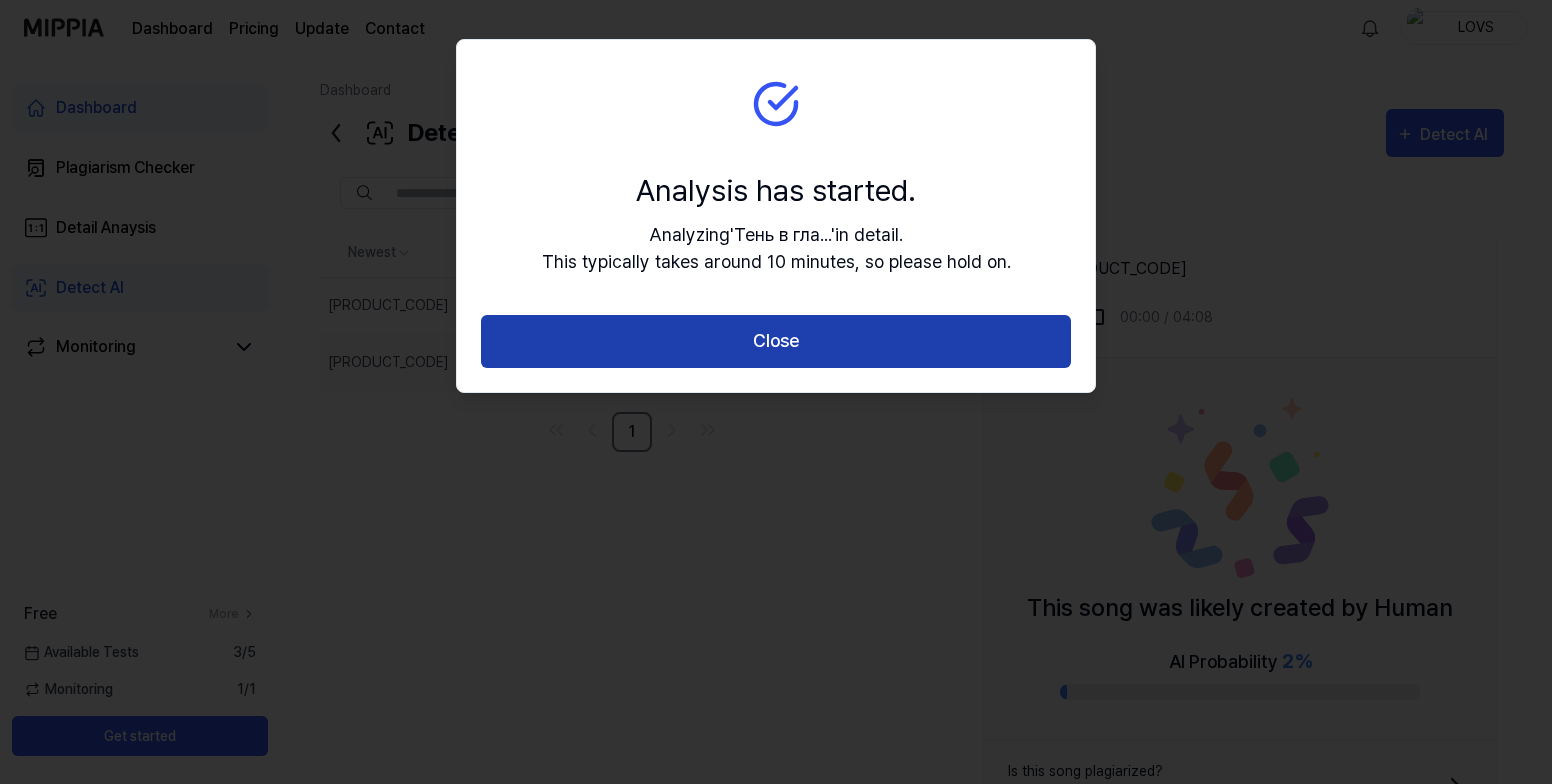 click on "Close" at bounding box center [776, 341] 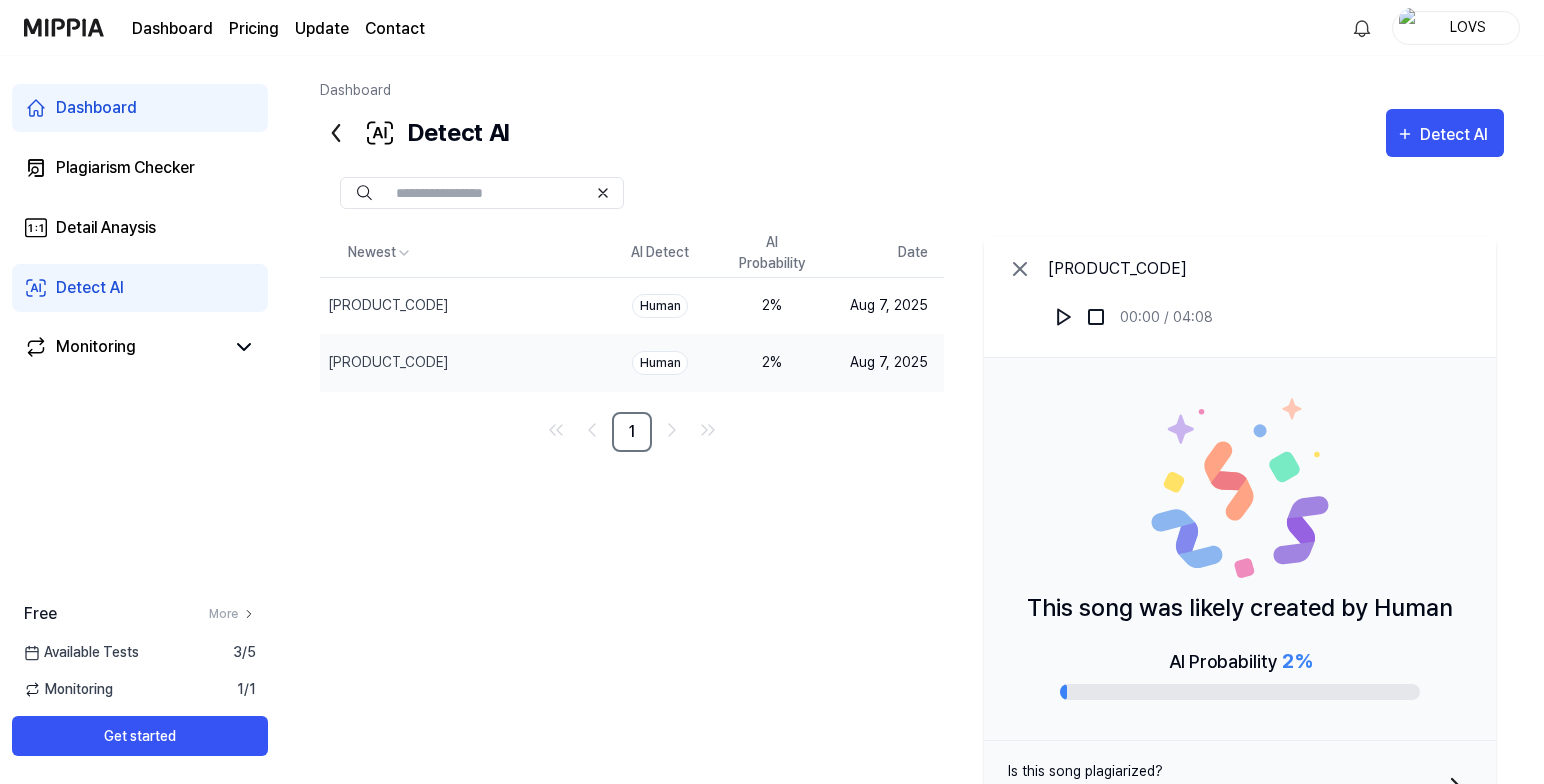click on "Detect AI" at bounding box center (140, 288) 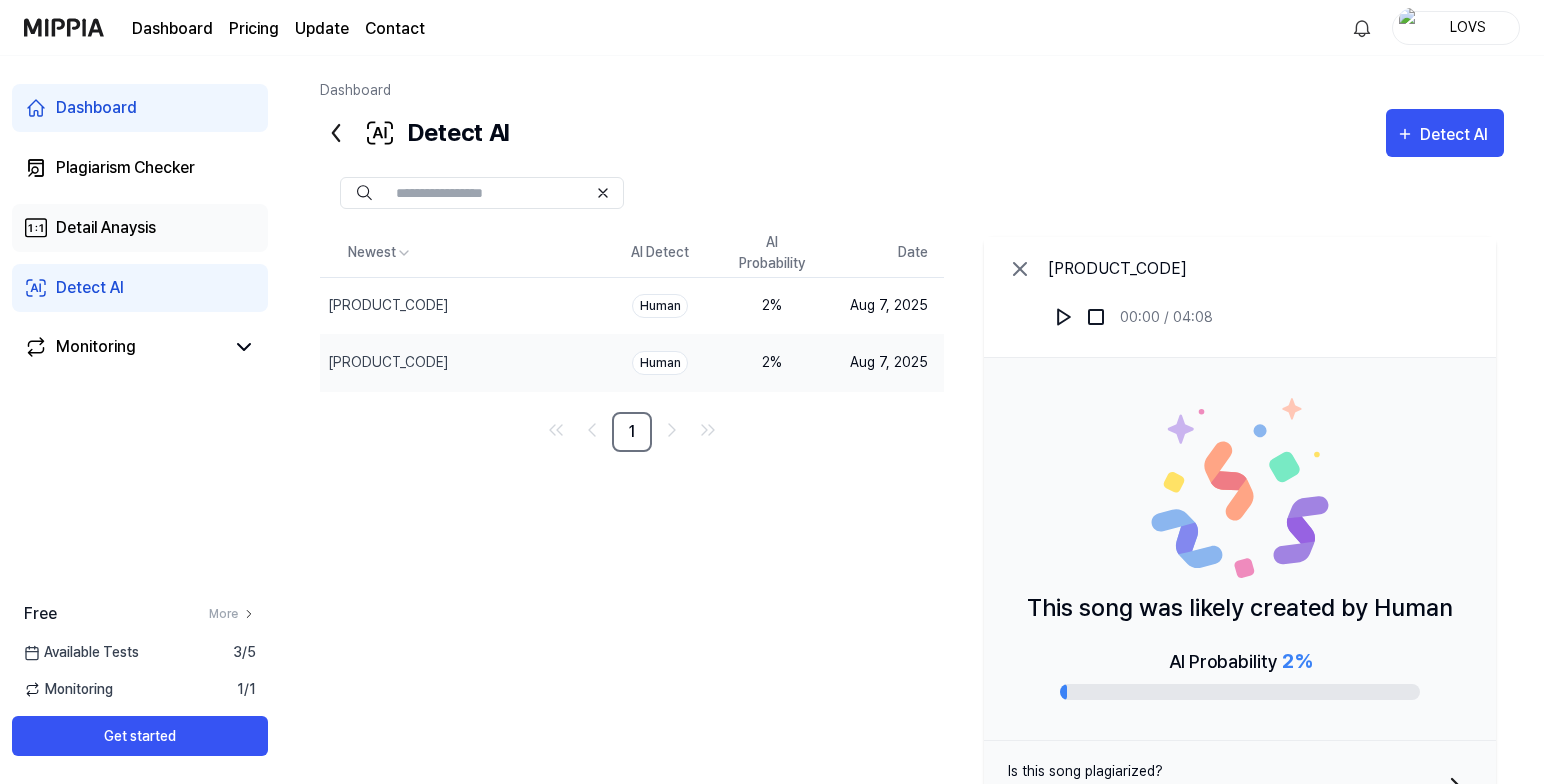 click on "Detail Anaysis" at bounding box center [106, 228] 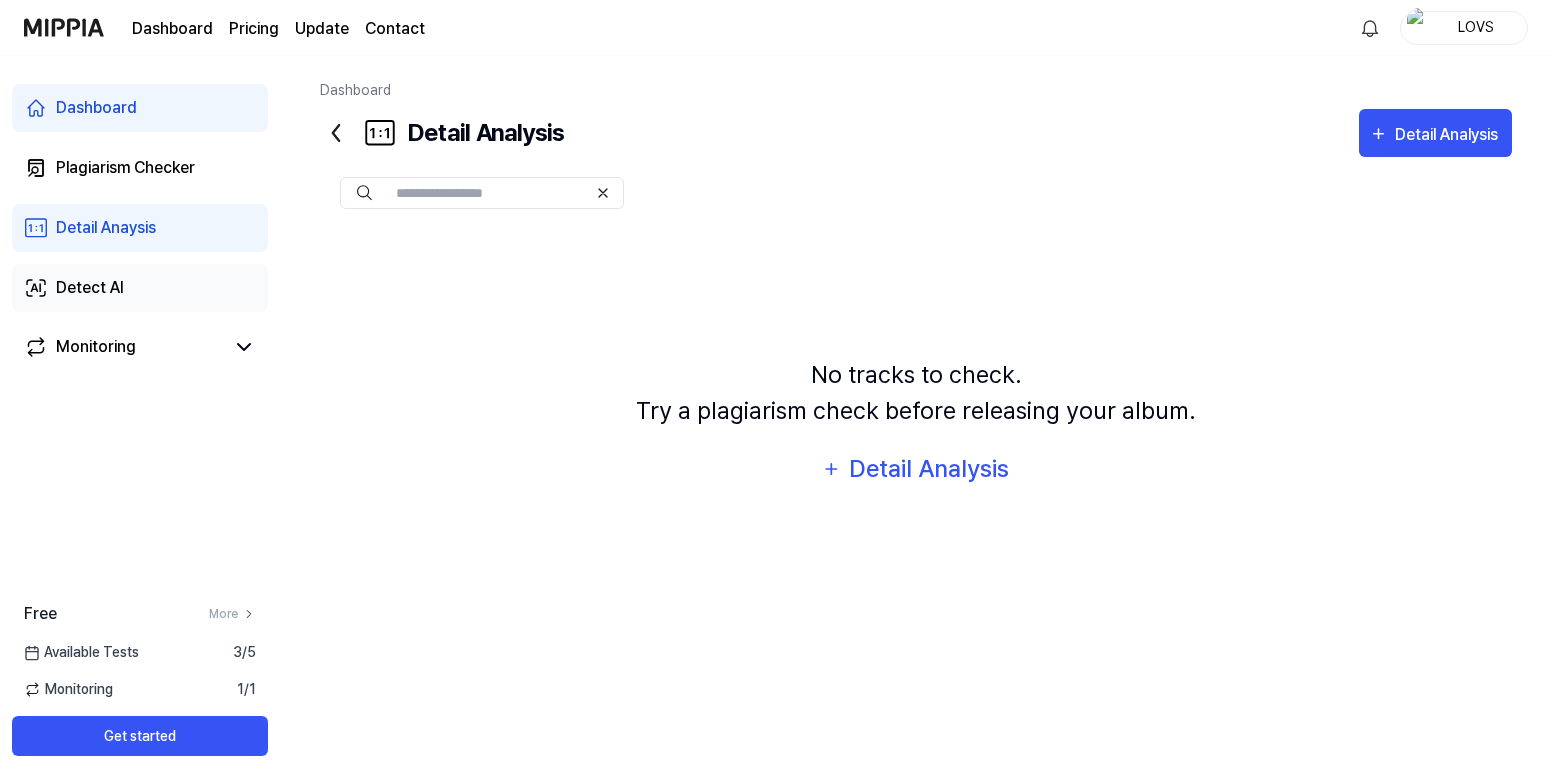 click on "Detect AI" at bounding box center [140, 288] 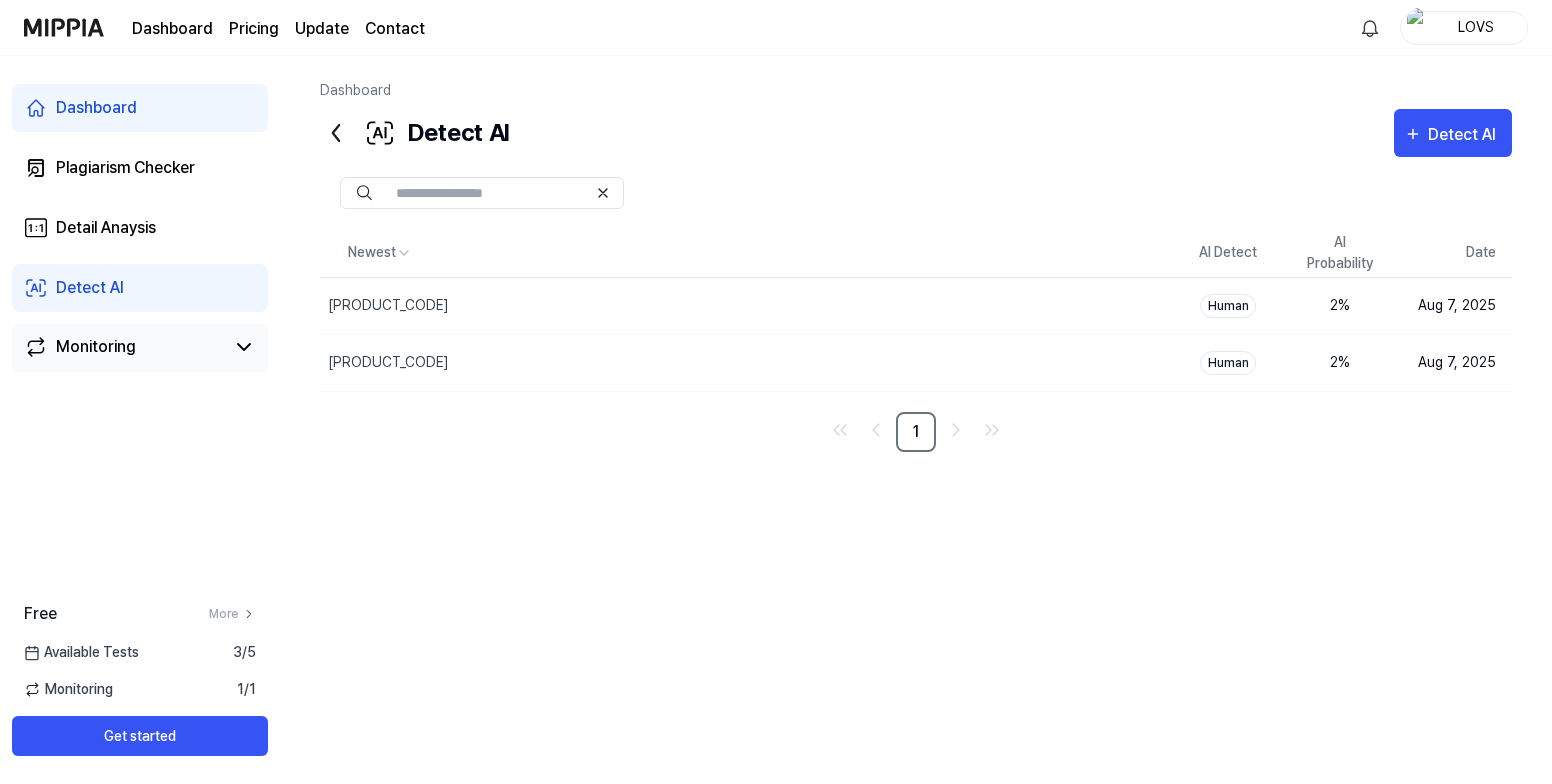 click on "Monitoring" at bounding box center [140, 348] 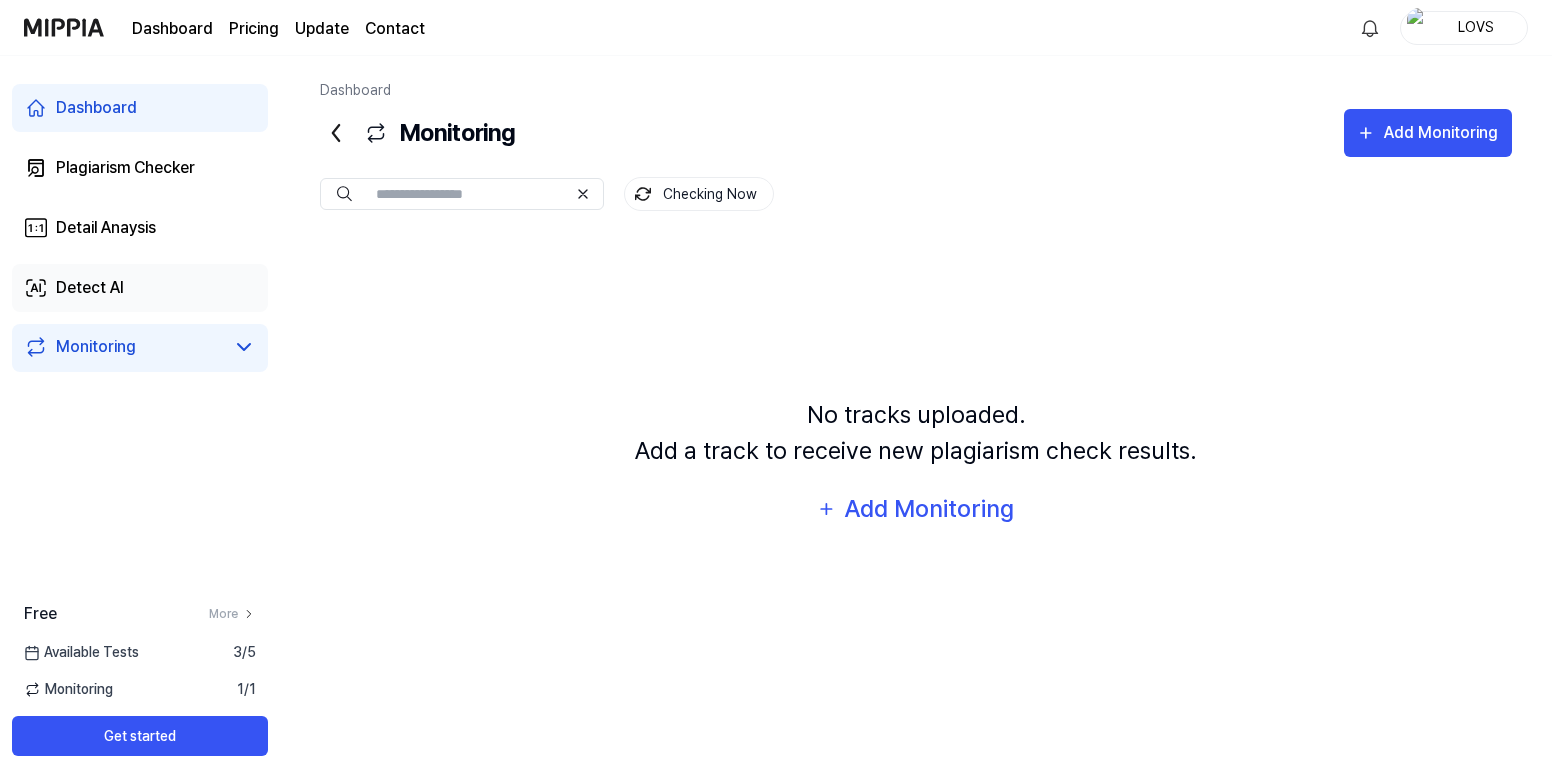 click on "Detect AI" at bounding box center [90, 288] 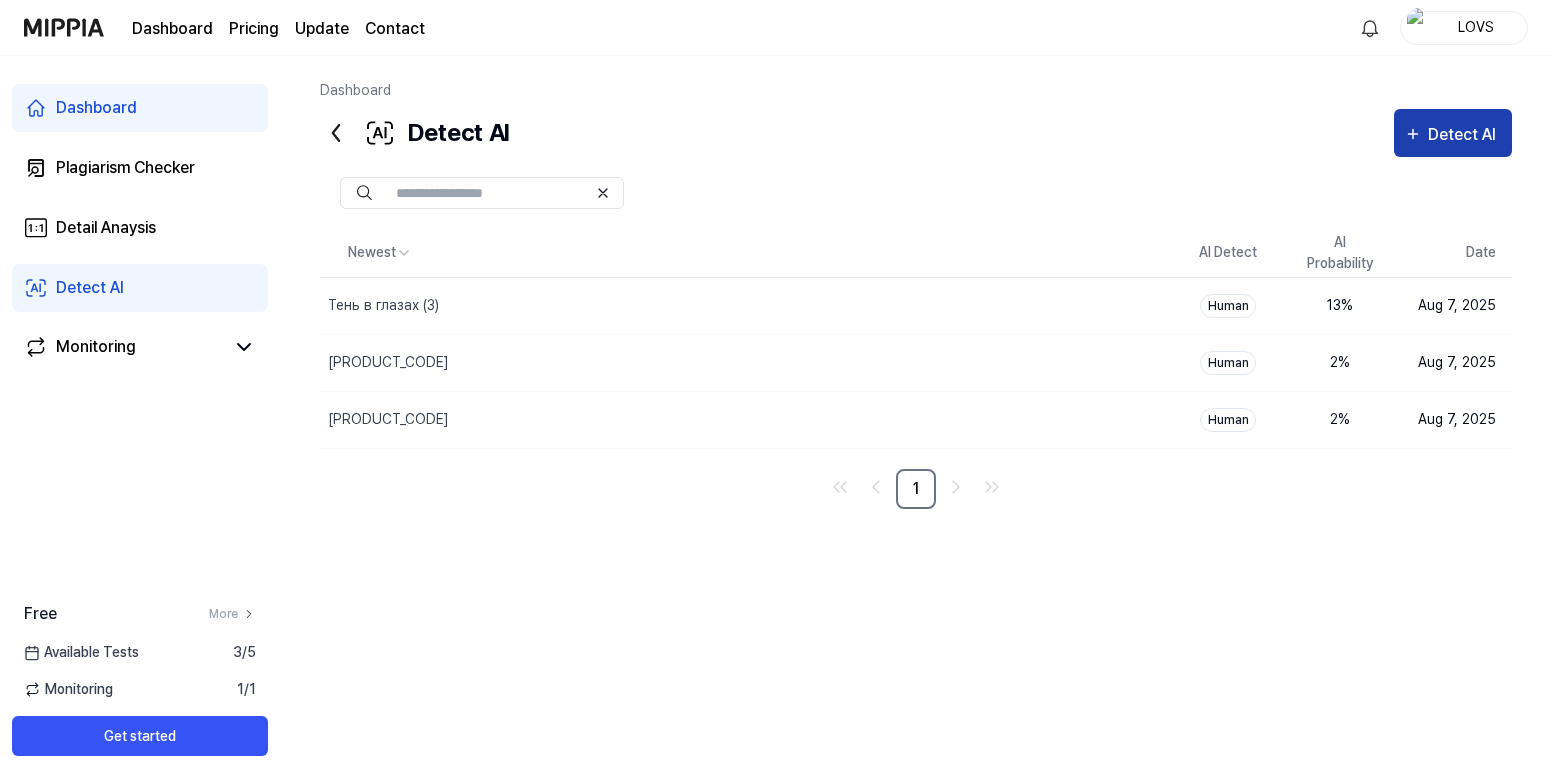 click on "Detect AI" at bounding box center (1453, 133) 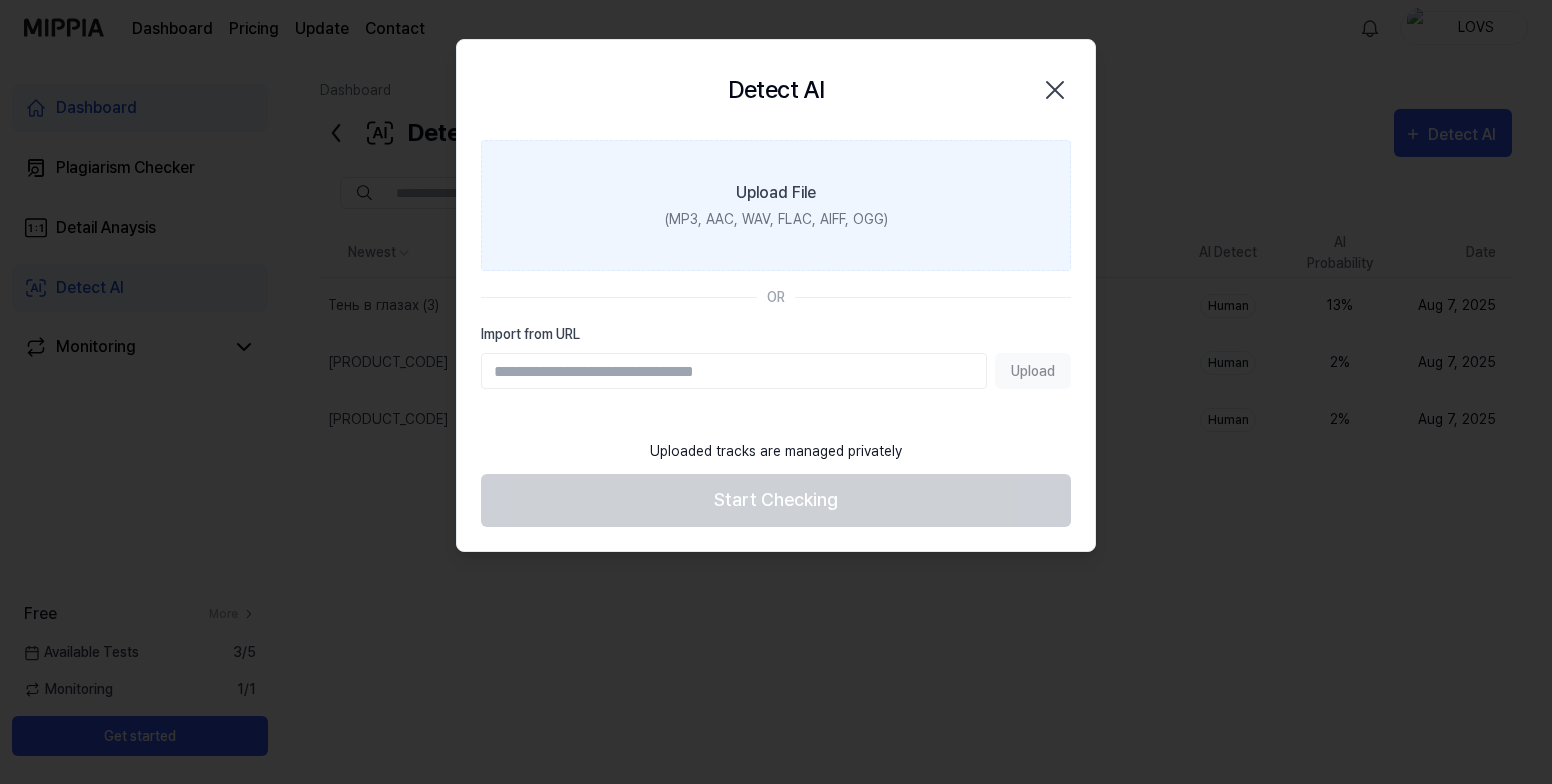 click on "(MP3, AAC, WAV, FLAC, AIFF, OGG)" at bounding box center [776, 219] 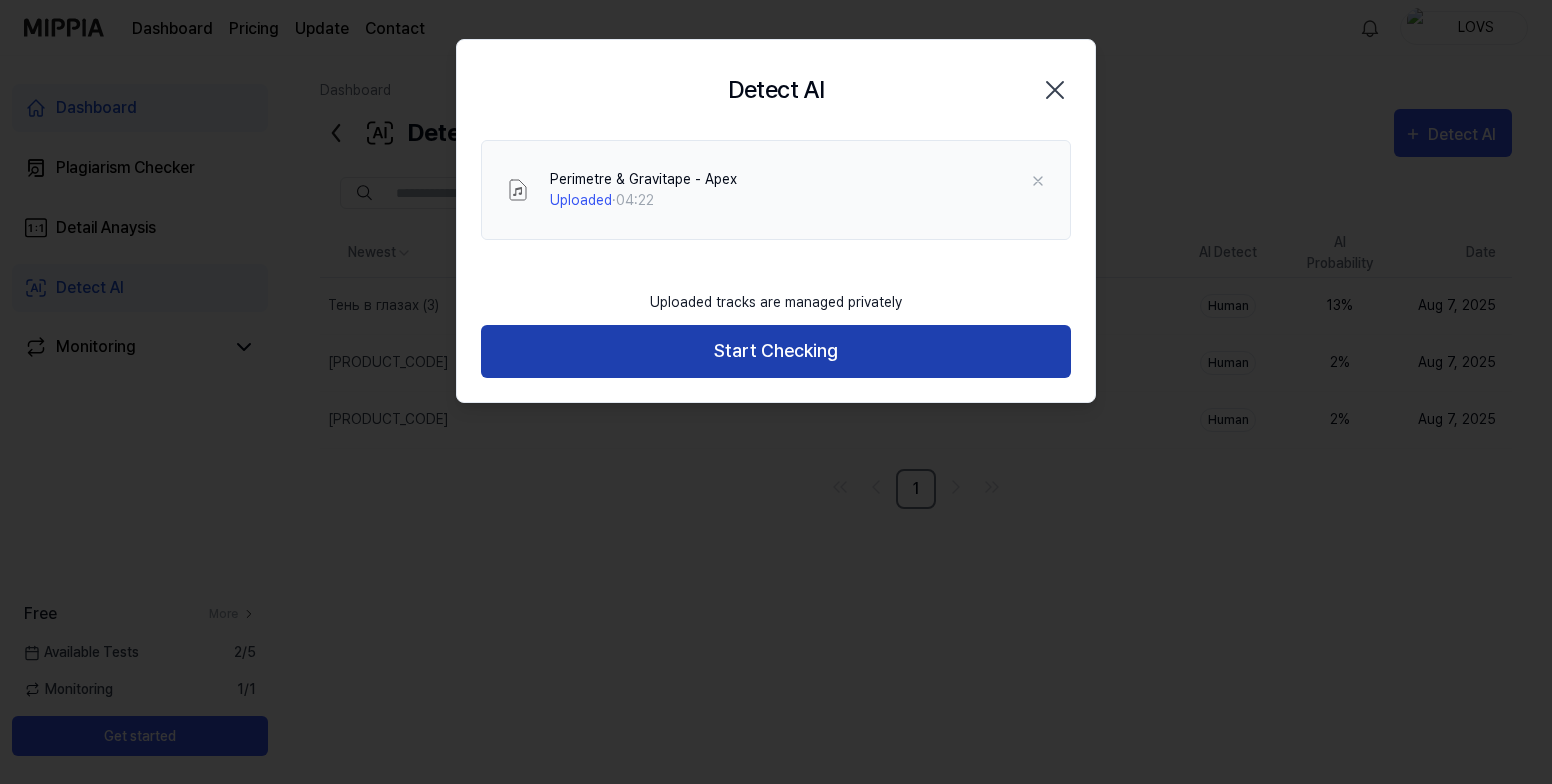 click on "Start Checking" at bounding box center (776, 351) 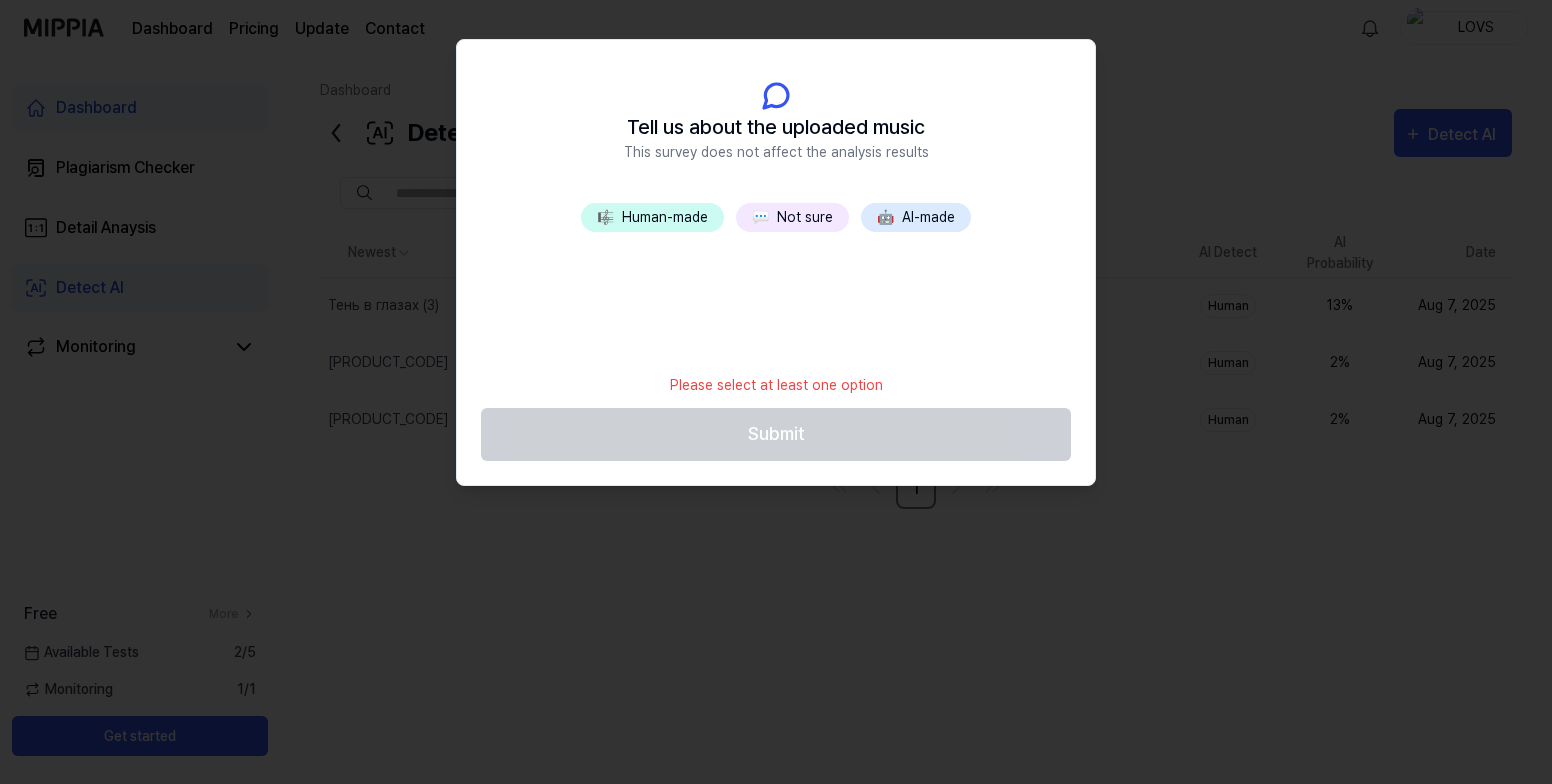 click on "💬 Not sure" at bounding box center [792, 217] 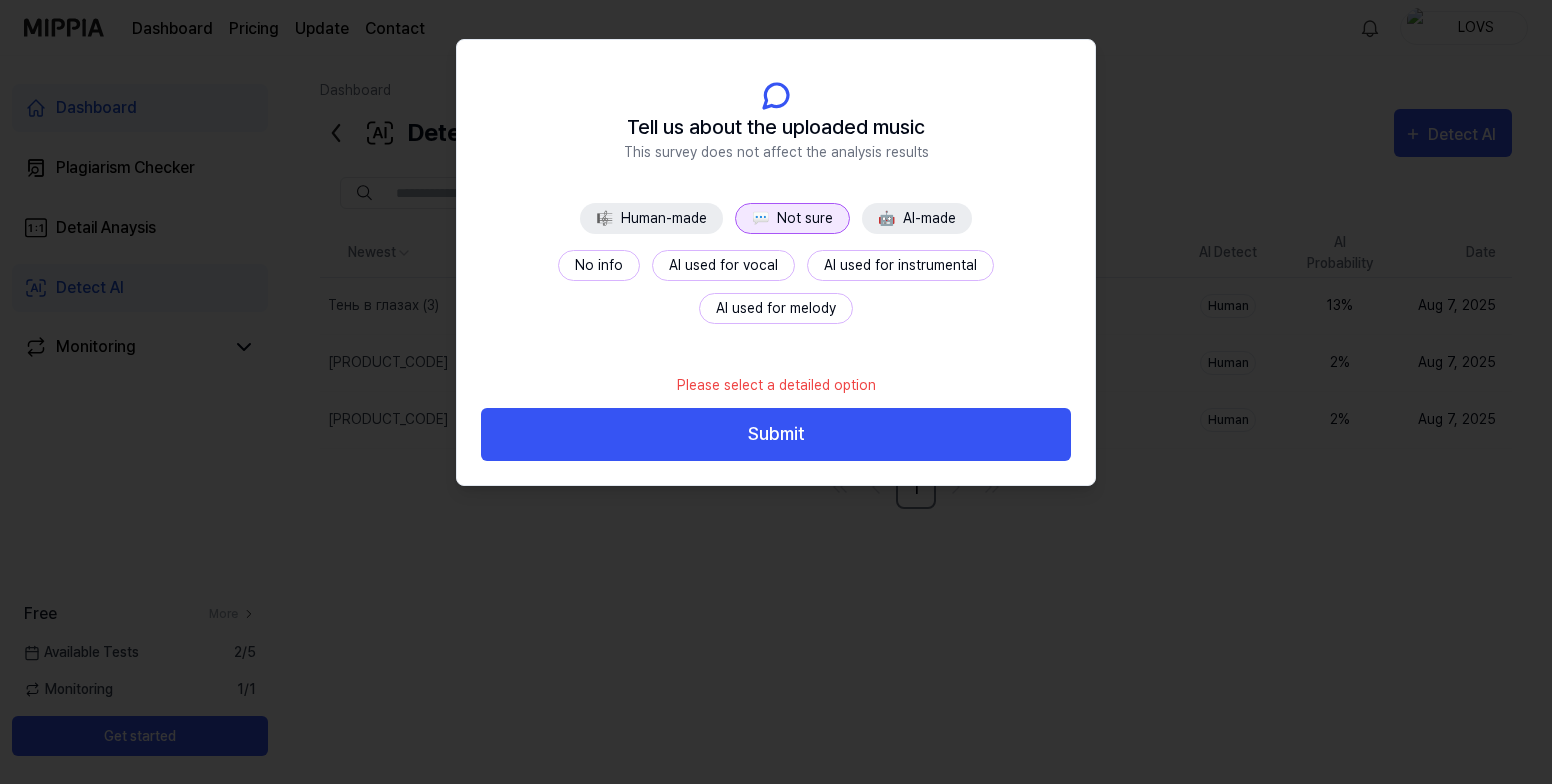 click on "No info" at bounding box center [599, 265] 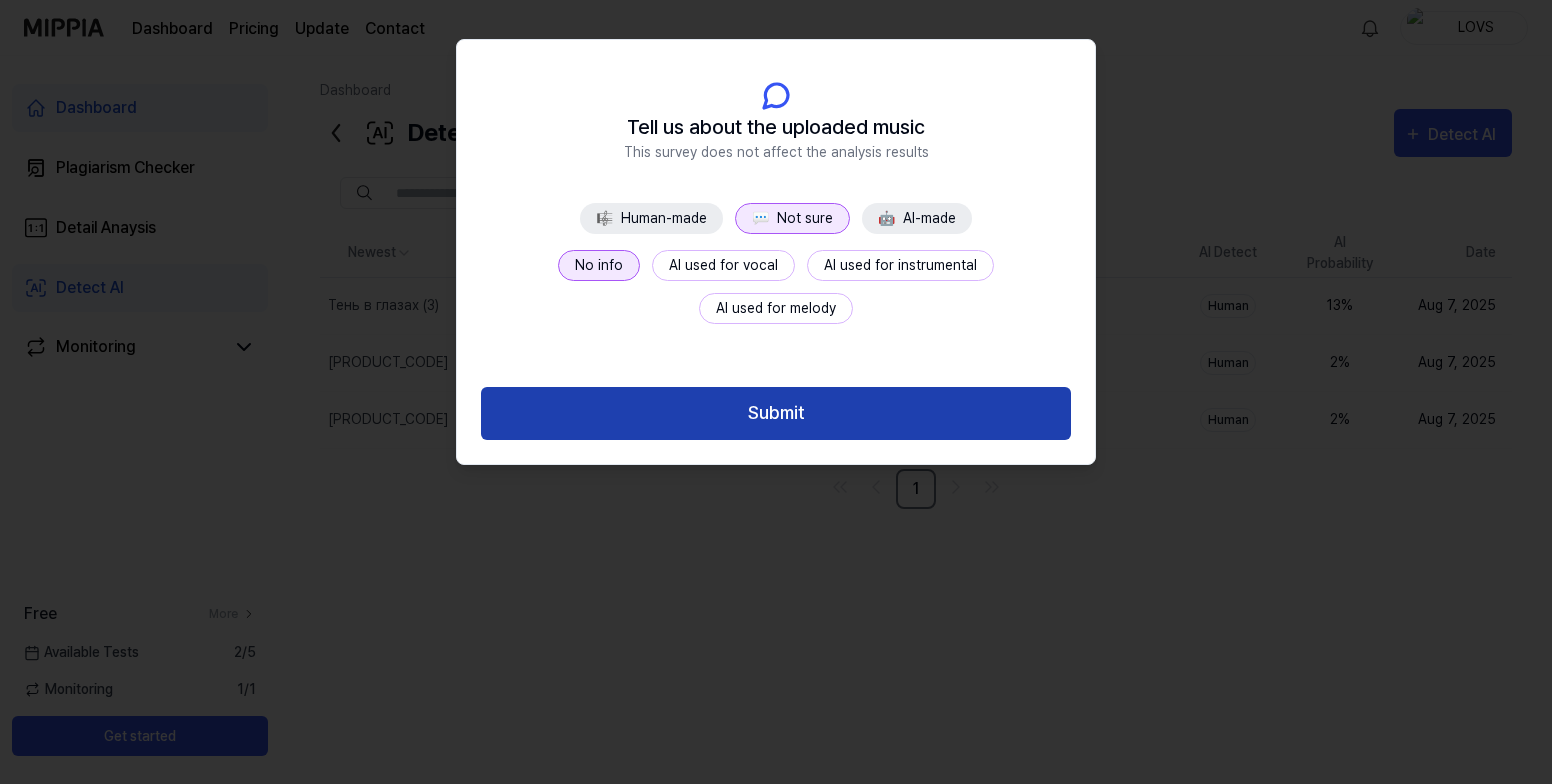 click on "Submit" at bounding box center [776, 413] 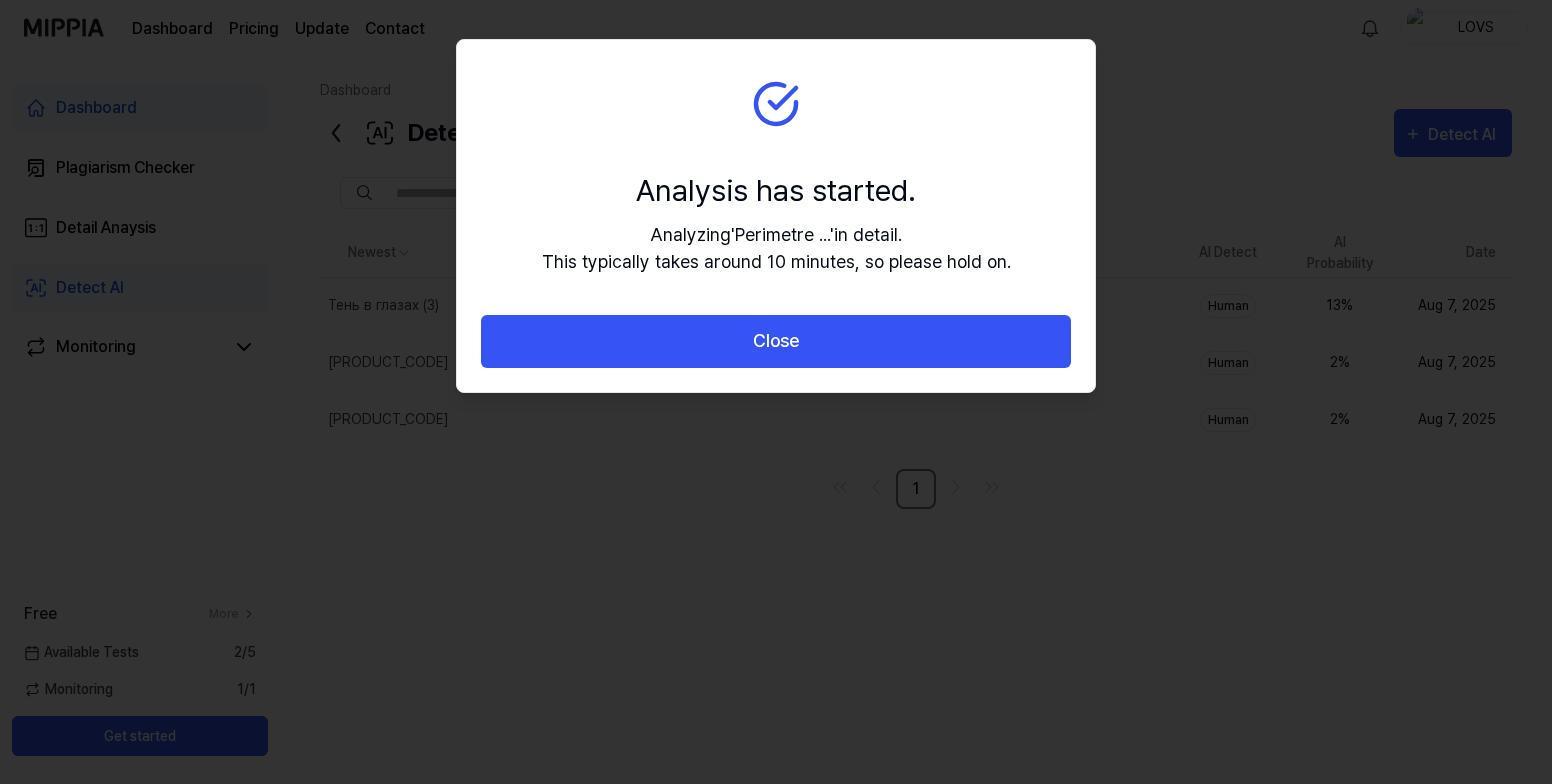 drag, startPoint x: 805, startPoint y: 334, endPoint x: 815, endPoint y: 330, distance: 10.770329 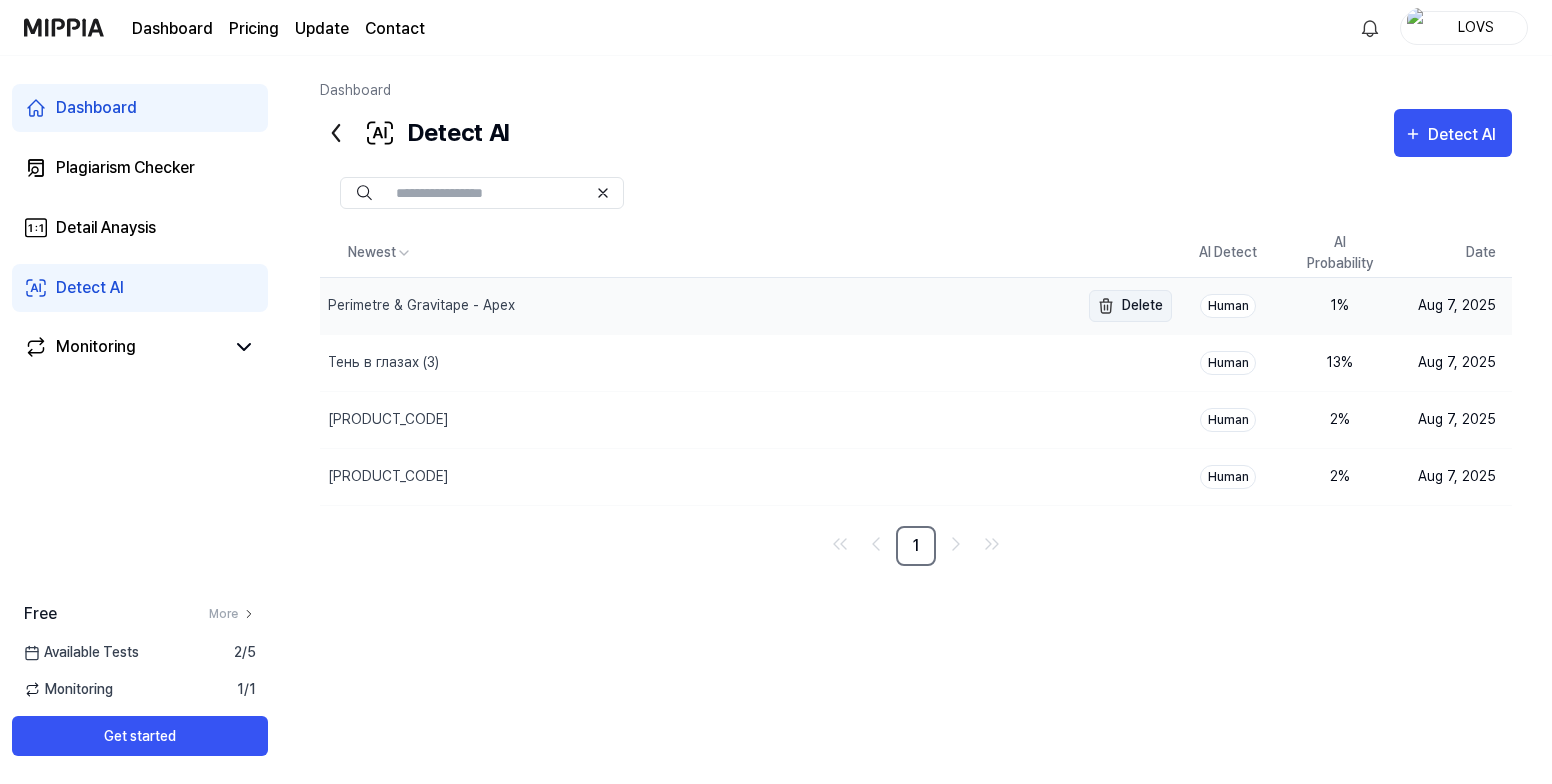 click on "Delete" at bounding box center [1130, 306] 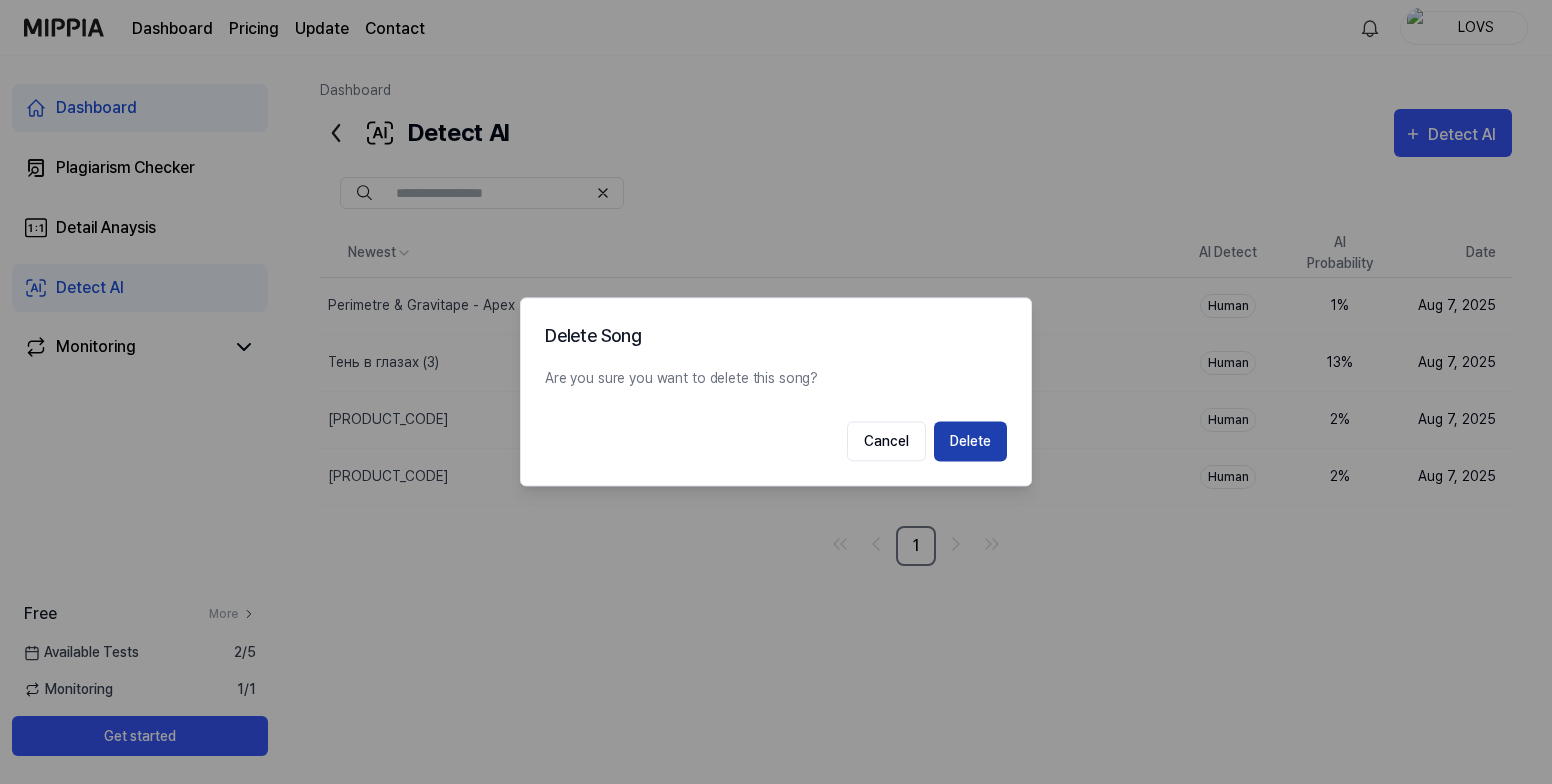 click on "Delete" at bounding box center [970, 442] 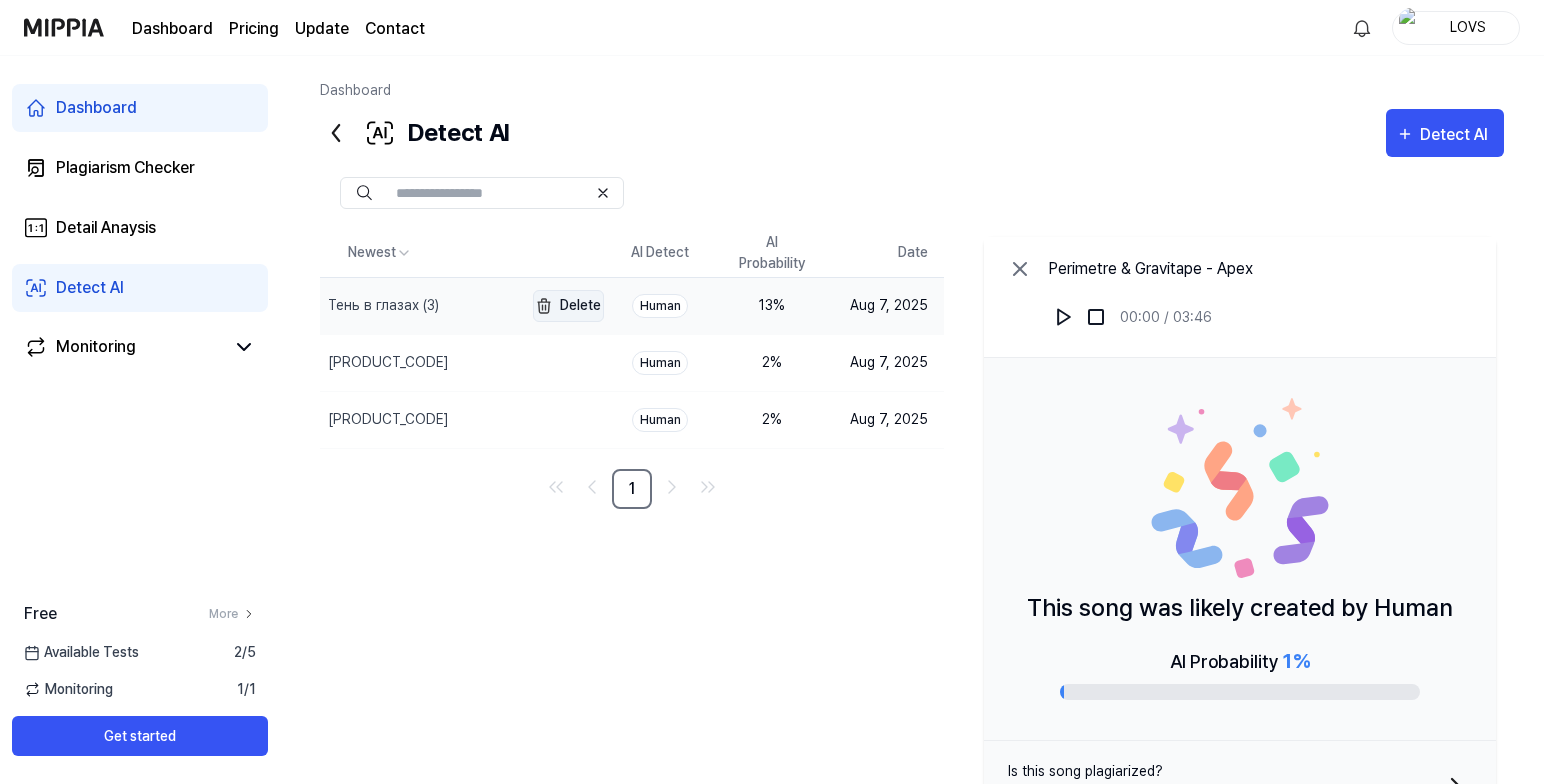 click on "Delete" at bounding box center [568, 306] 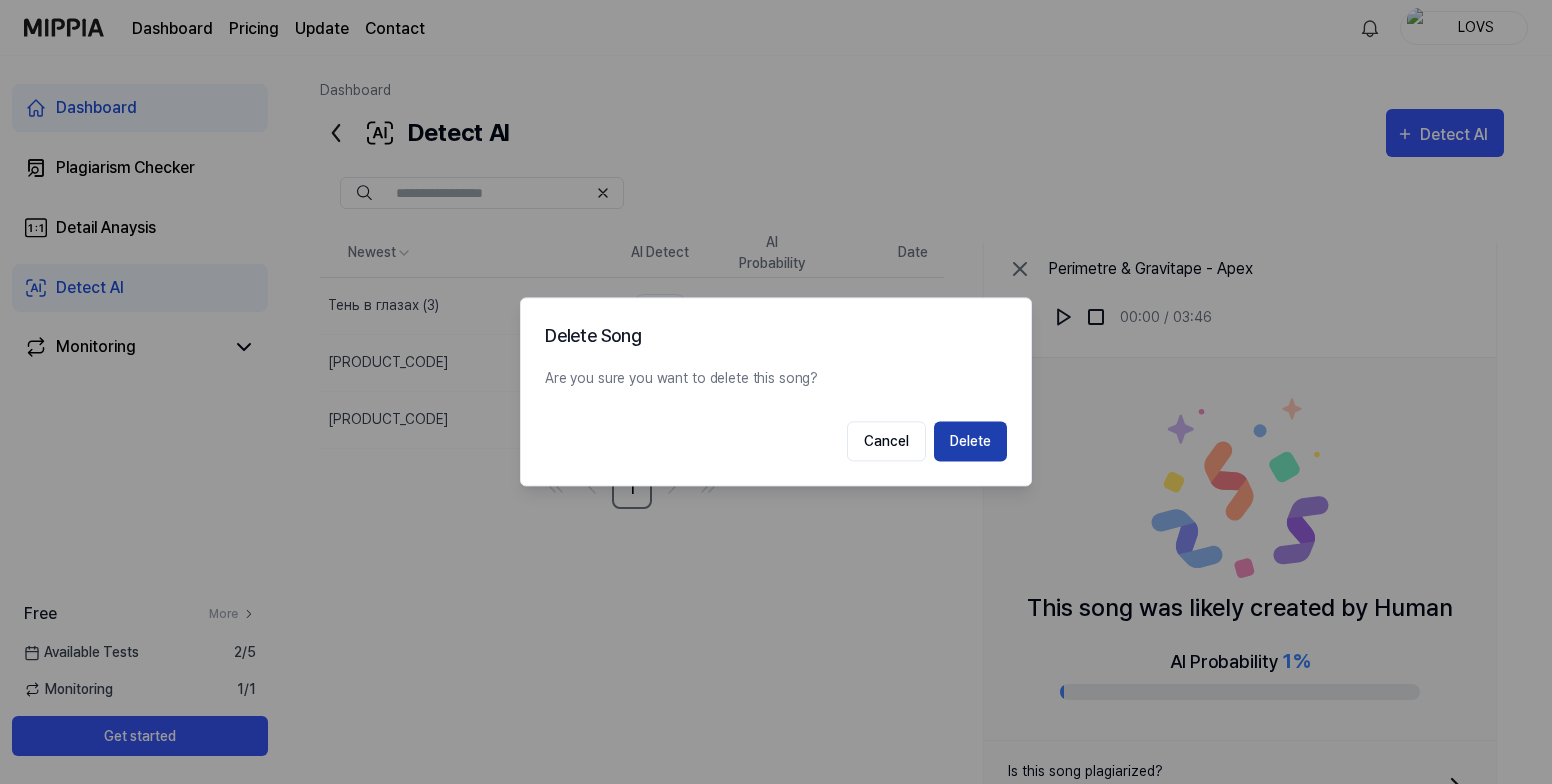 click on "Delete" at bounding box center [970, 442] 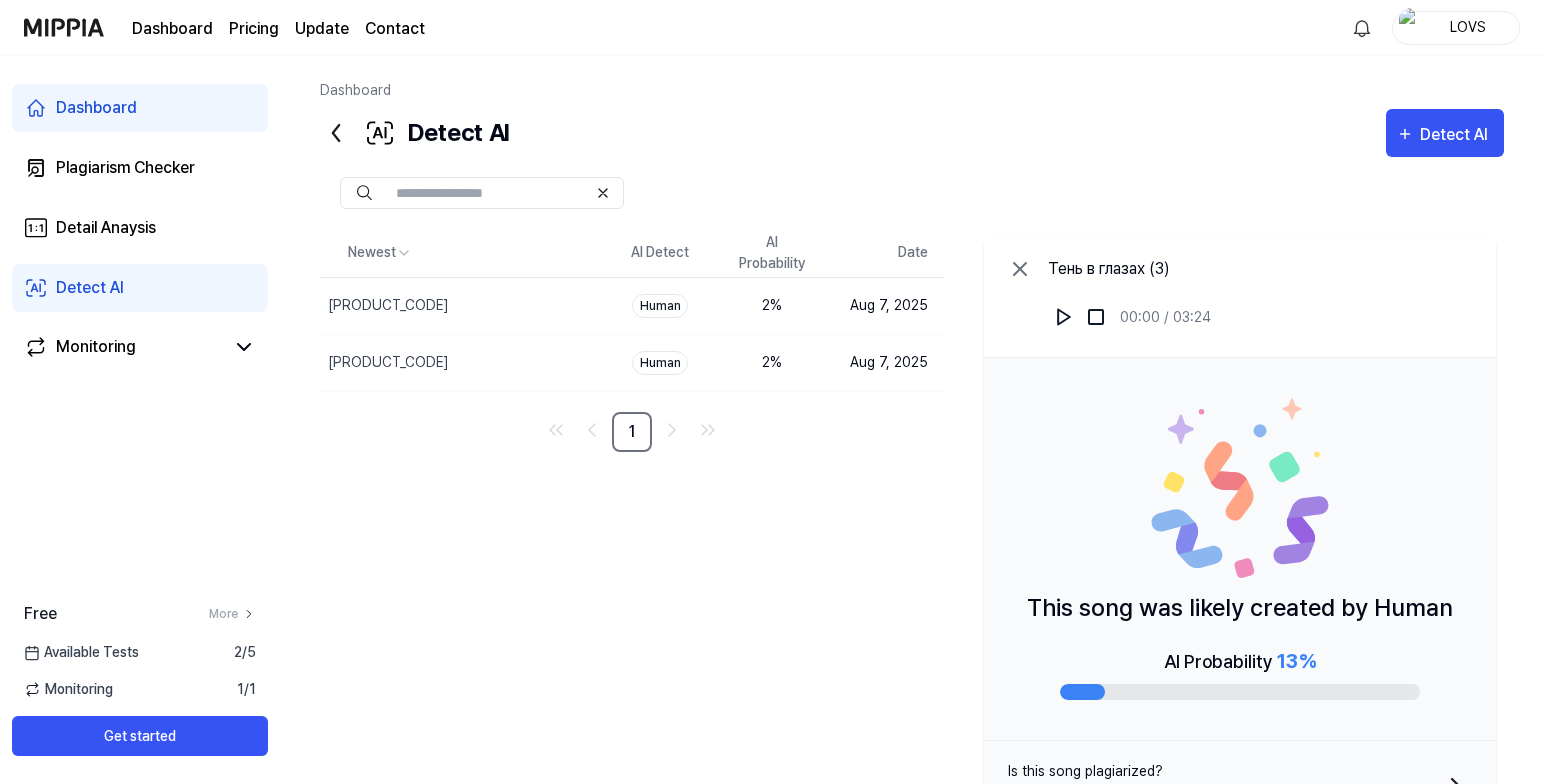 click on "LOVS" at bounding box center (1468, 27) 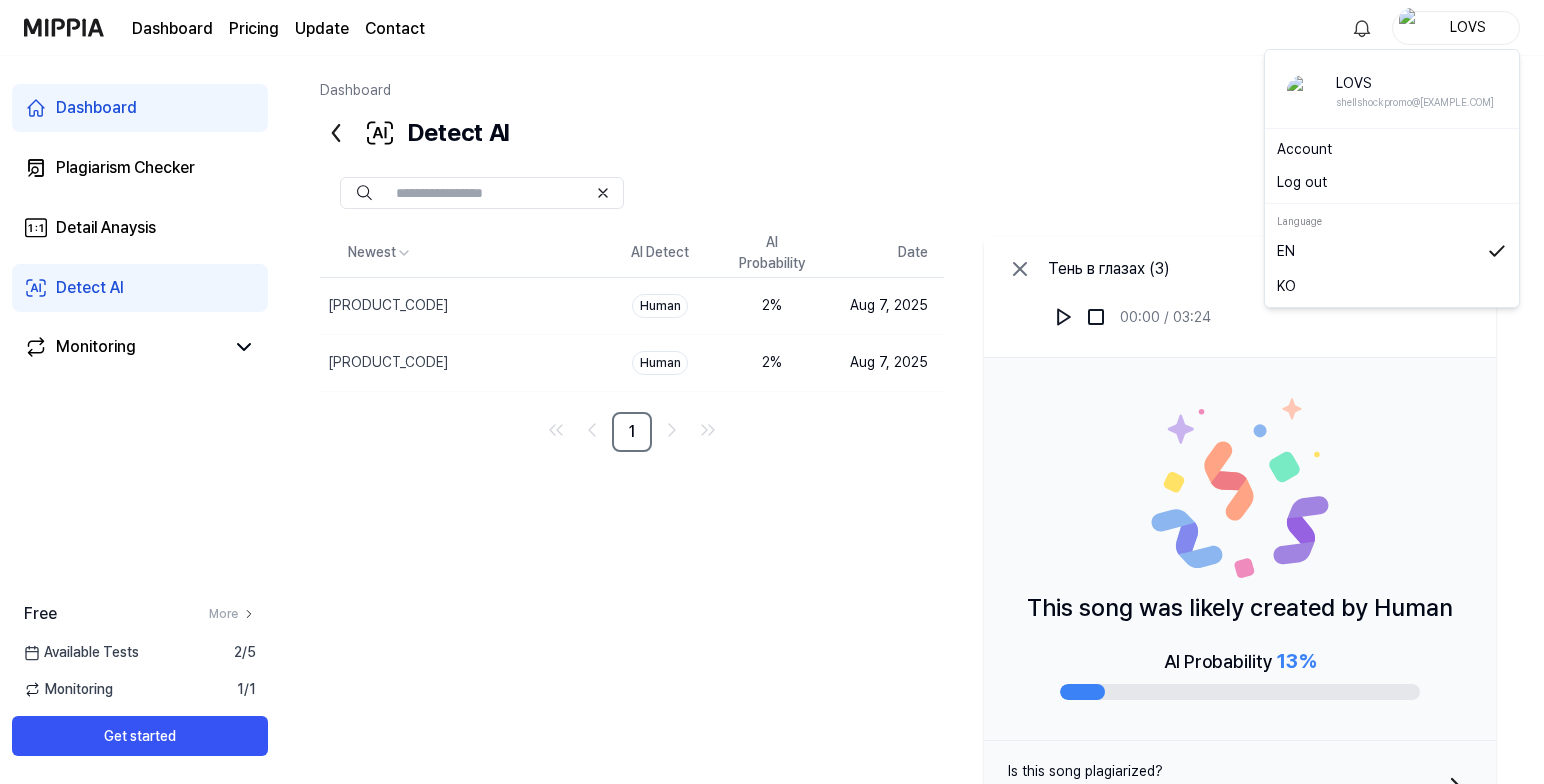 click on "Log out" at bounding box center [1392, 182] 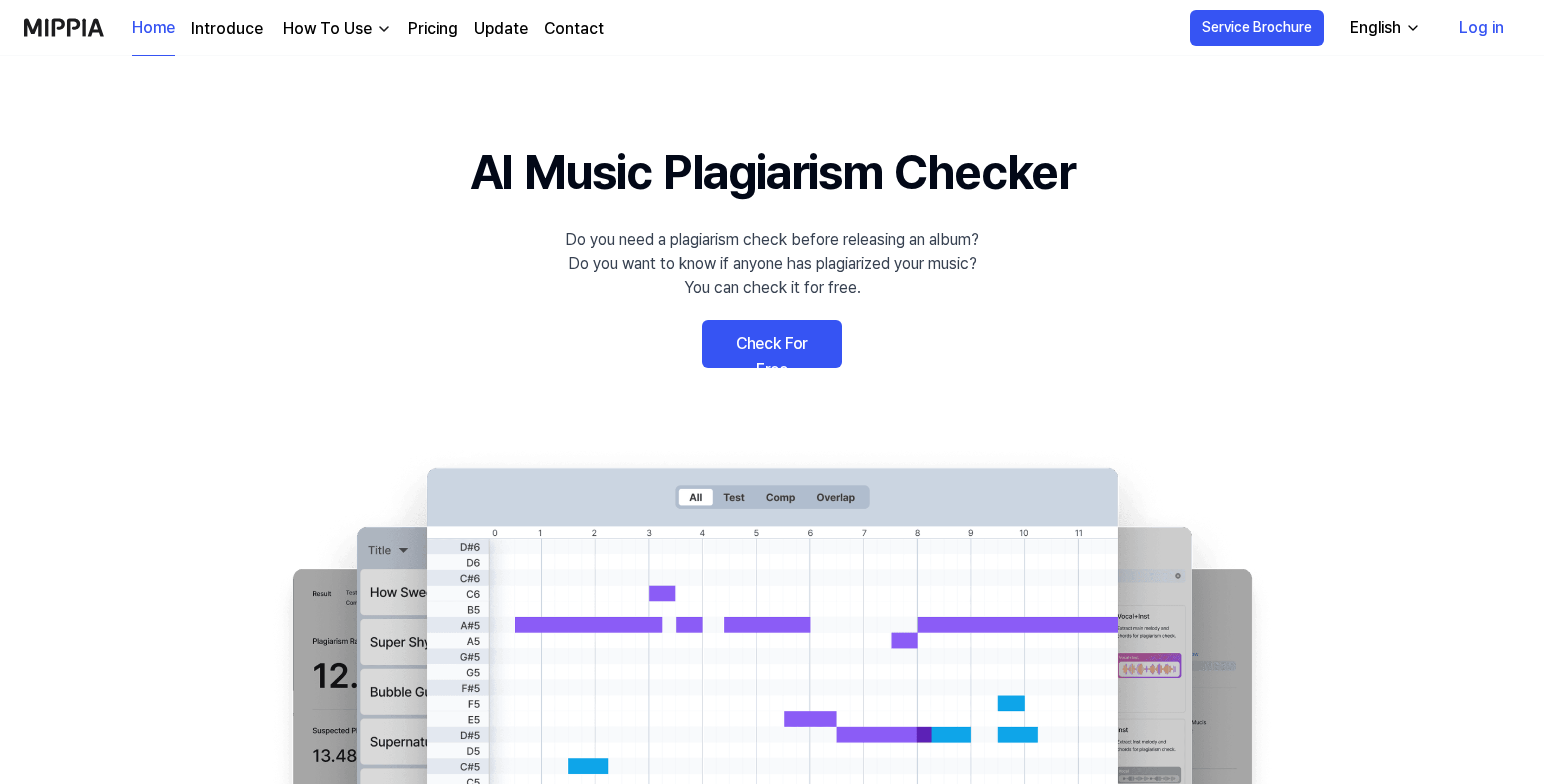 scroll, scrollTop: 0, scrollLeft: 0, axis: both 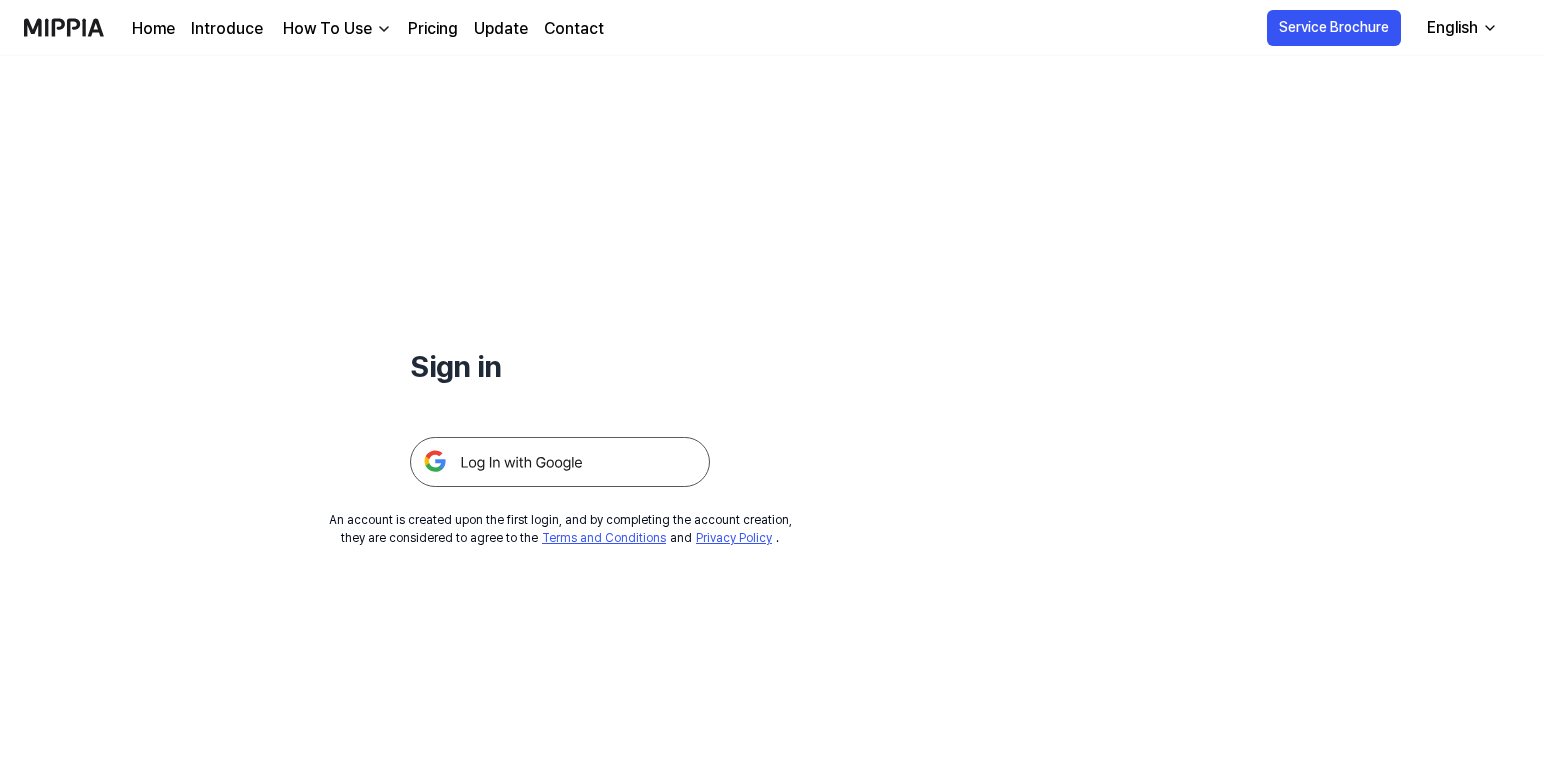 click at bounding box center (560, 462) 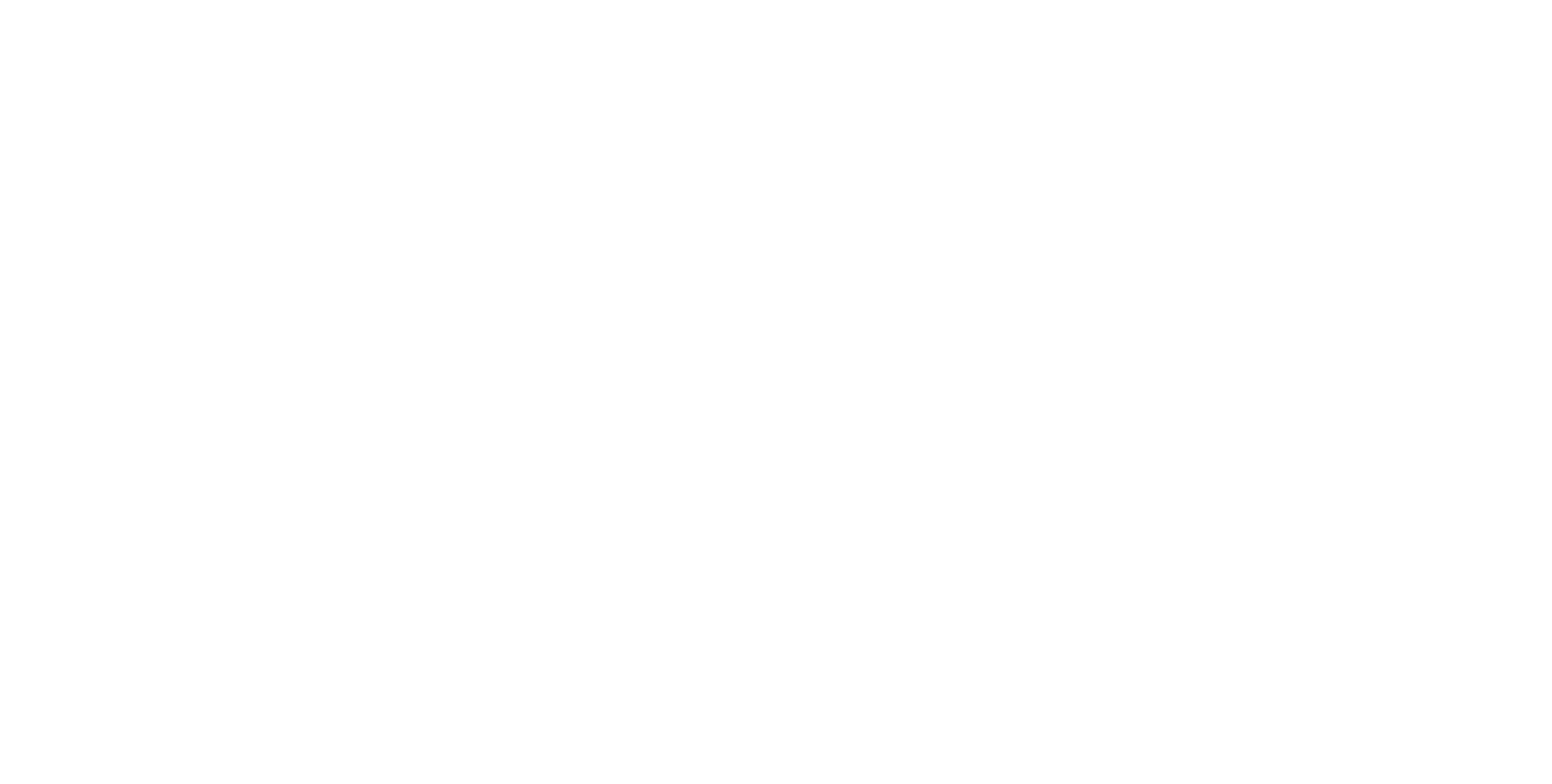 scroll, scrollTop: 0, scrollLeft: 0, axis: both 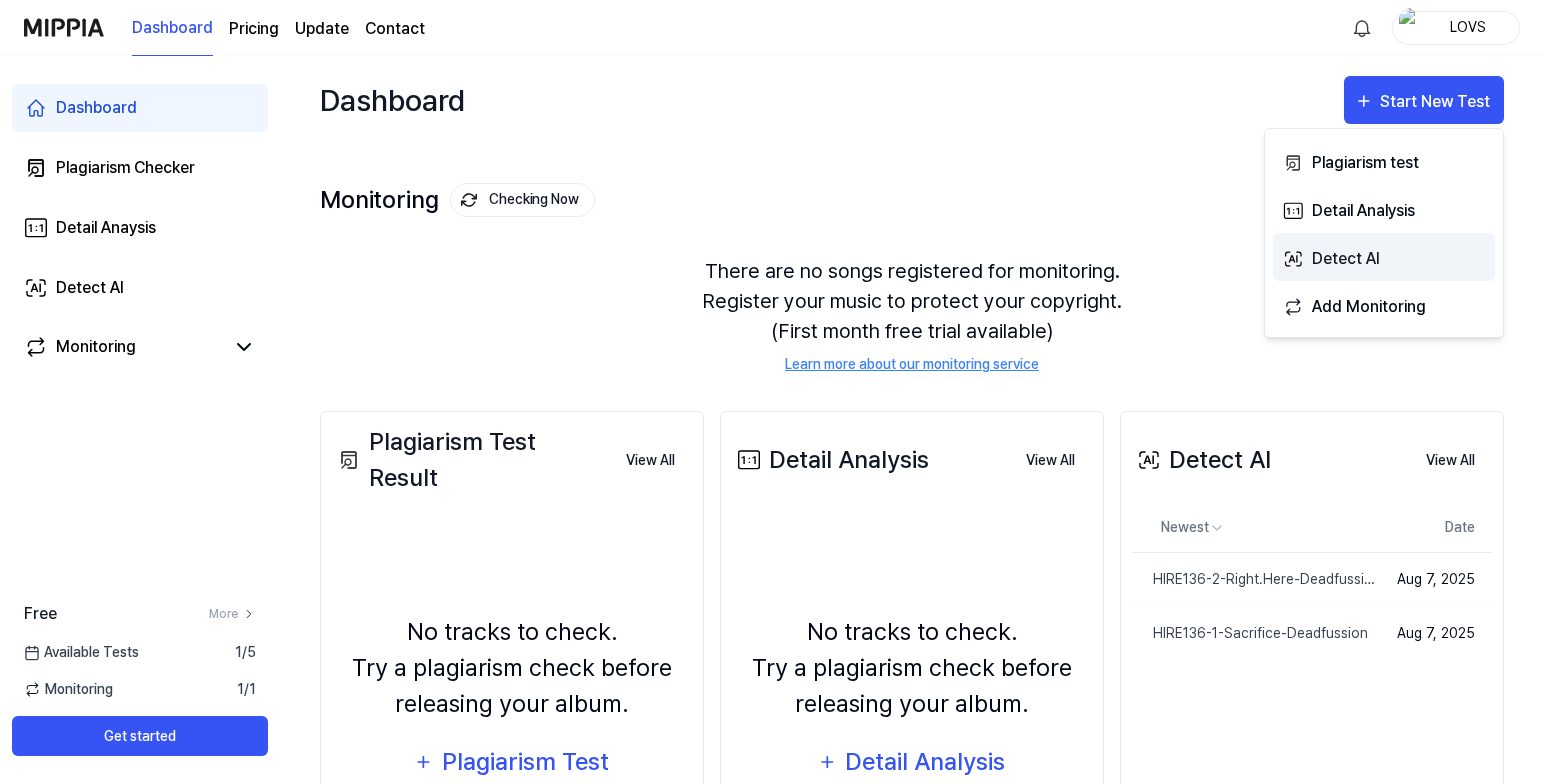 click on "Detect AI" at bounding box center [1399, 259] 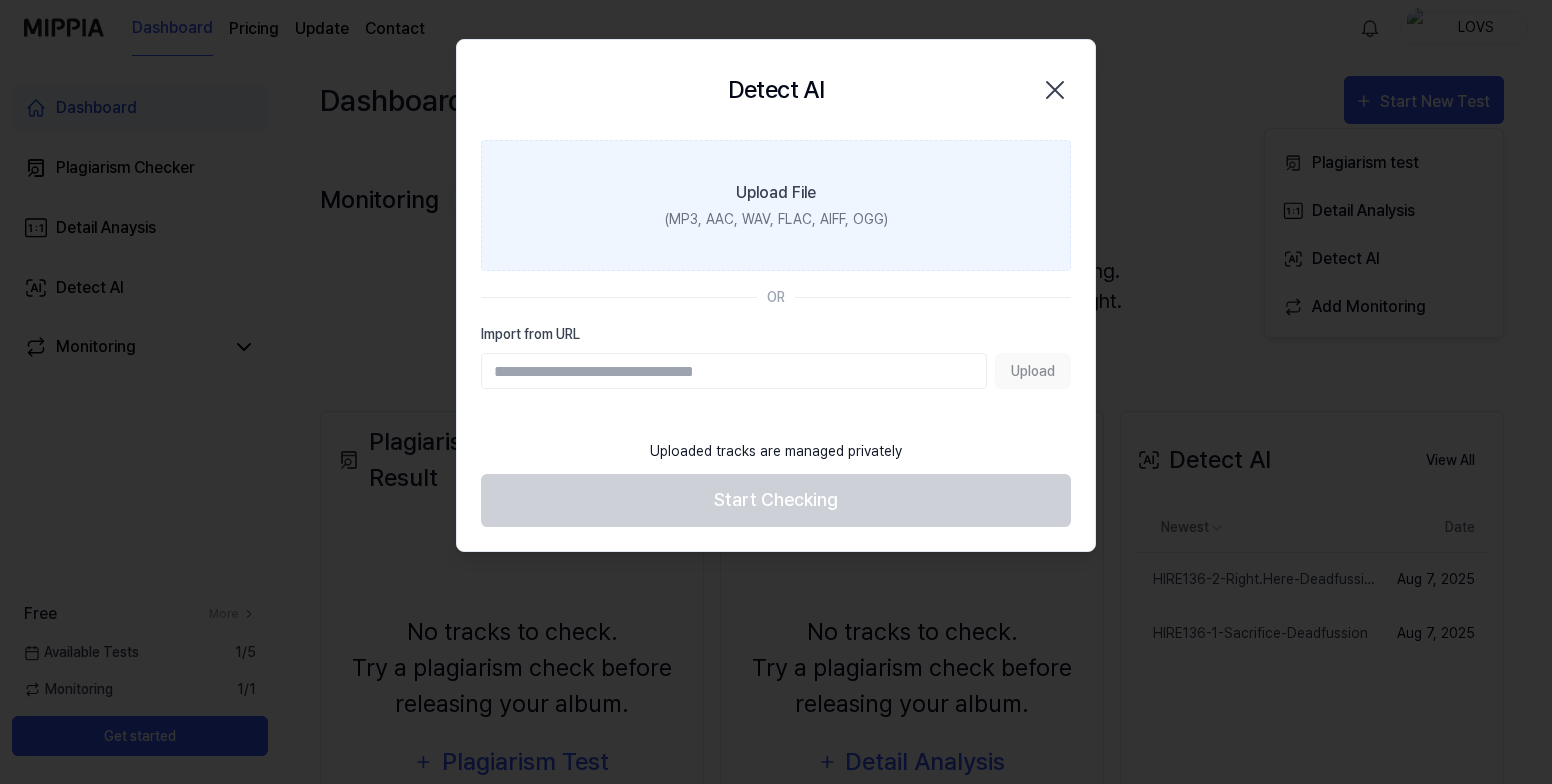 click on "Upload File" at bounding box center [776, 193] 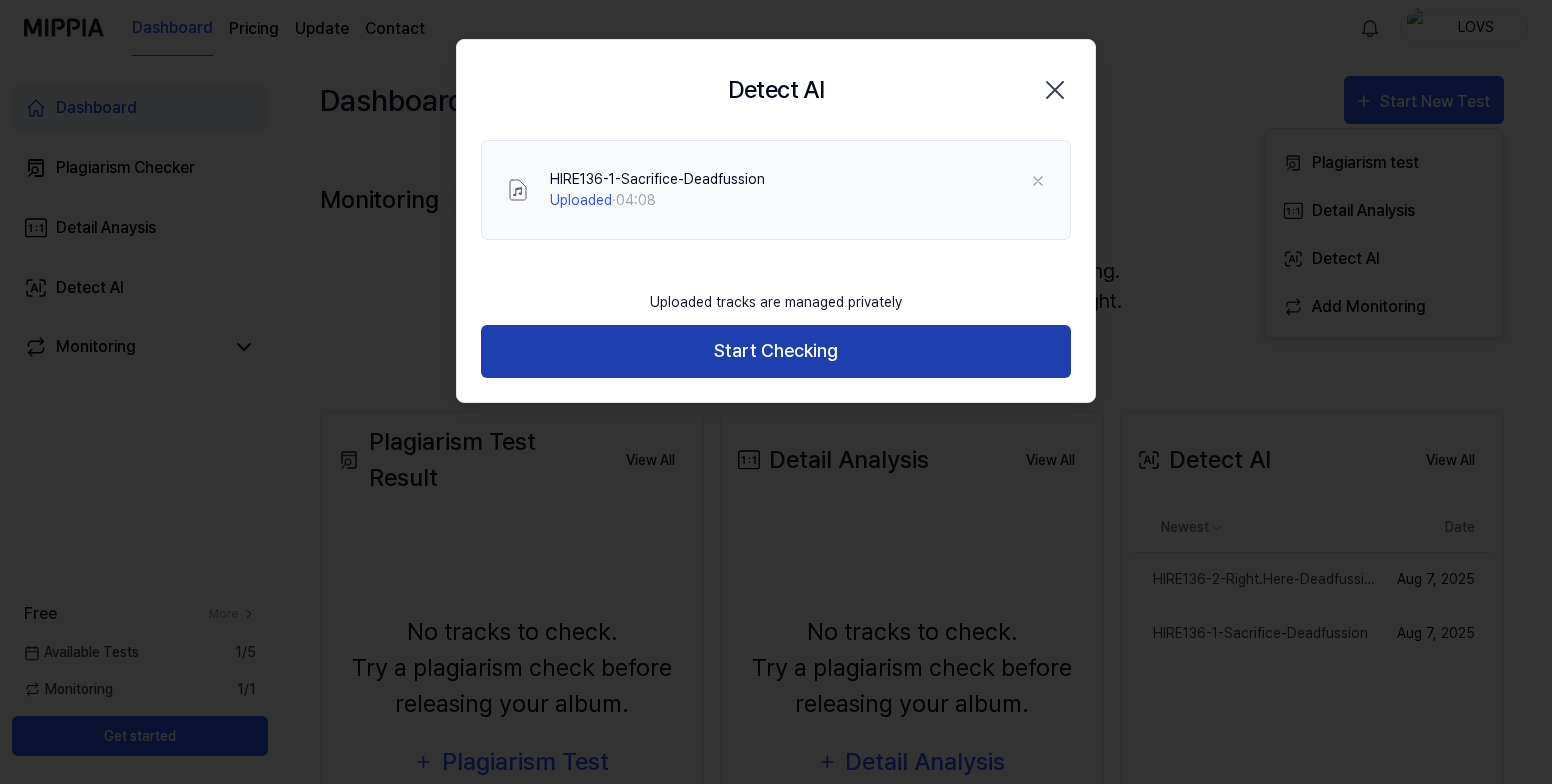 click on "Start Checking" at bounding box center (776, 351) 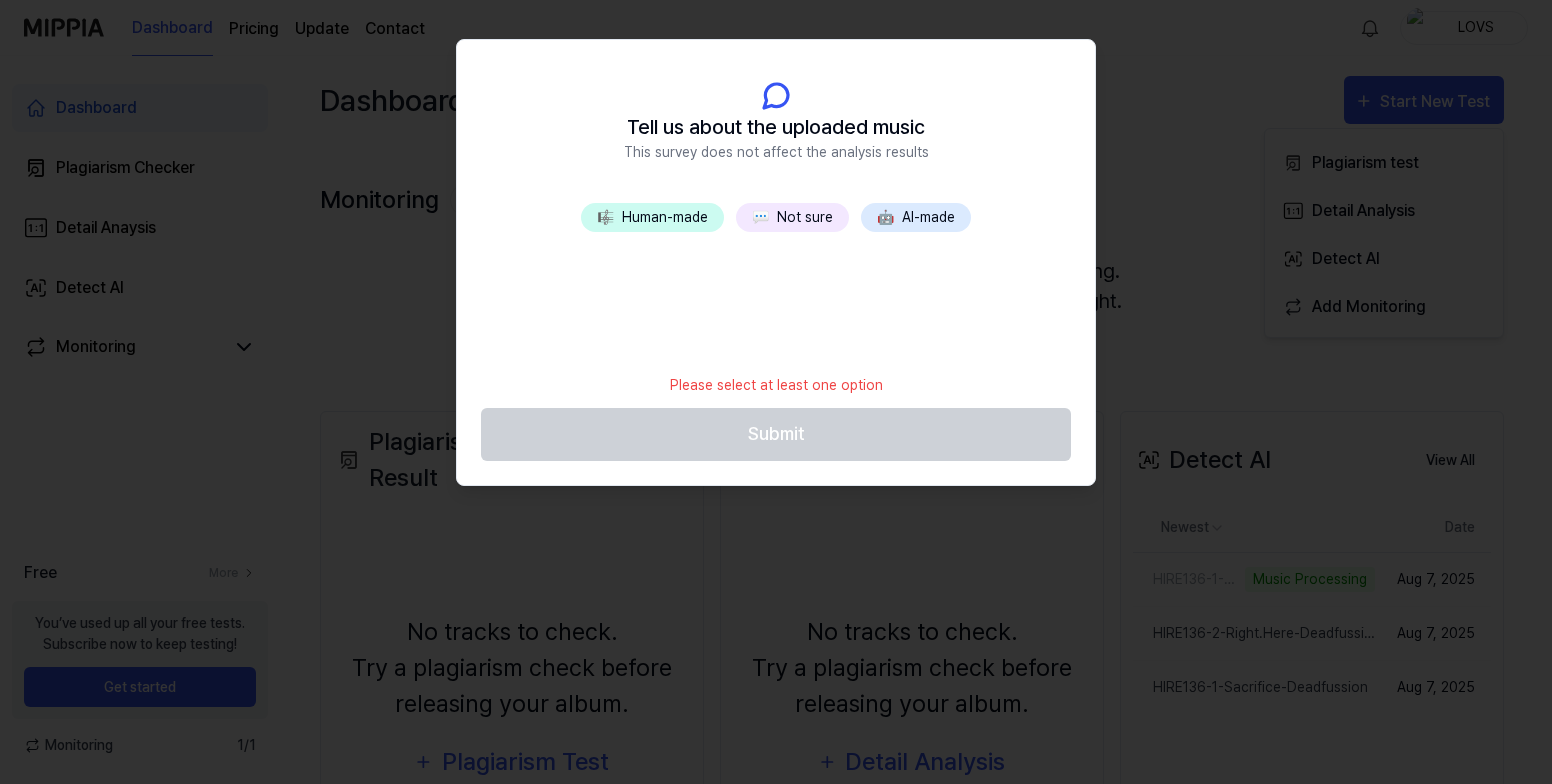 click on "🎼 Human-made" at bounding box center (652, 217) 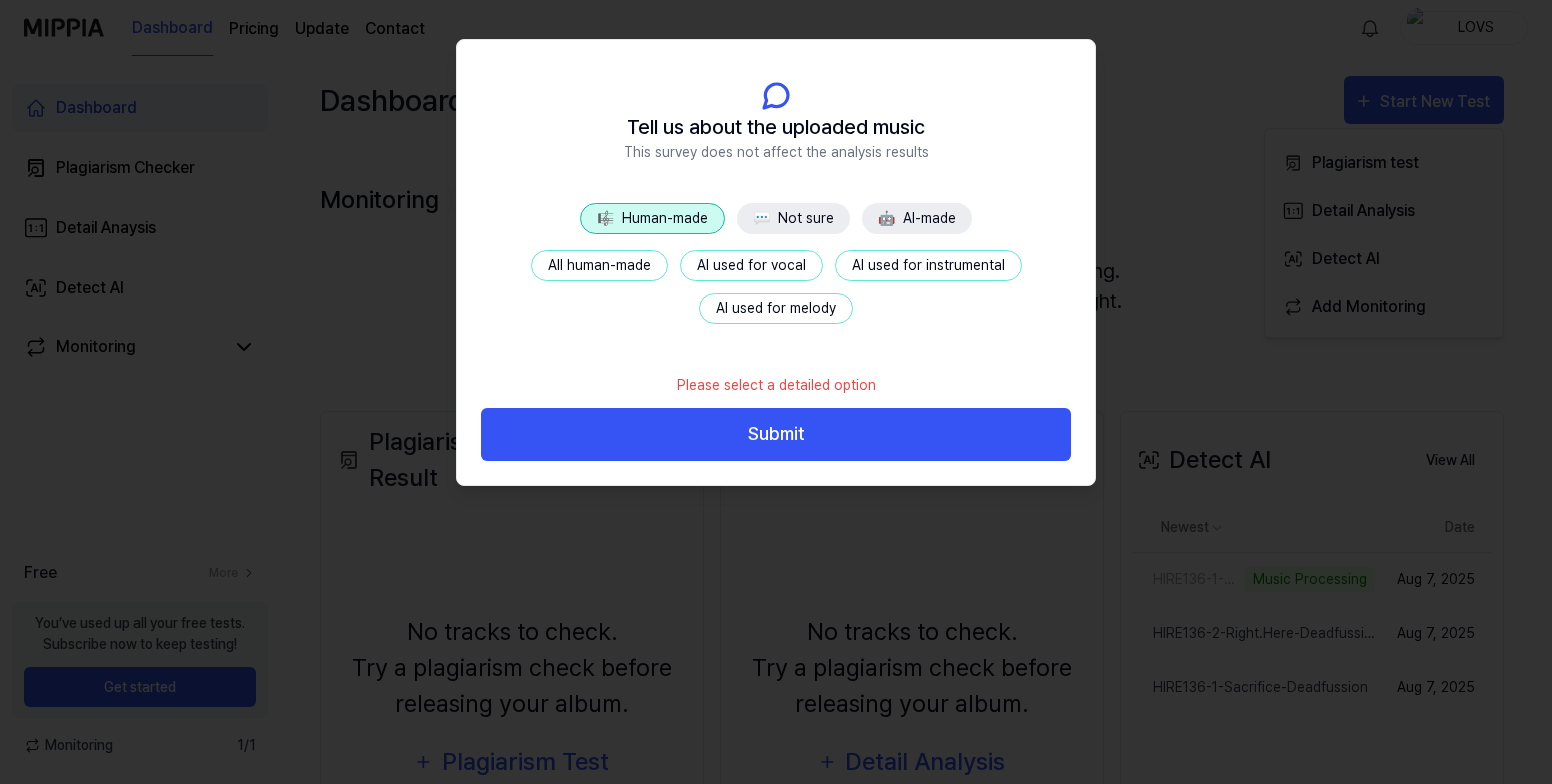 click on "💬" at bounding box center (761, 218) 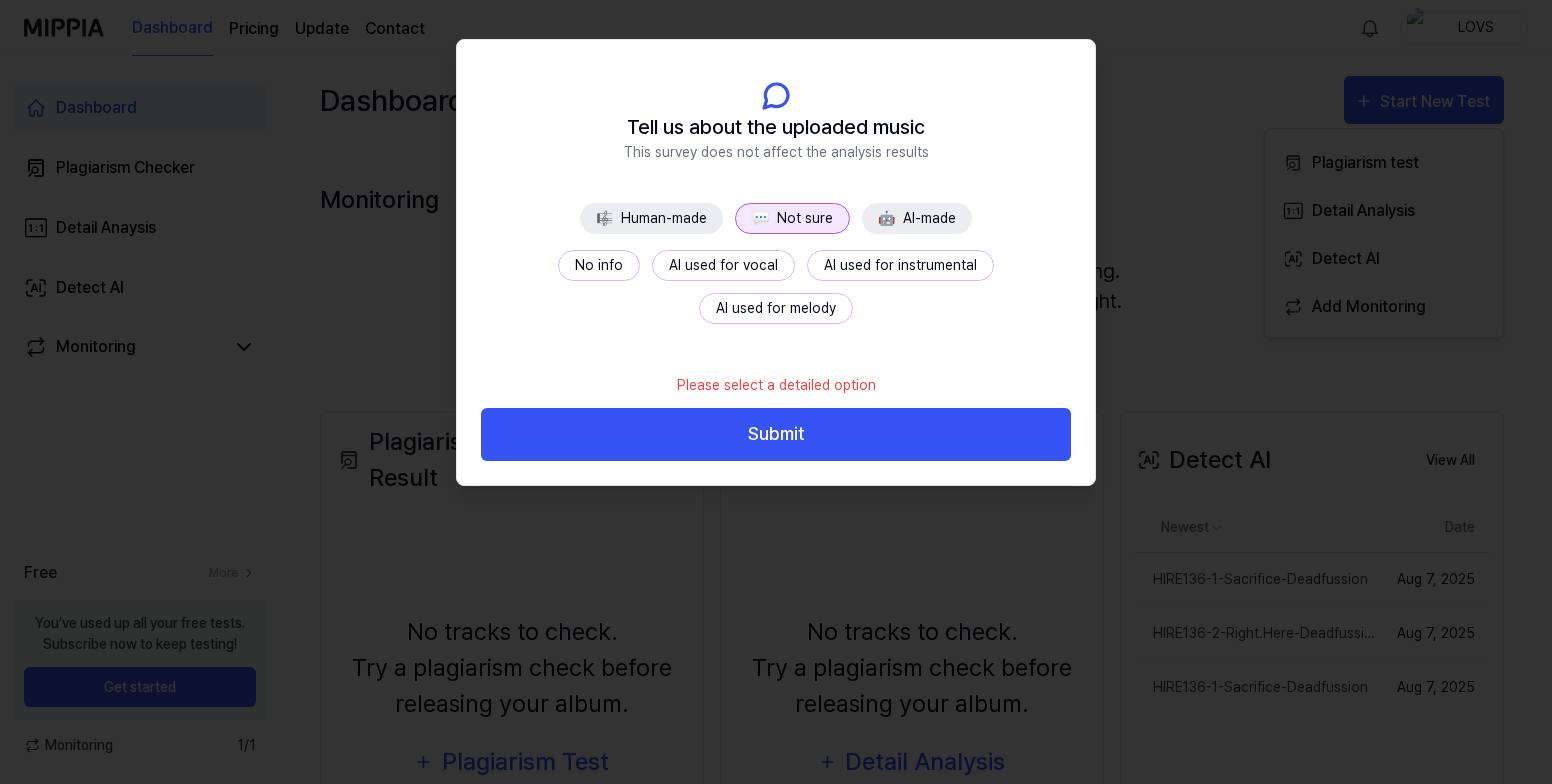 click on "🤖 AI-made" at bounding box center (917, 218) 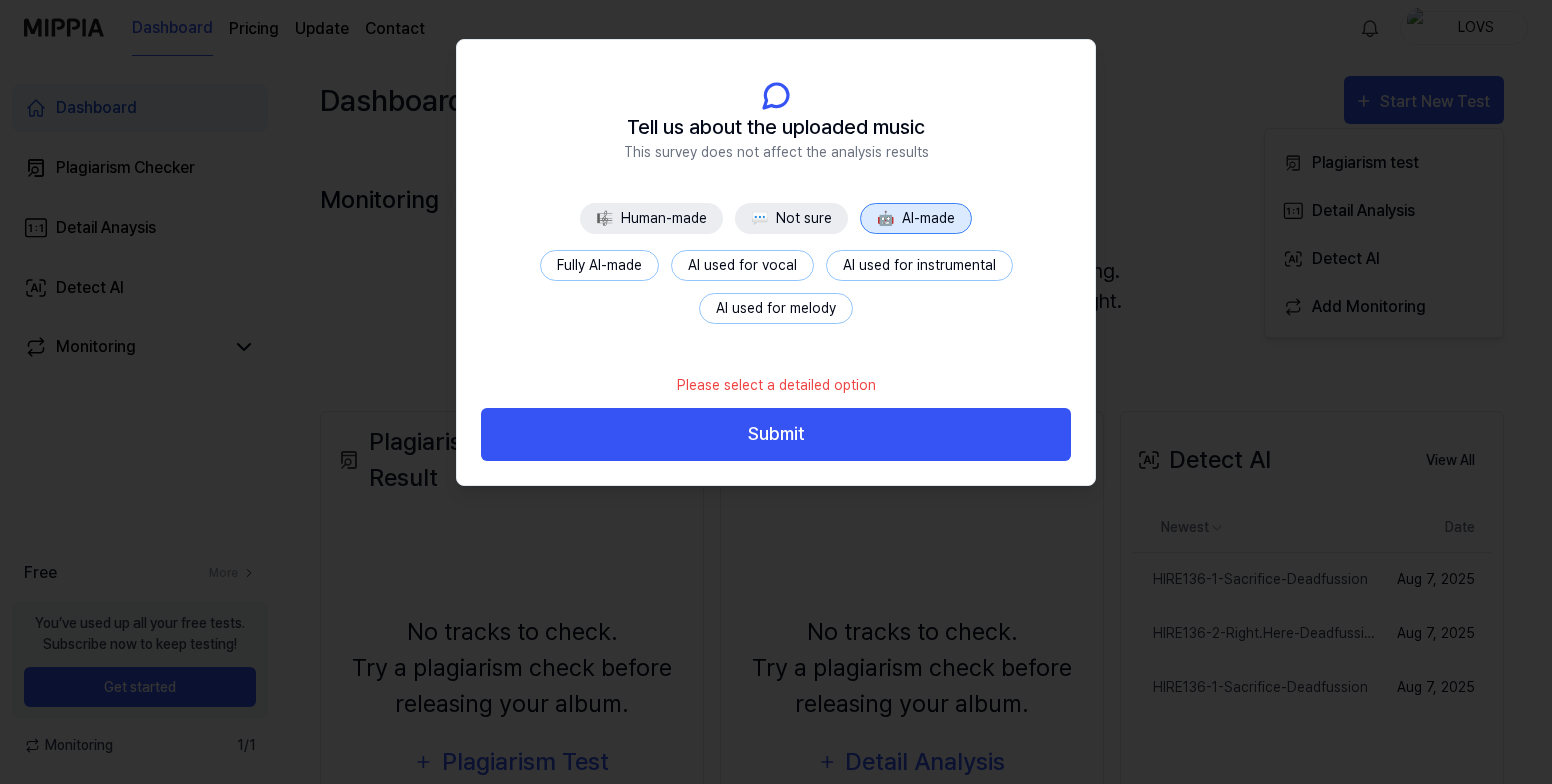 click on "Fully AI-made" at bounding box center [599, 265] 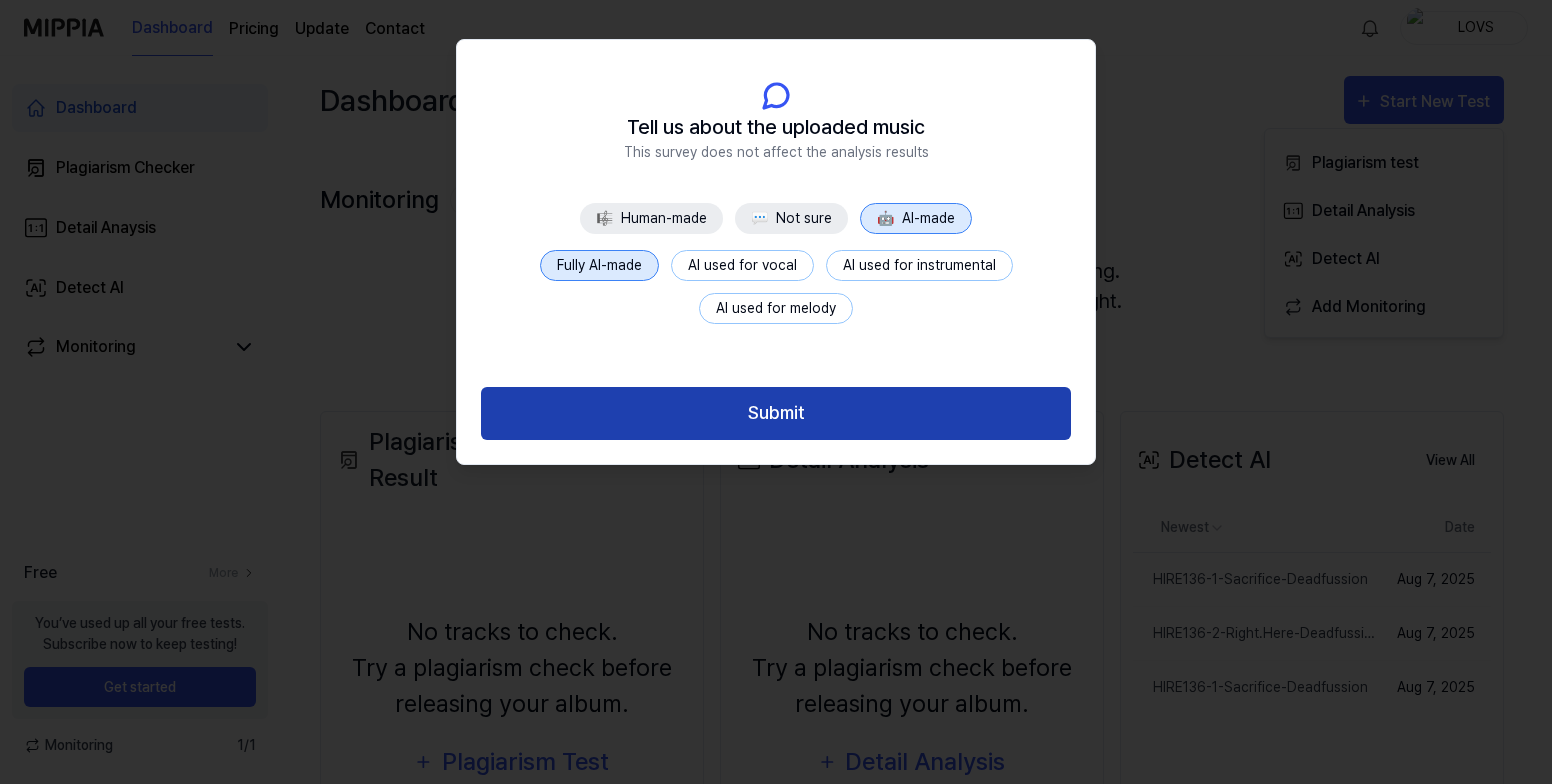 click on "Submit" at bounding box center [776, 413] 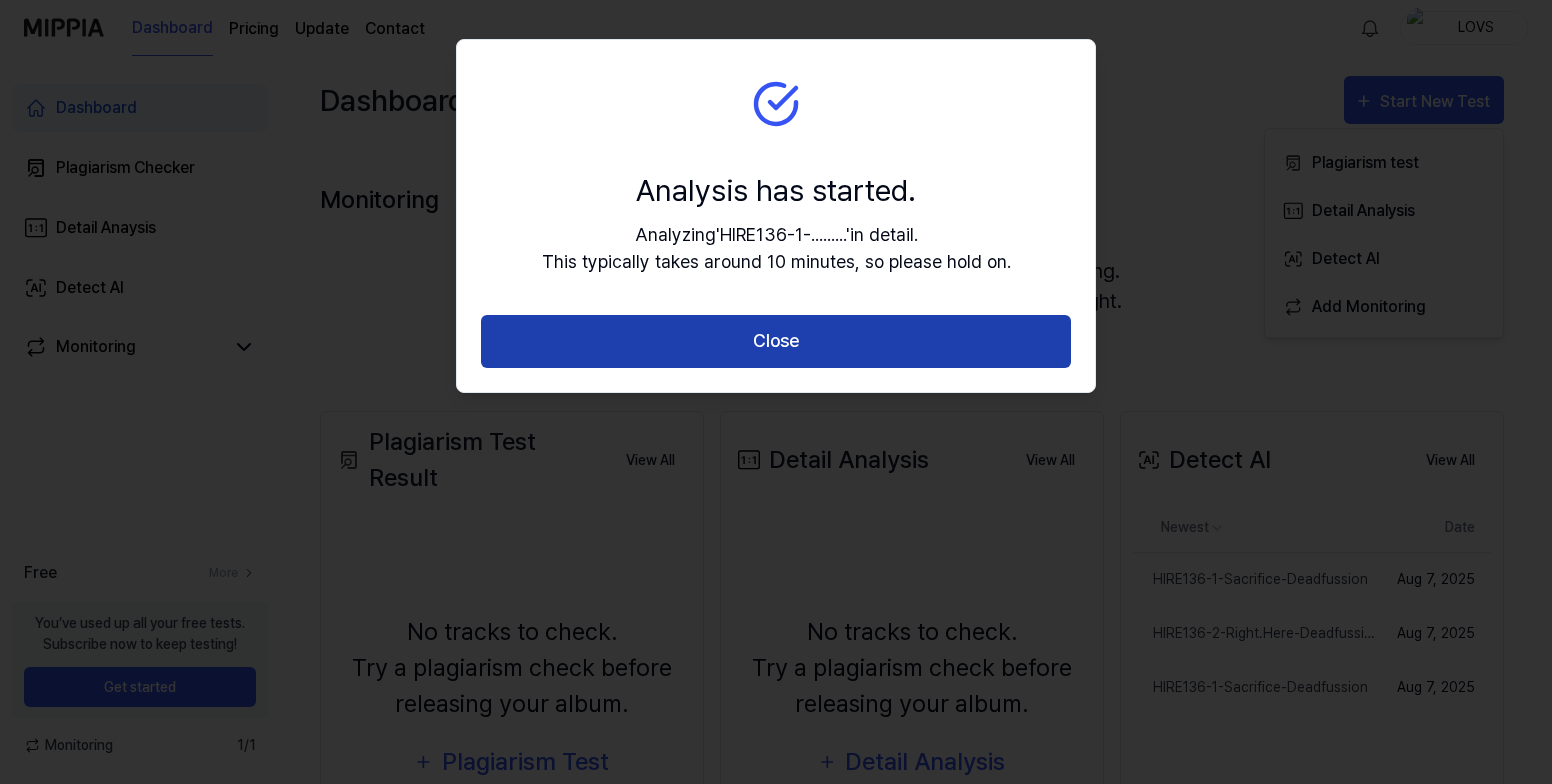 drag, startPoint x: 802, startPoint y: 339, endPoint x: 830, endPoint y: 331, distance: 29.12044 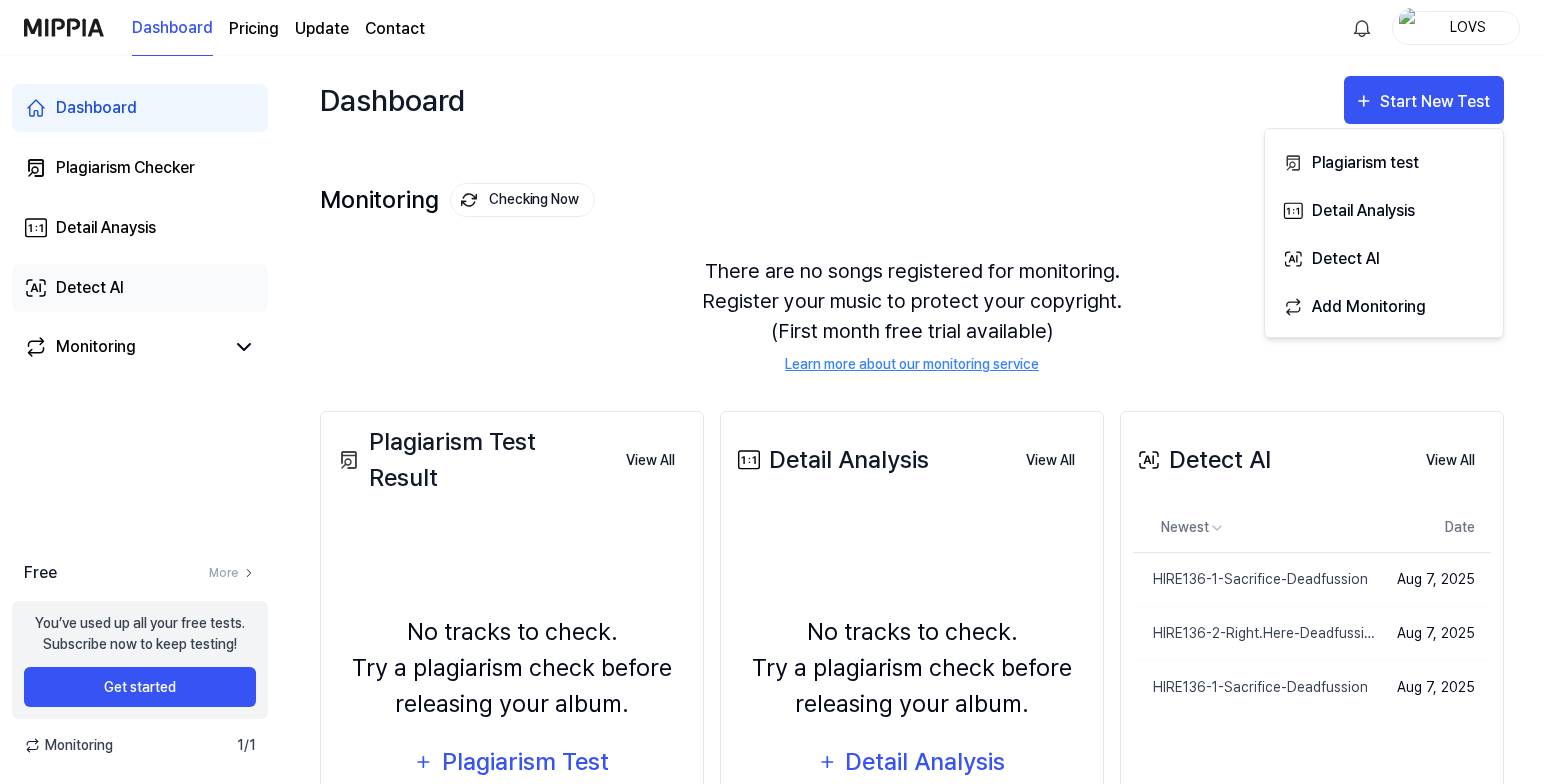 click on "Detect AI" at bounding box center [90, 288] 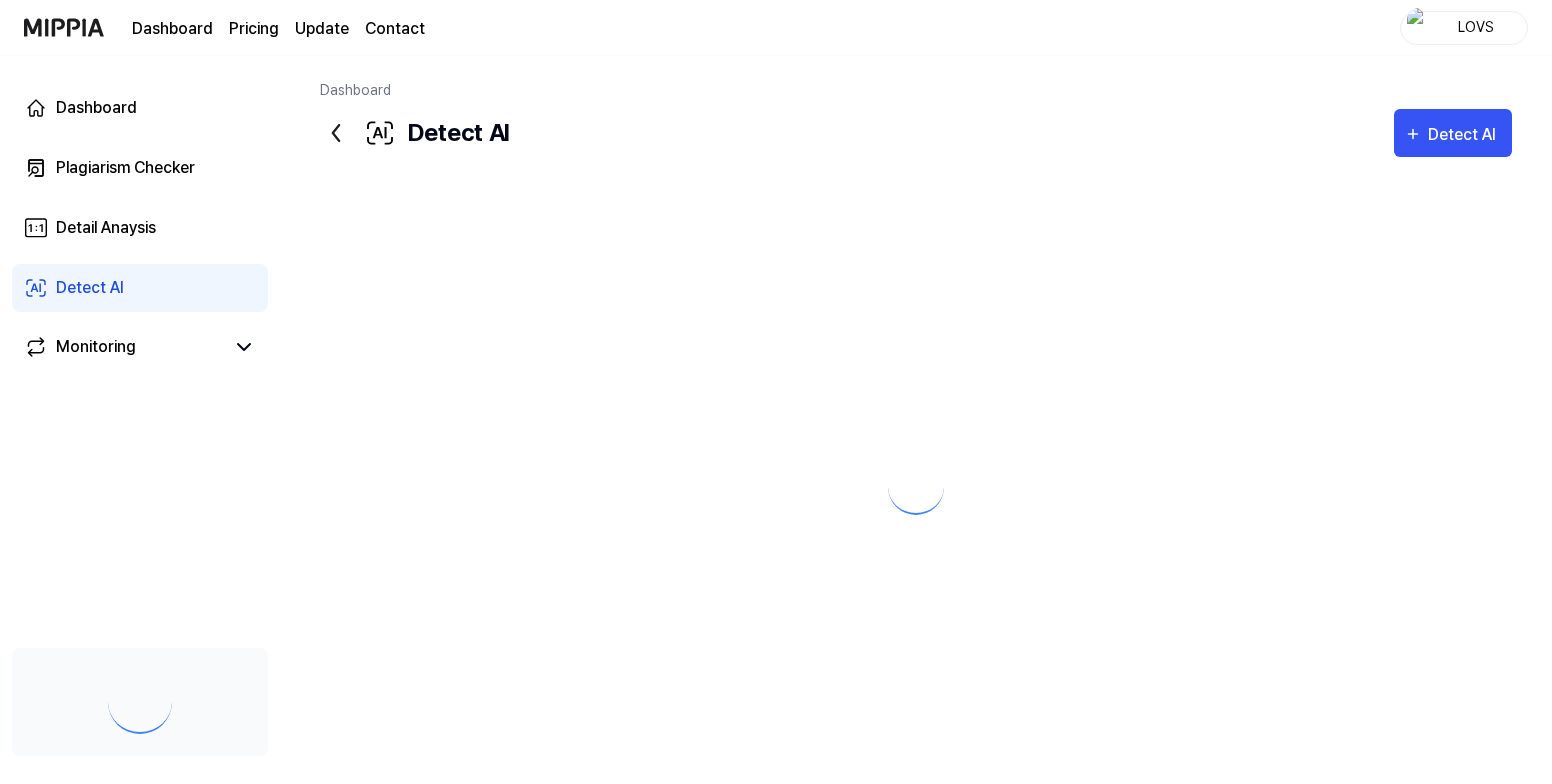 scroll, scrollTop: 0, scrollLeft: 0, axis: both 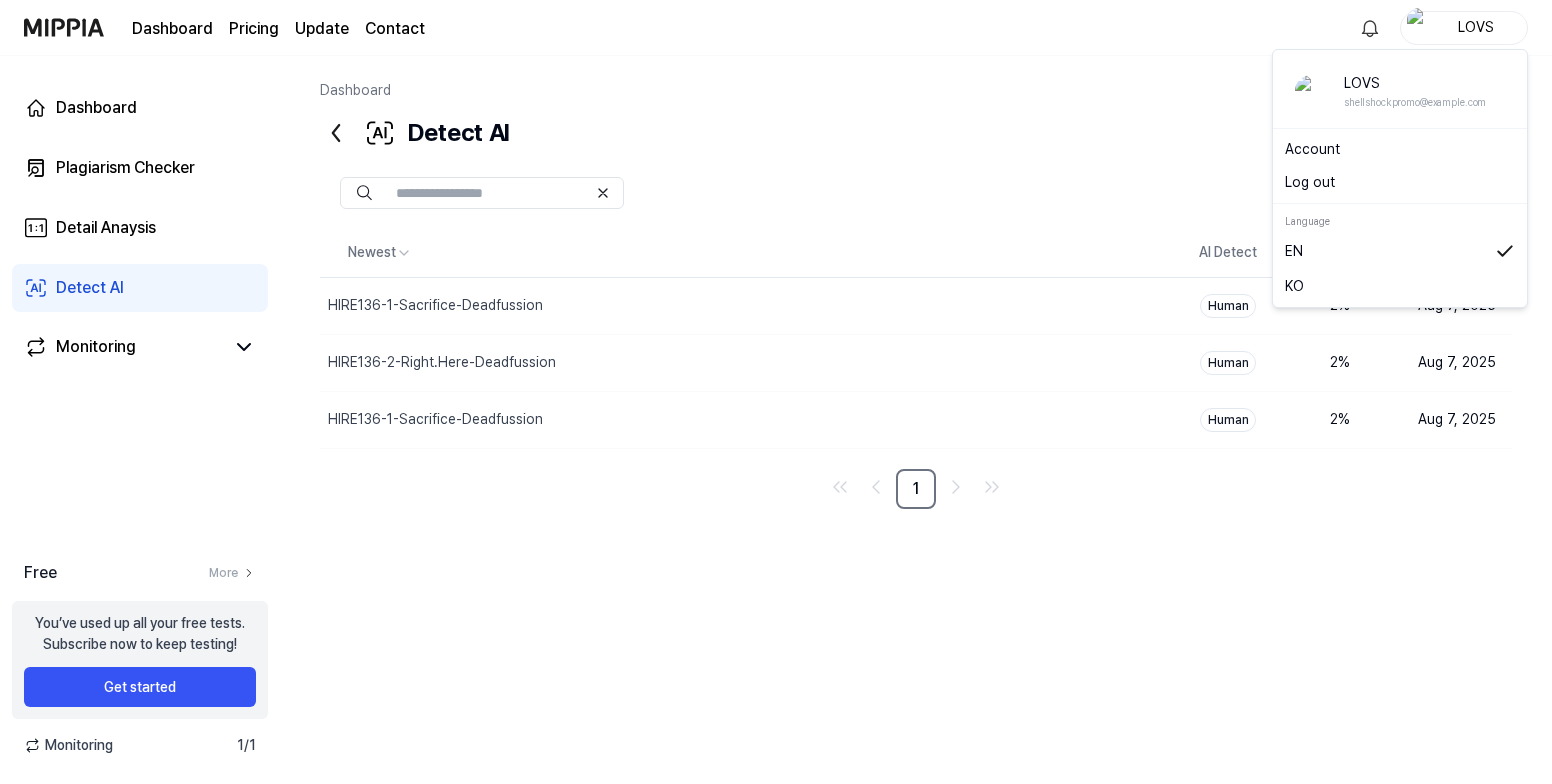 click on "LOVS" at bounding box center (1476, 27) 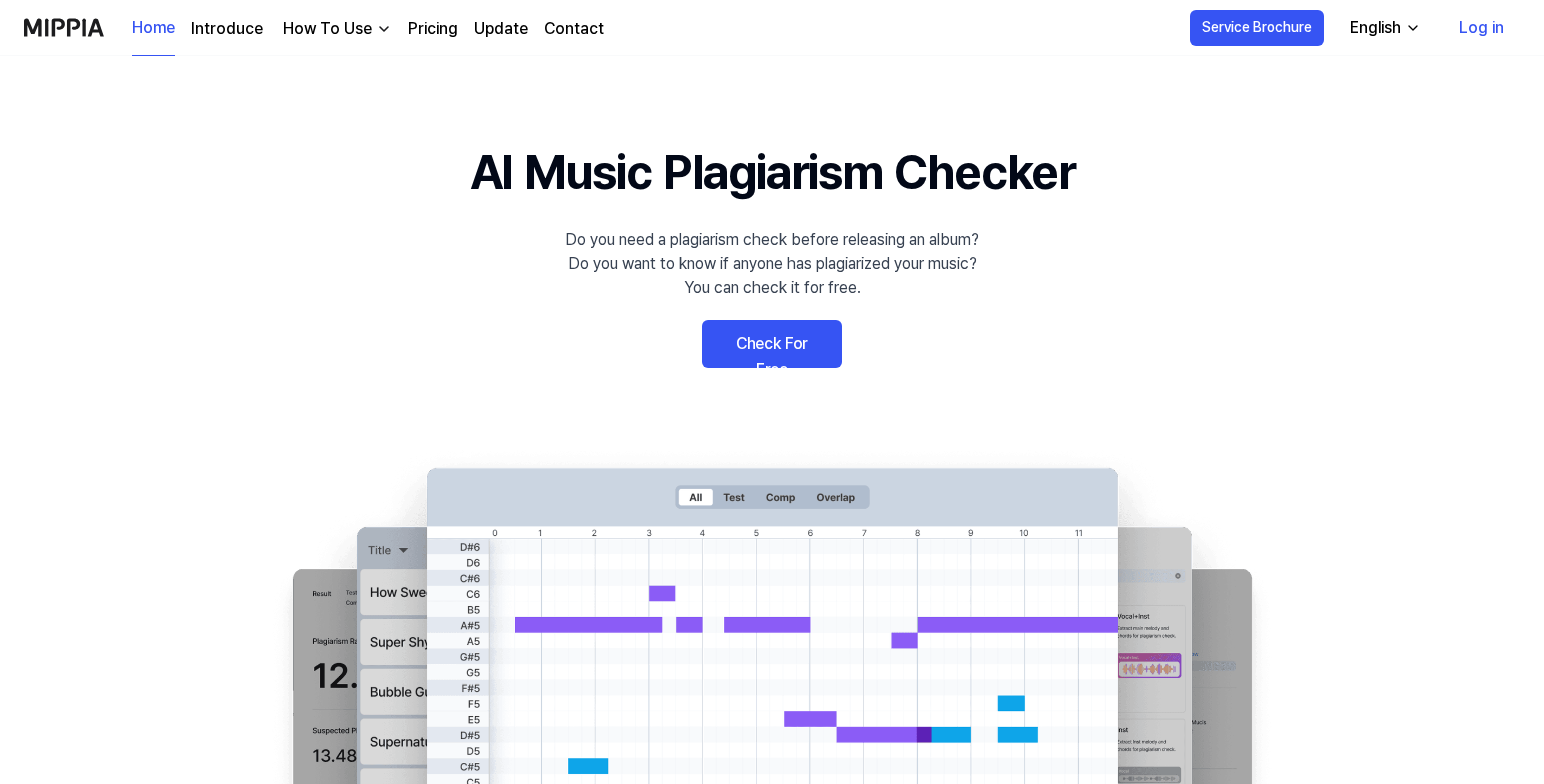 scroll, scrollTop: 0, scrollLeft: 0, axis: both 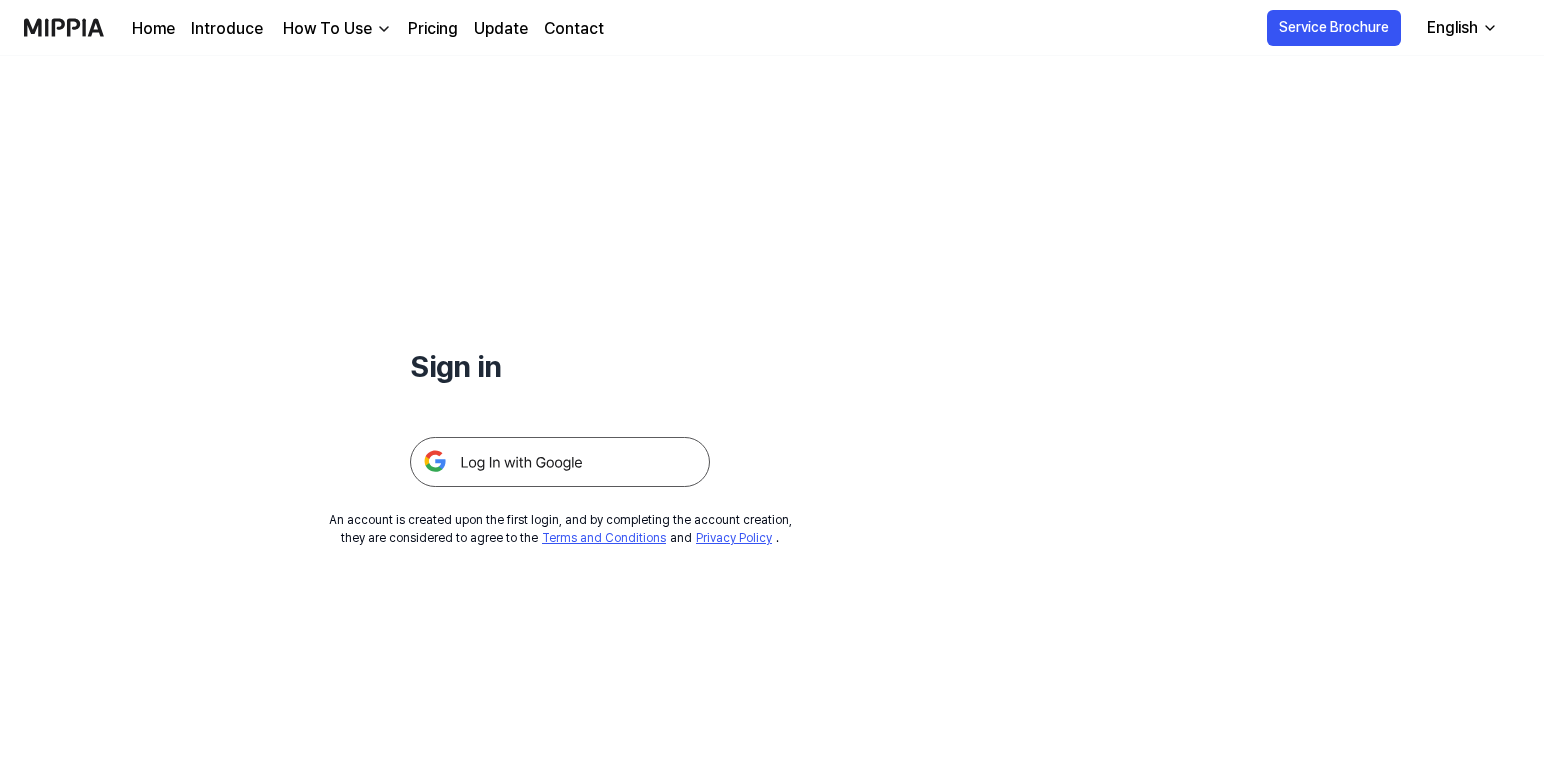 click at bounding box center [560, 462] 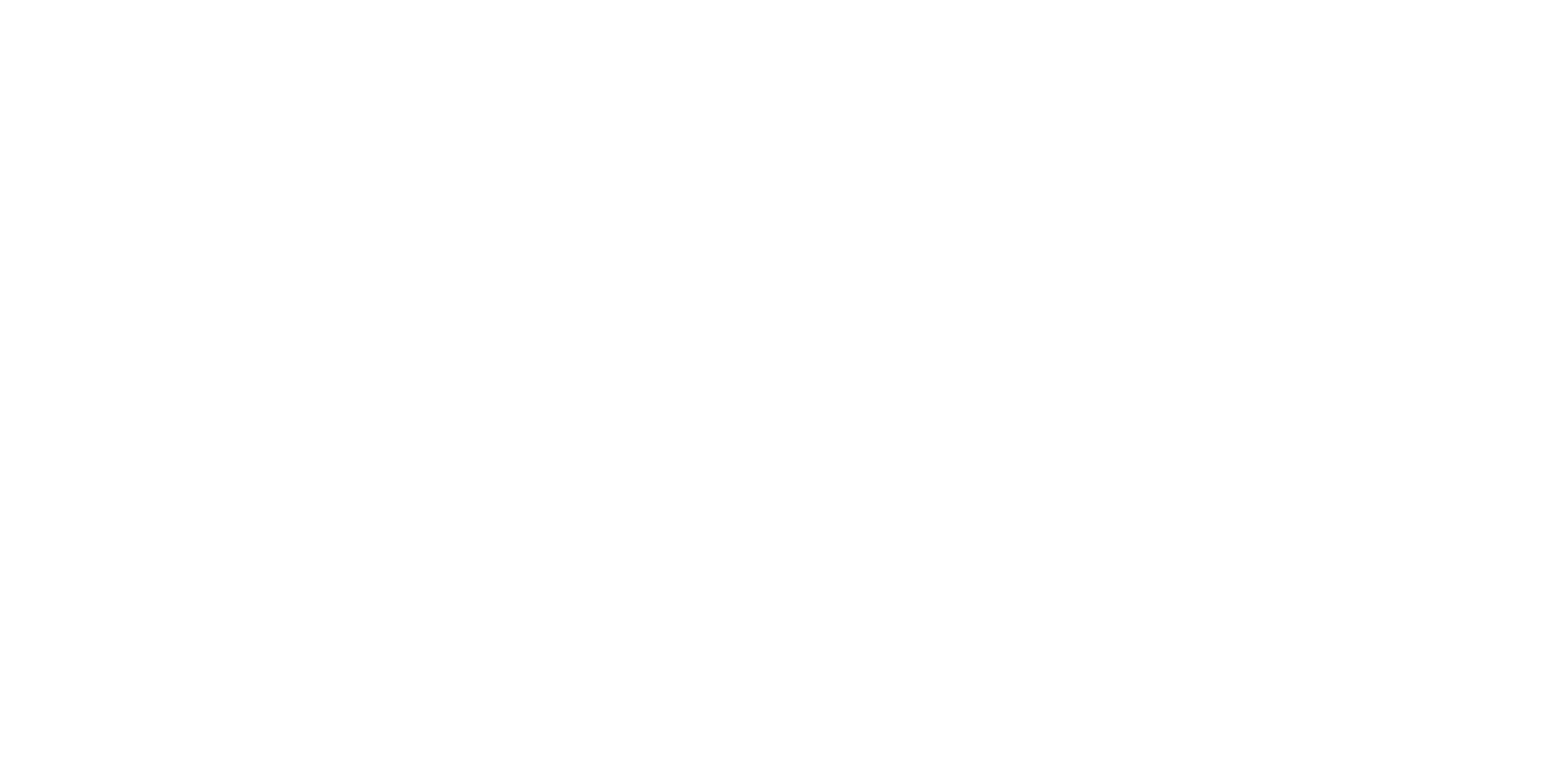 scroll, scrollTop: 0, scrollLeft: 0, axis: both 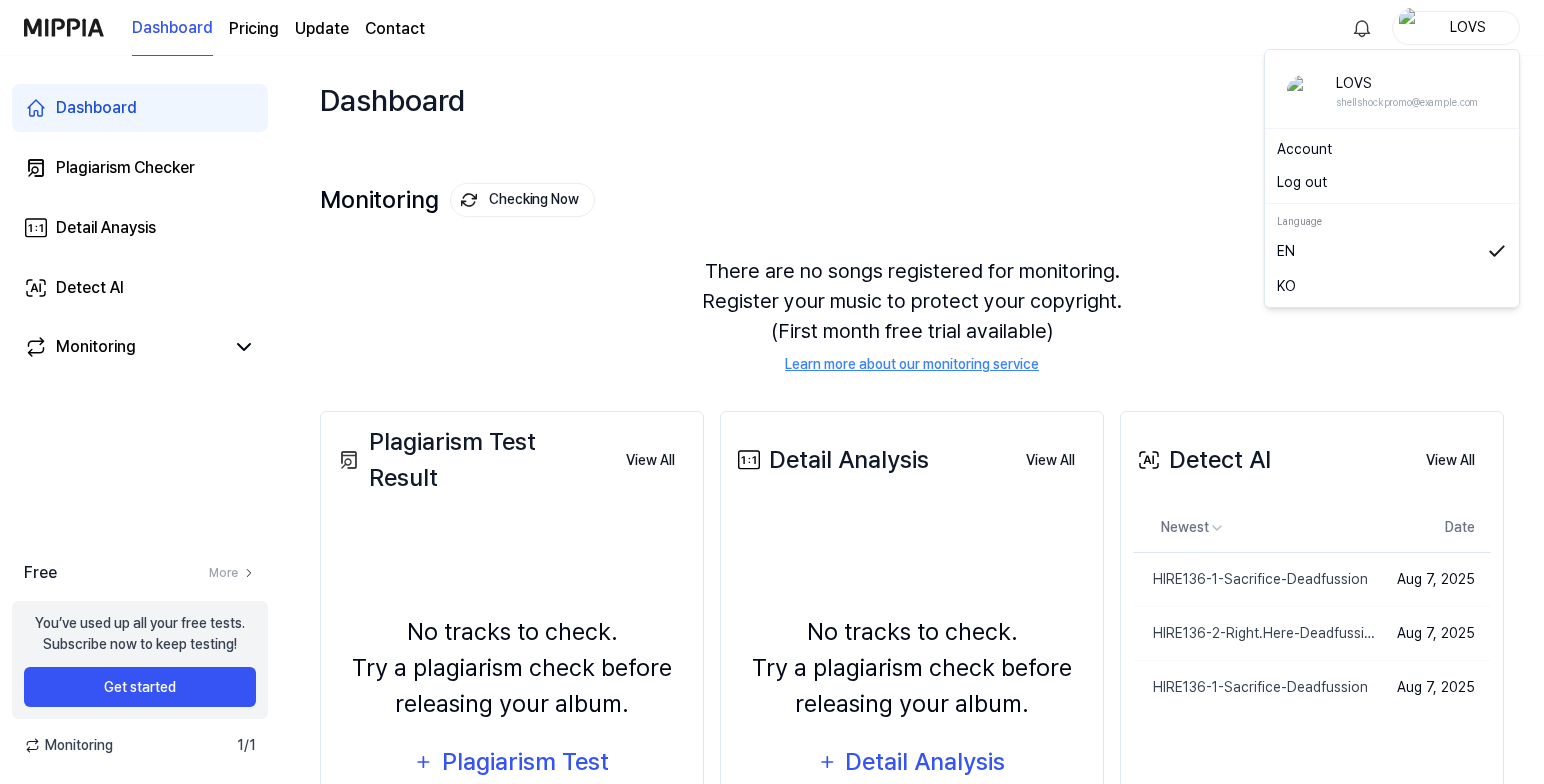 click on "LOVS" at bounding box center [1468, 27] 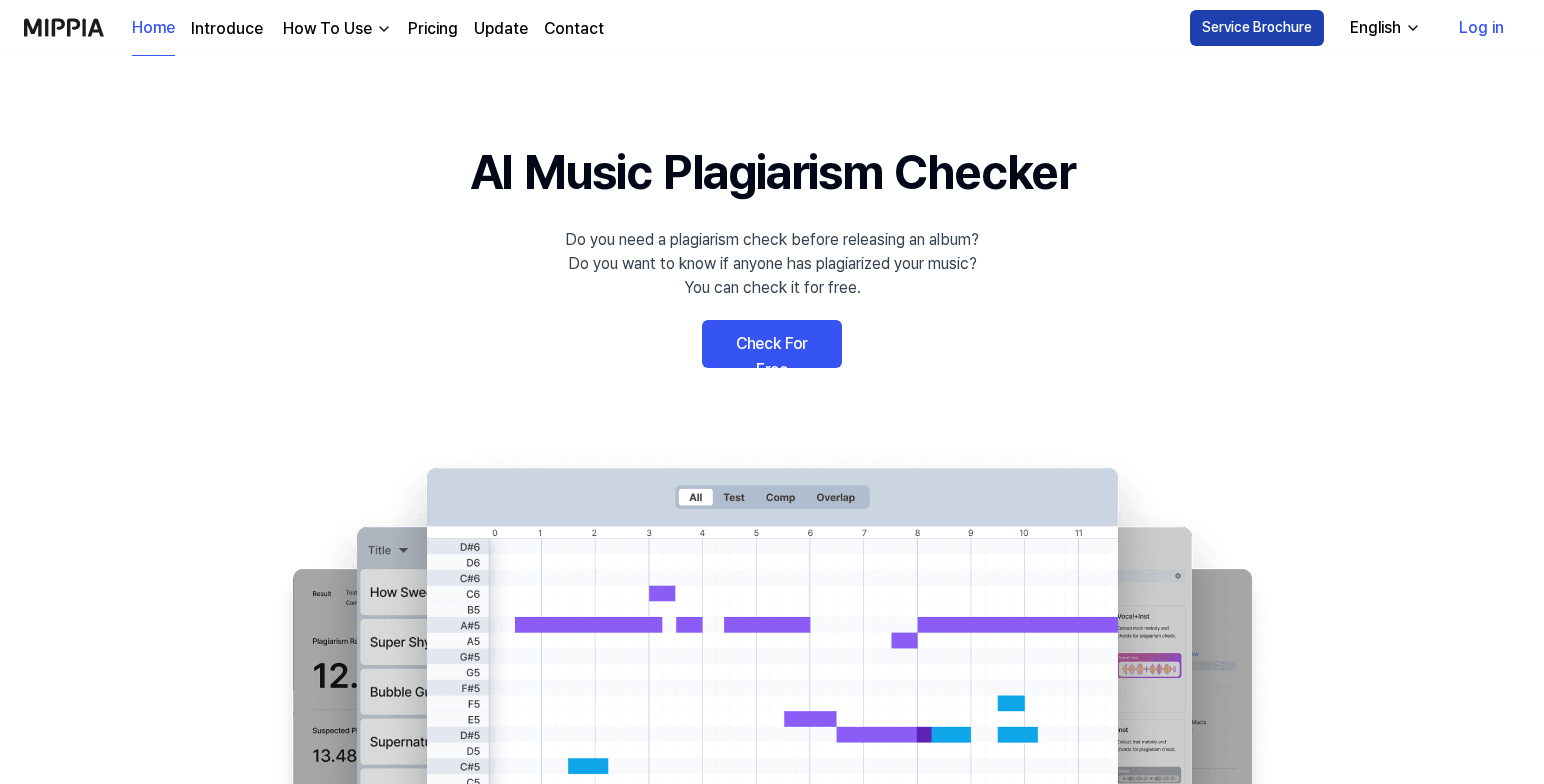 scroll, scrollTop: 0, scrollLeft: 0, axis: both 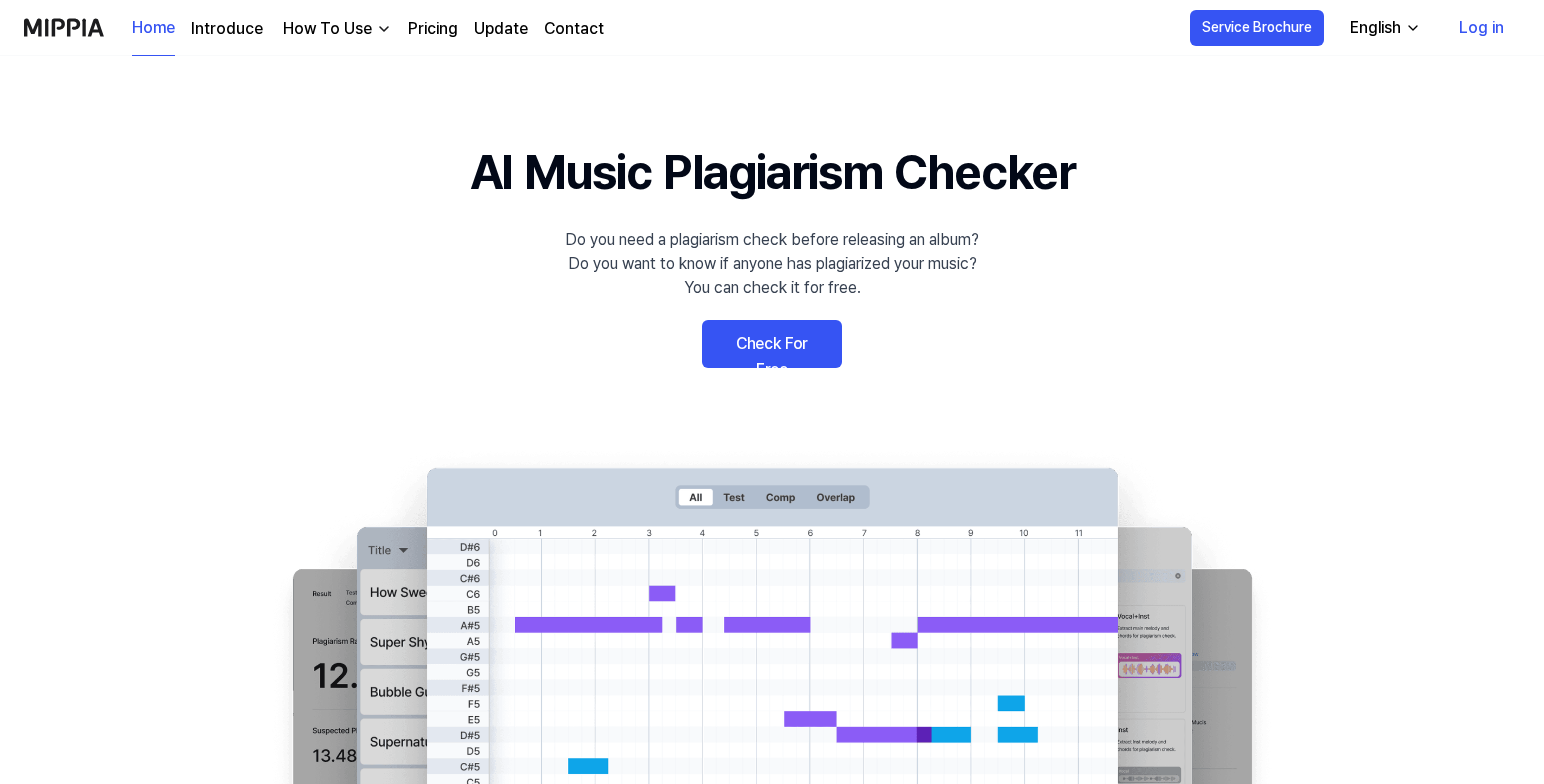 click on "Log in" at bounding box center [1481, 28] 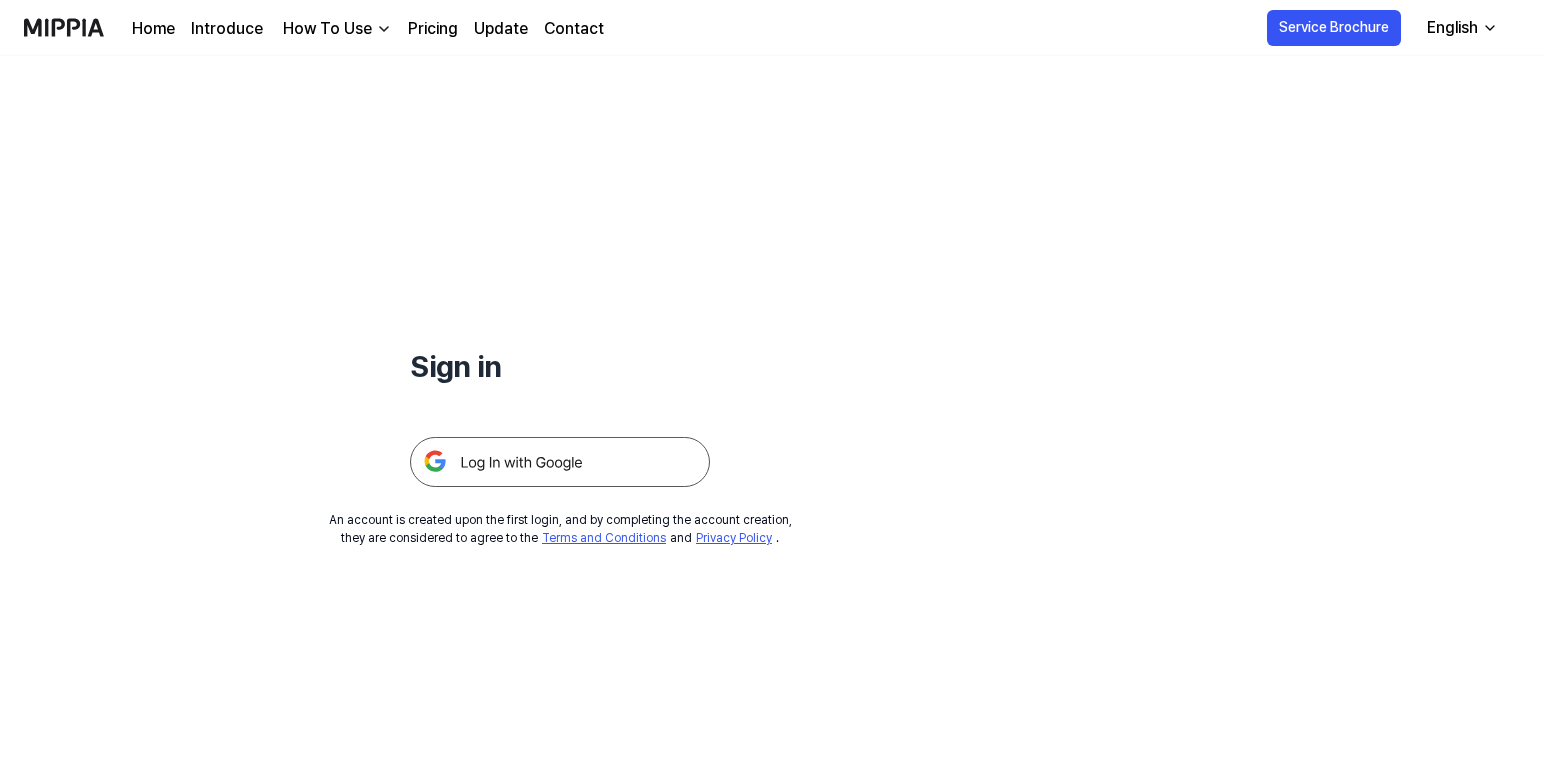 click at bounding box center [560, 462] 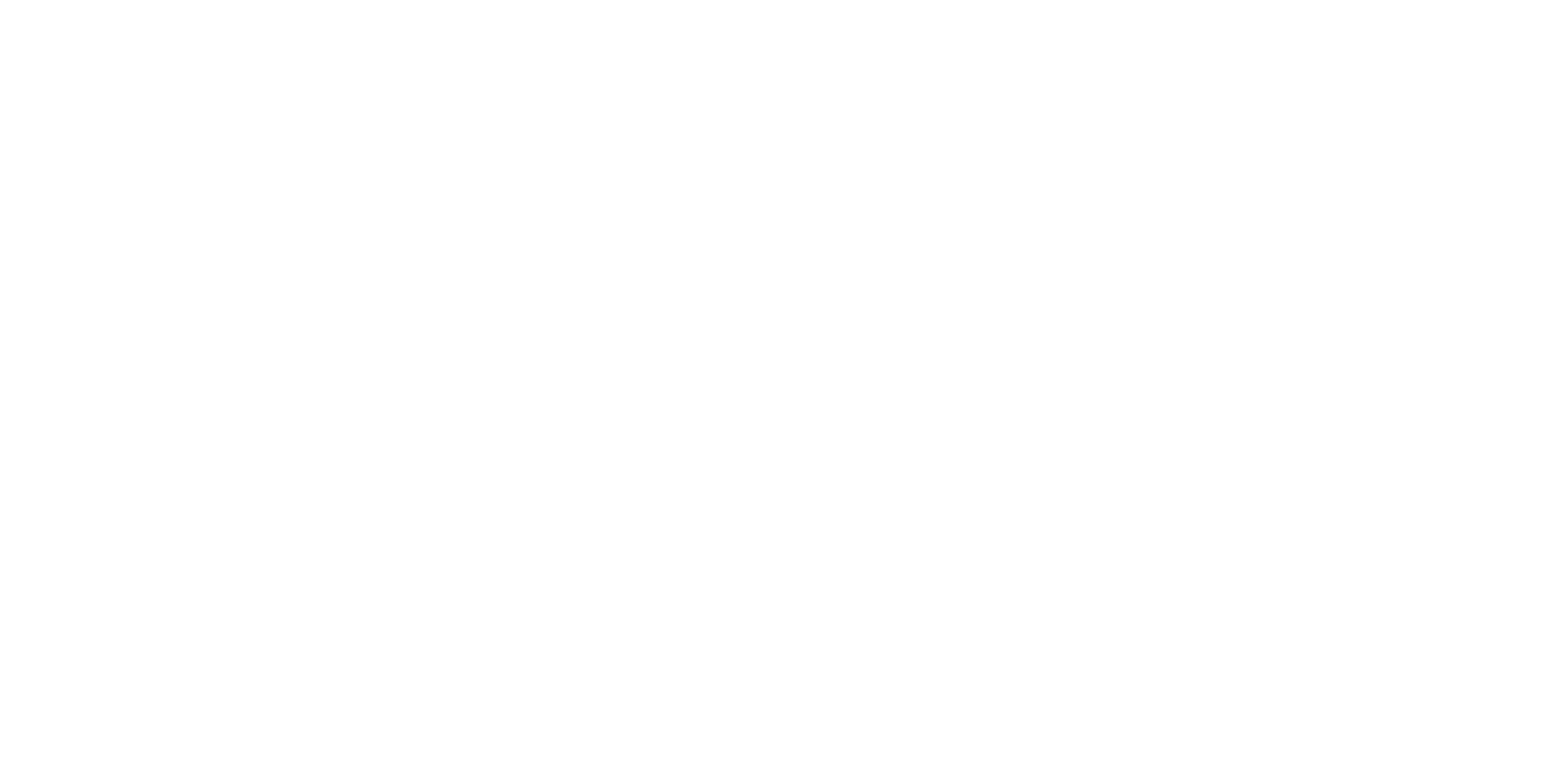 scroll, scrollTop: 0, scrollLeft: 0, axis: both 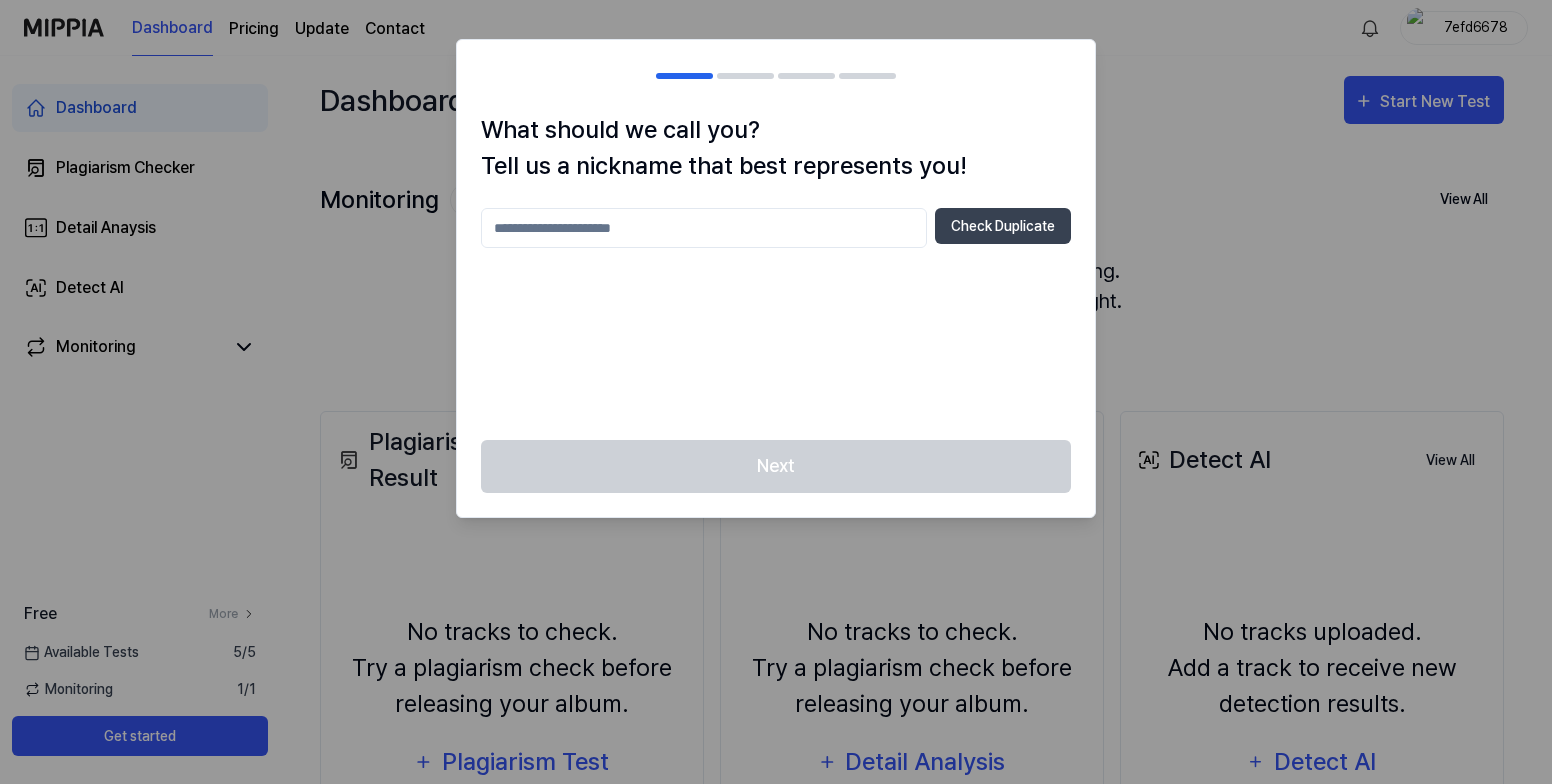 drag, startPoint x: 1244, startPoint y: 310, endPoint x: 1201, endPoint y: 308, distance: 43.046486 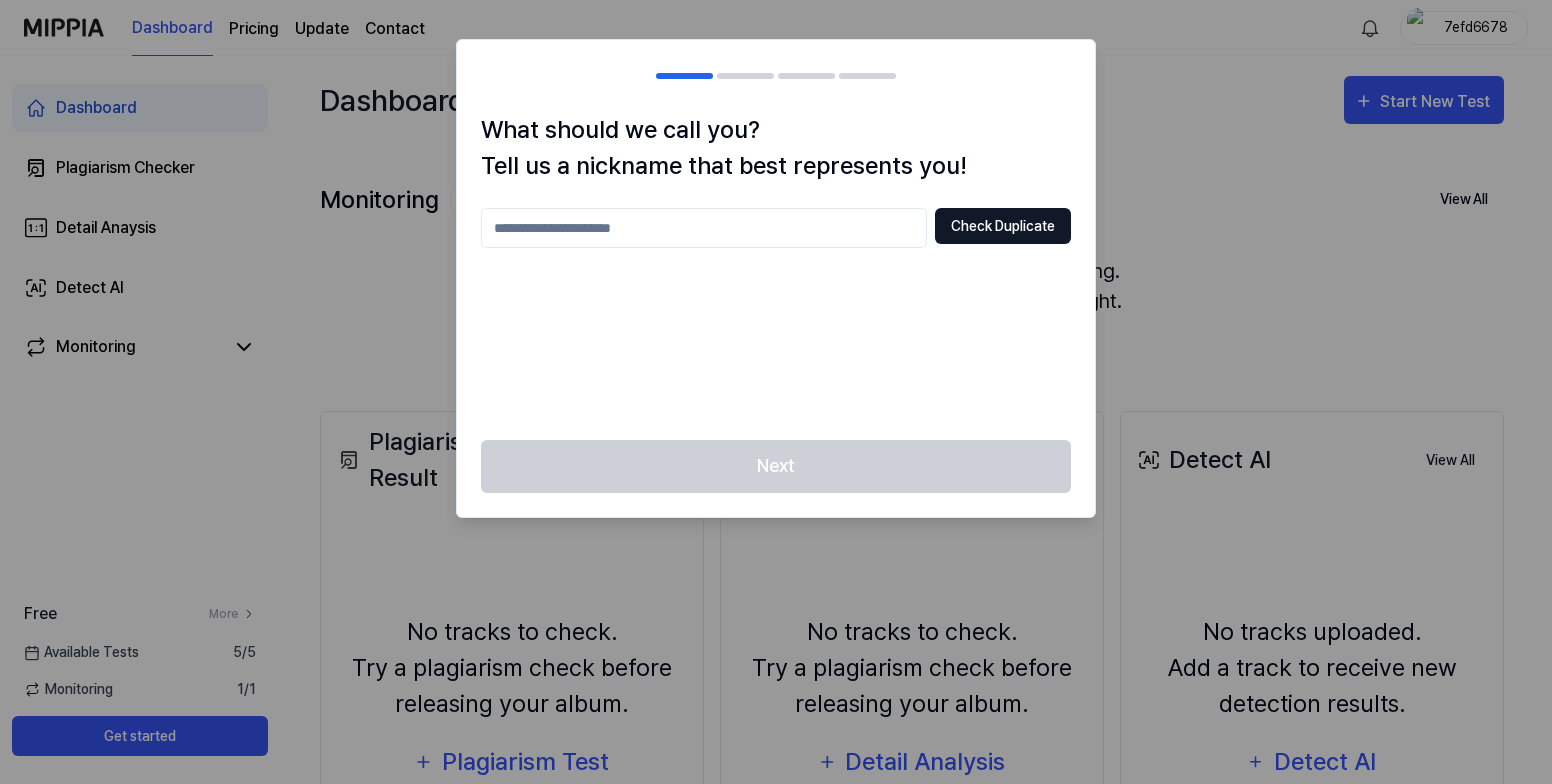click on "Check Duplicate" at bounding box center (1003, 226) 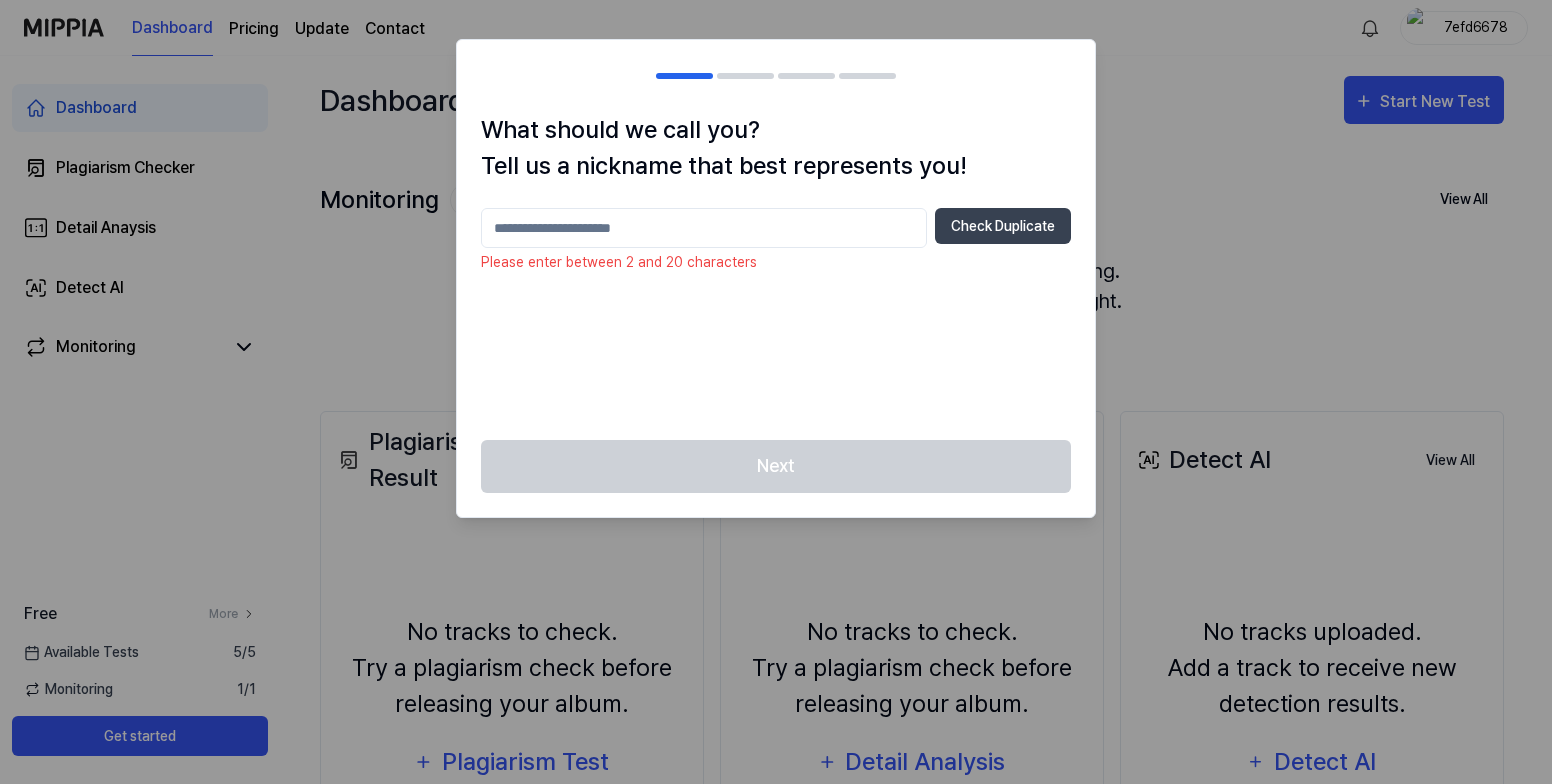 click at bounding box center [704, 228] 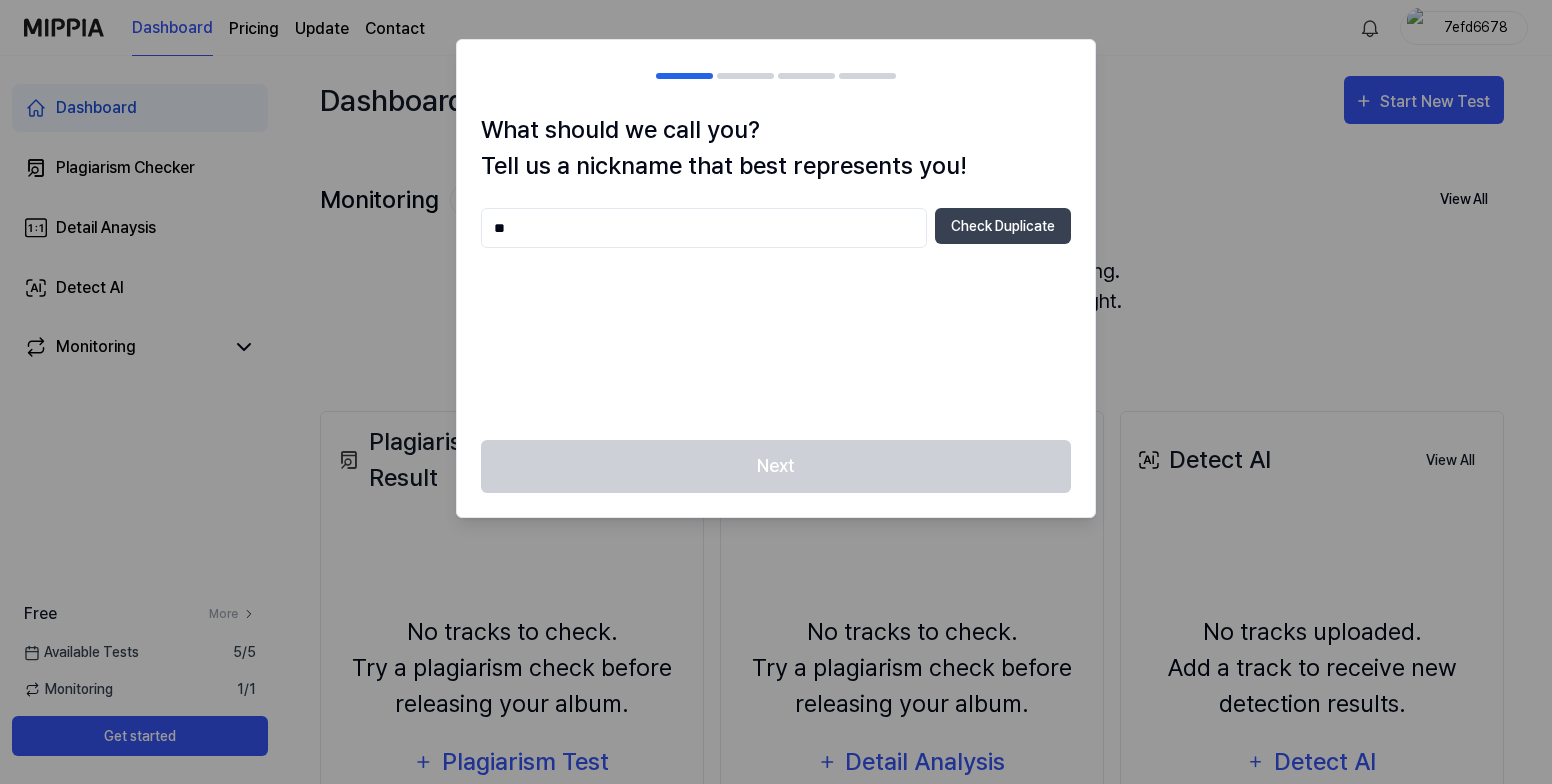 type on "*" 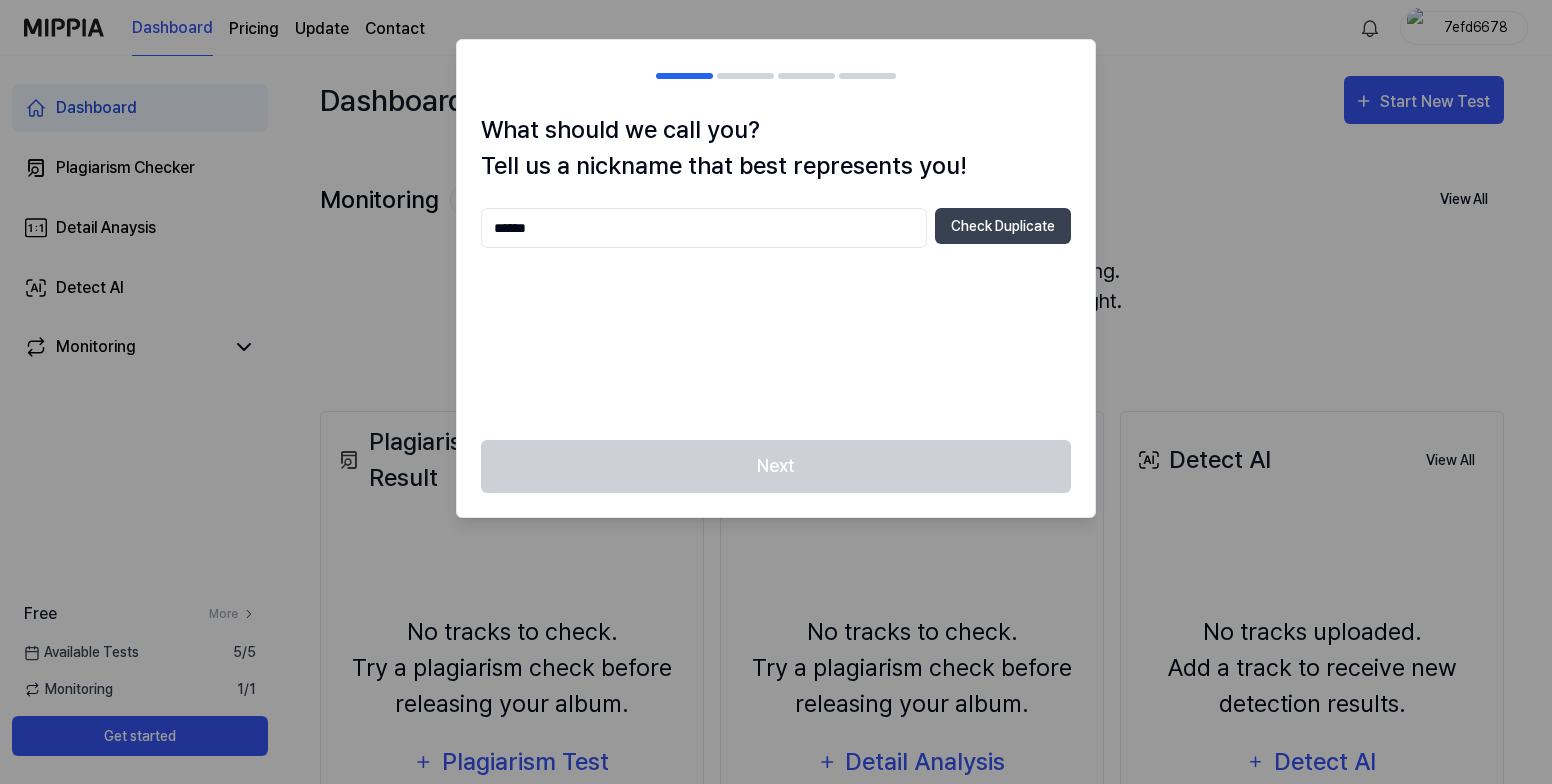 type on "******" 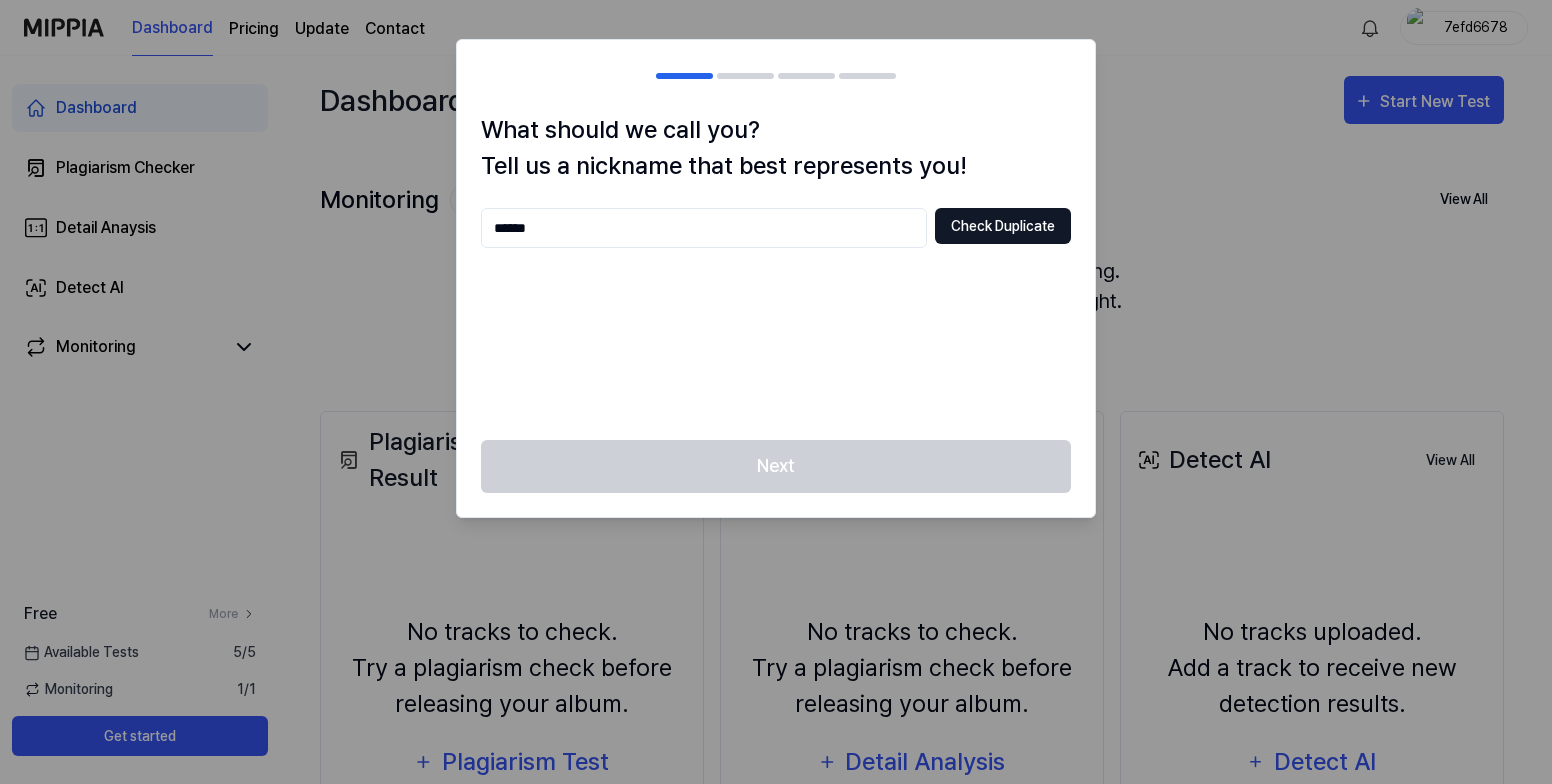 click on "Check Duplicate" at bounding box center [1003, 226] 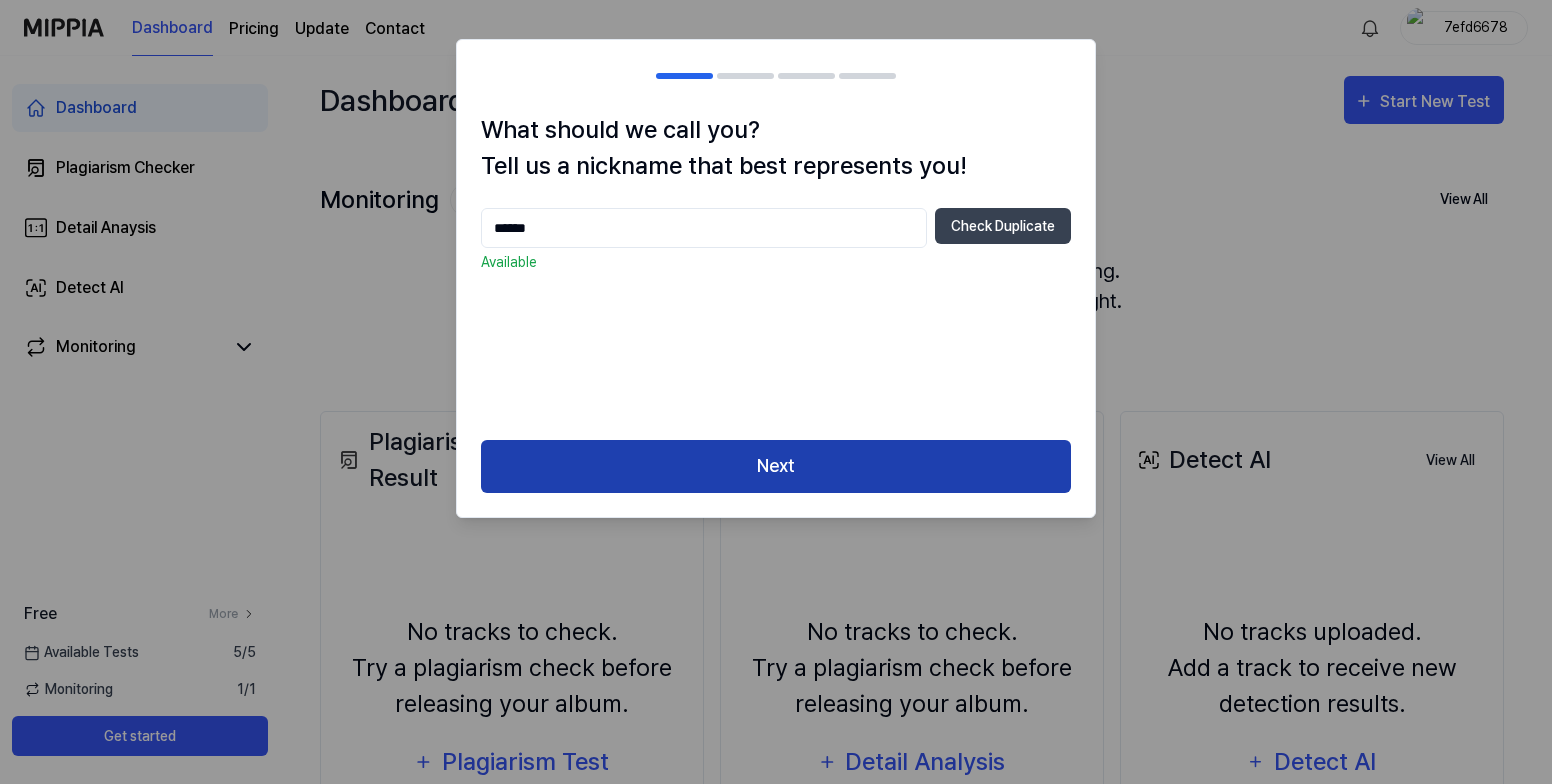 click on "Next" at bounding box center (776, 466) 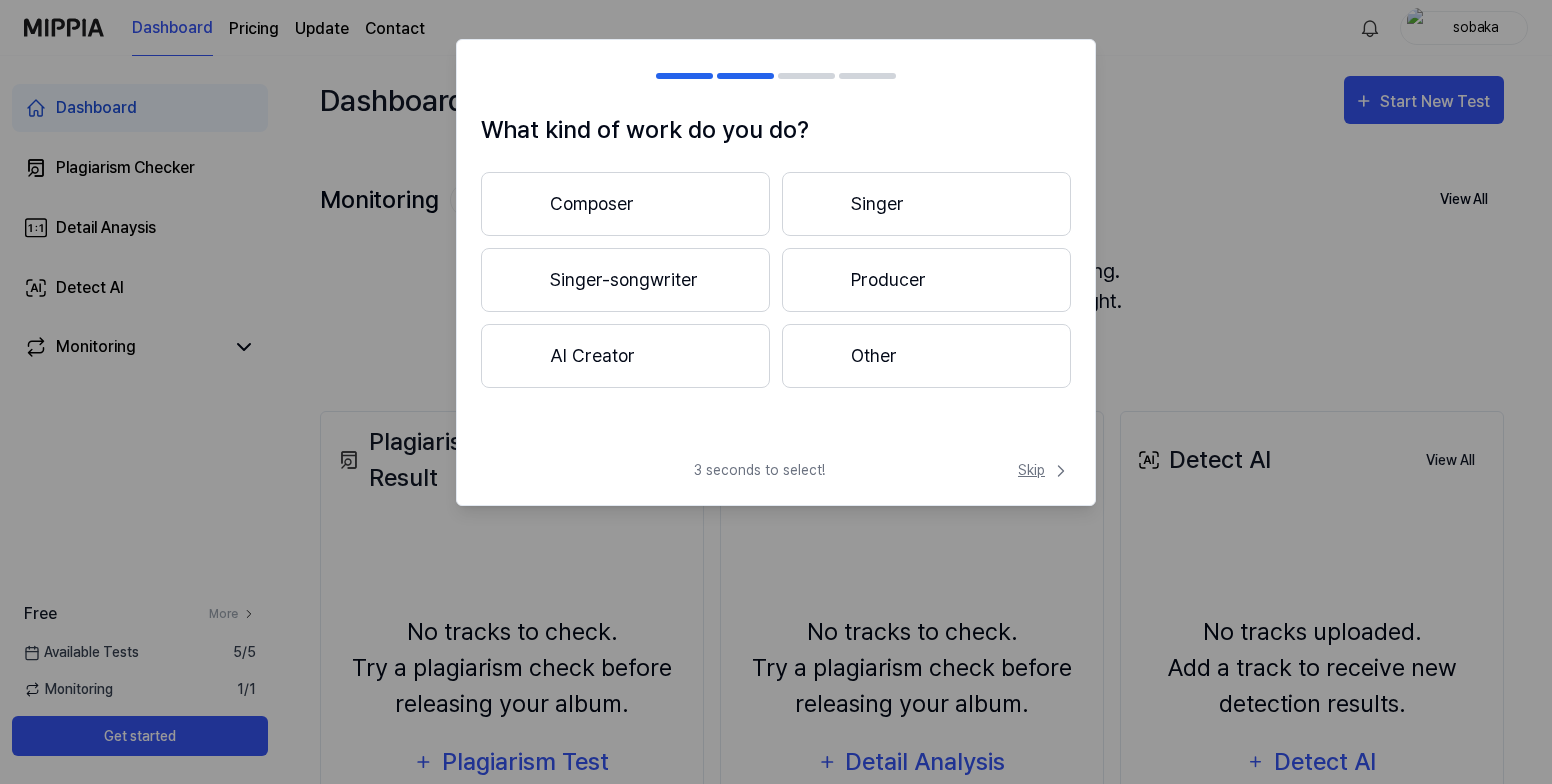 click on "Skip" at bounding box center (1044, 470) 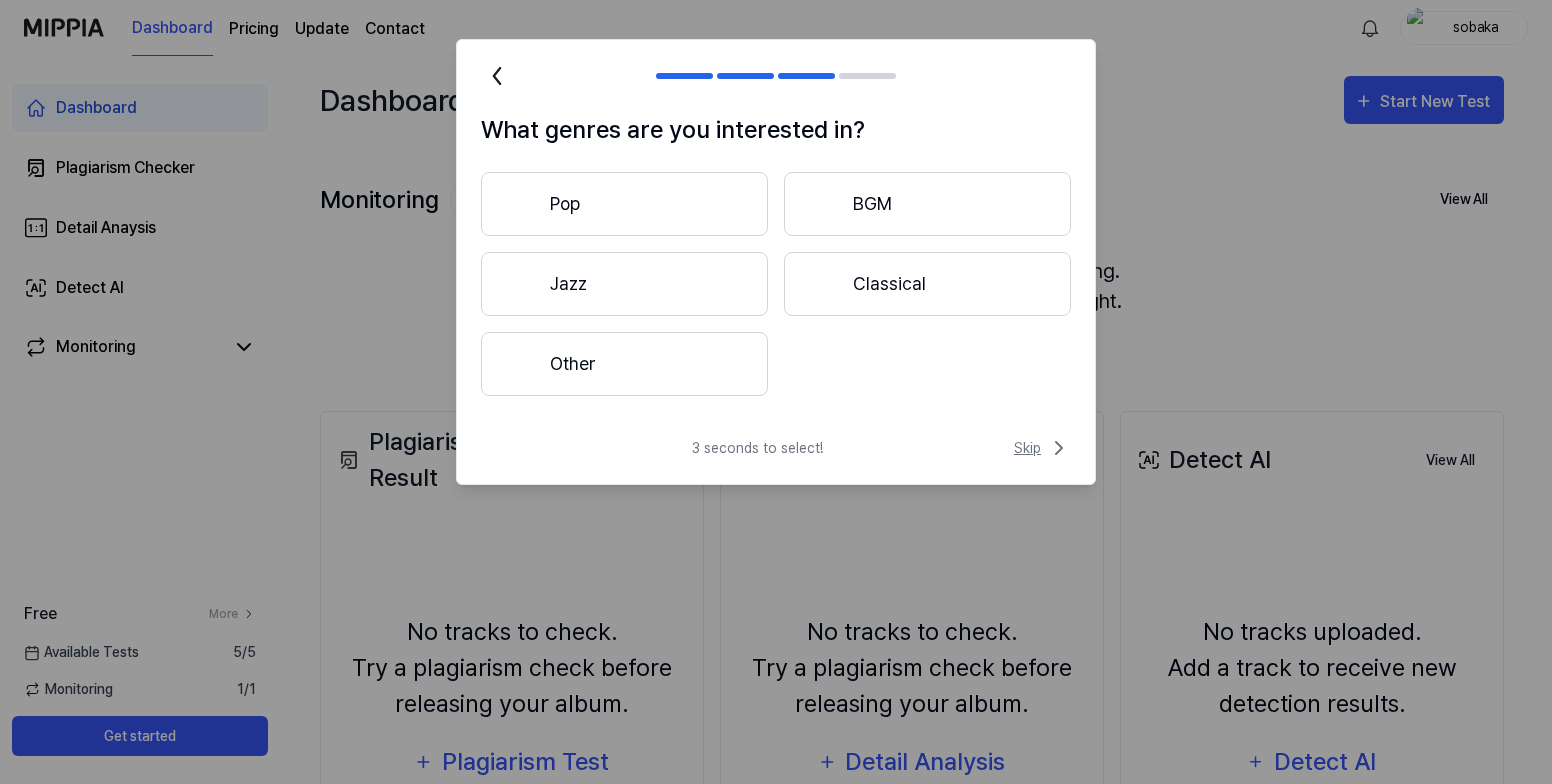 click on "Skip" at bounding box center [1042, 448] 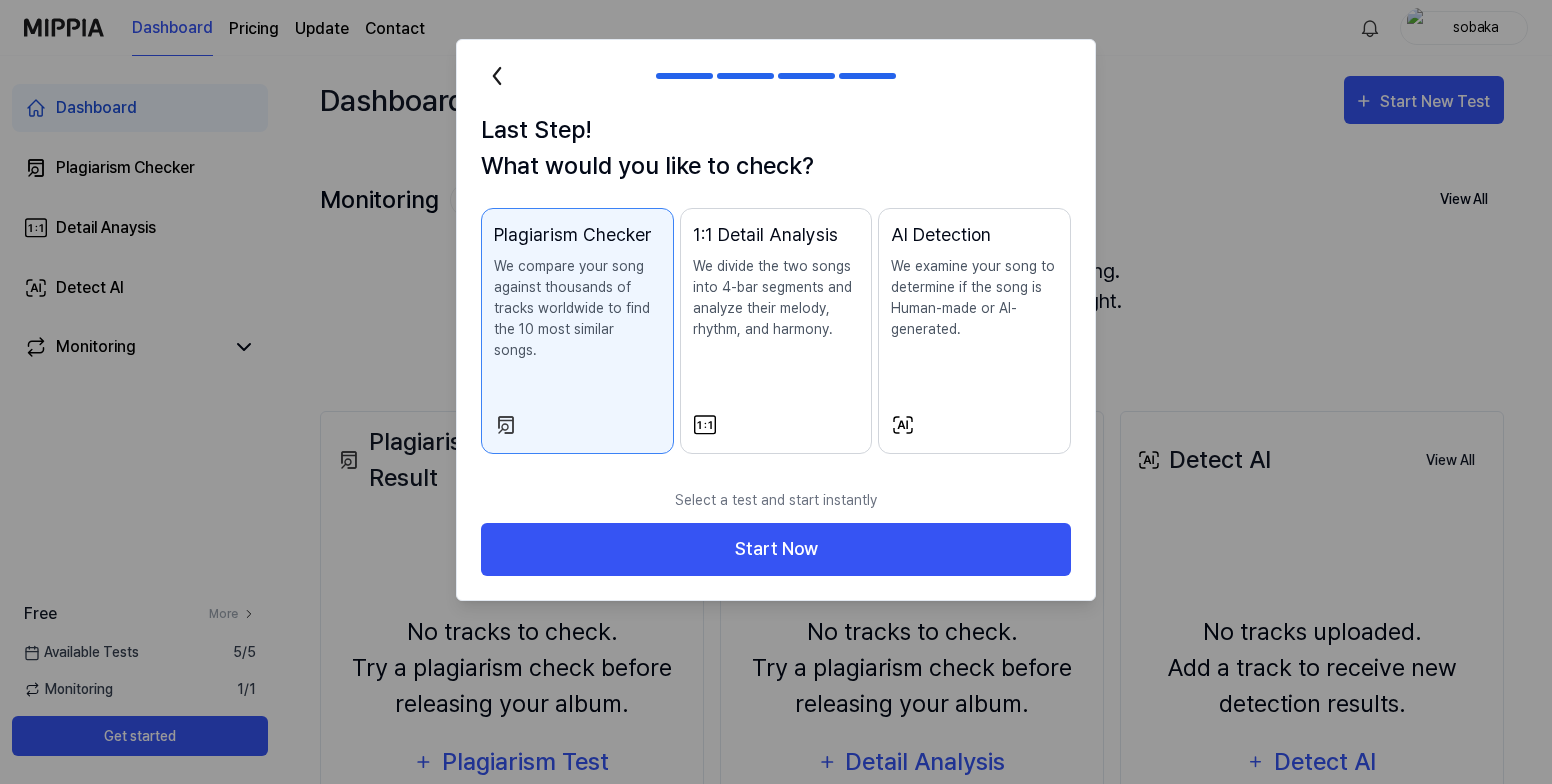 click on "AI Detection We examine your song to determine if the song is Human-made or AI-generated." at bounding box center [974, 300] 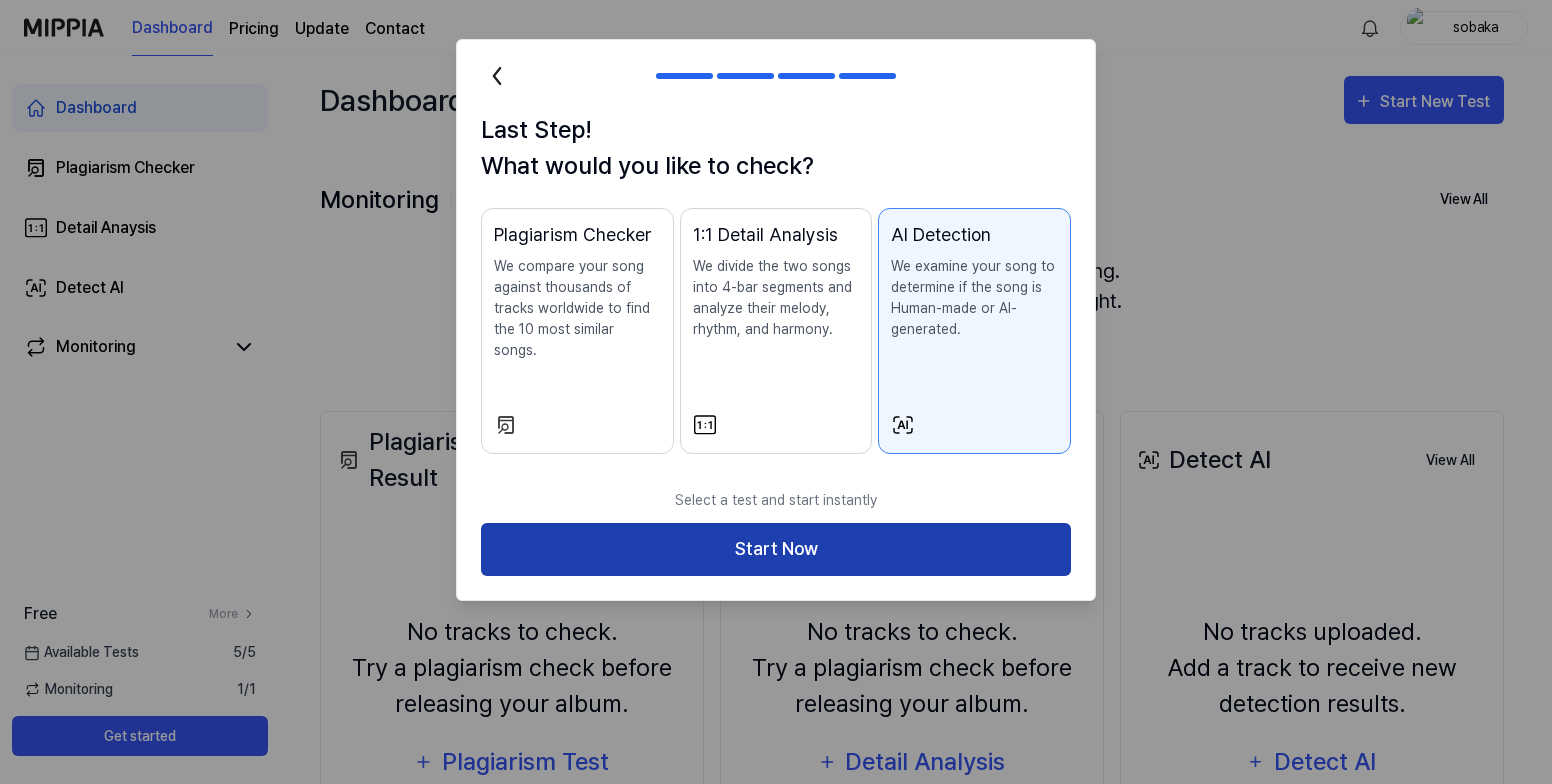 click on "Start Now" at bounding box center [776, 549] 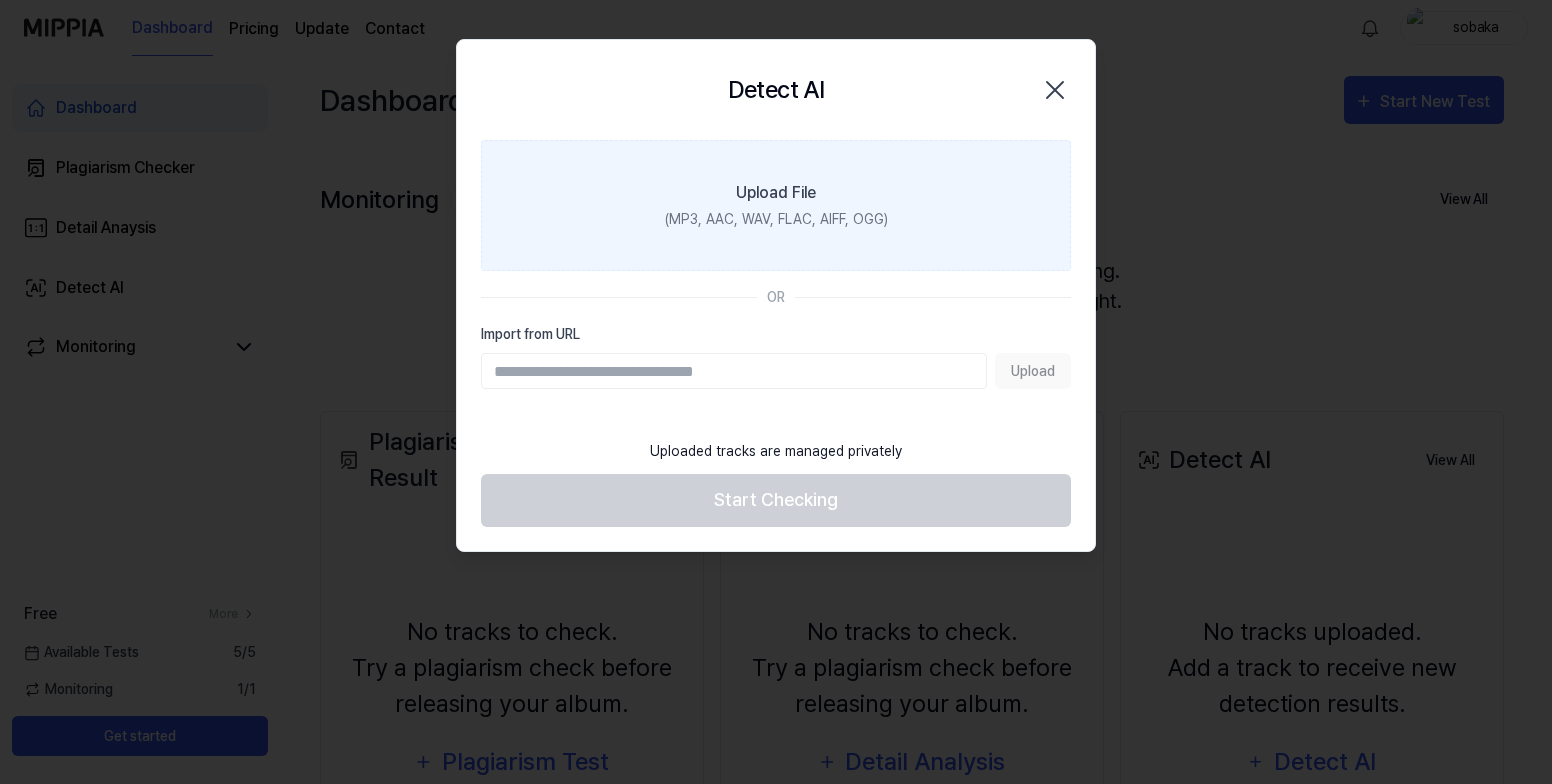 click on "Upload File (MP3, AAC, WAV, FLAC, AIFF, OGG)" at bounding box center [776, 205] 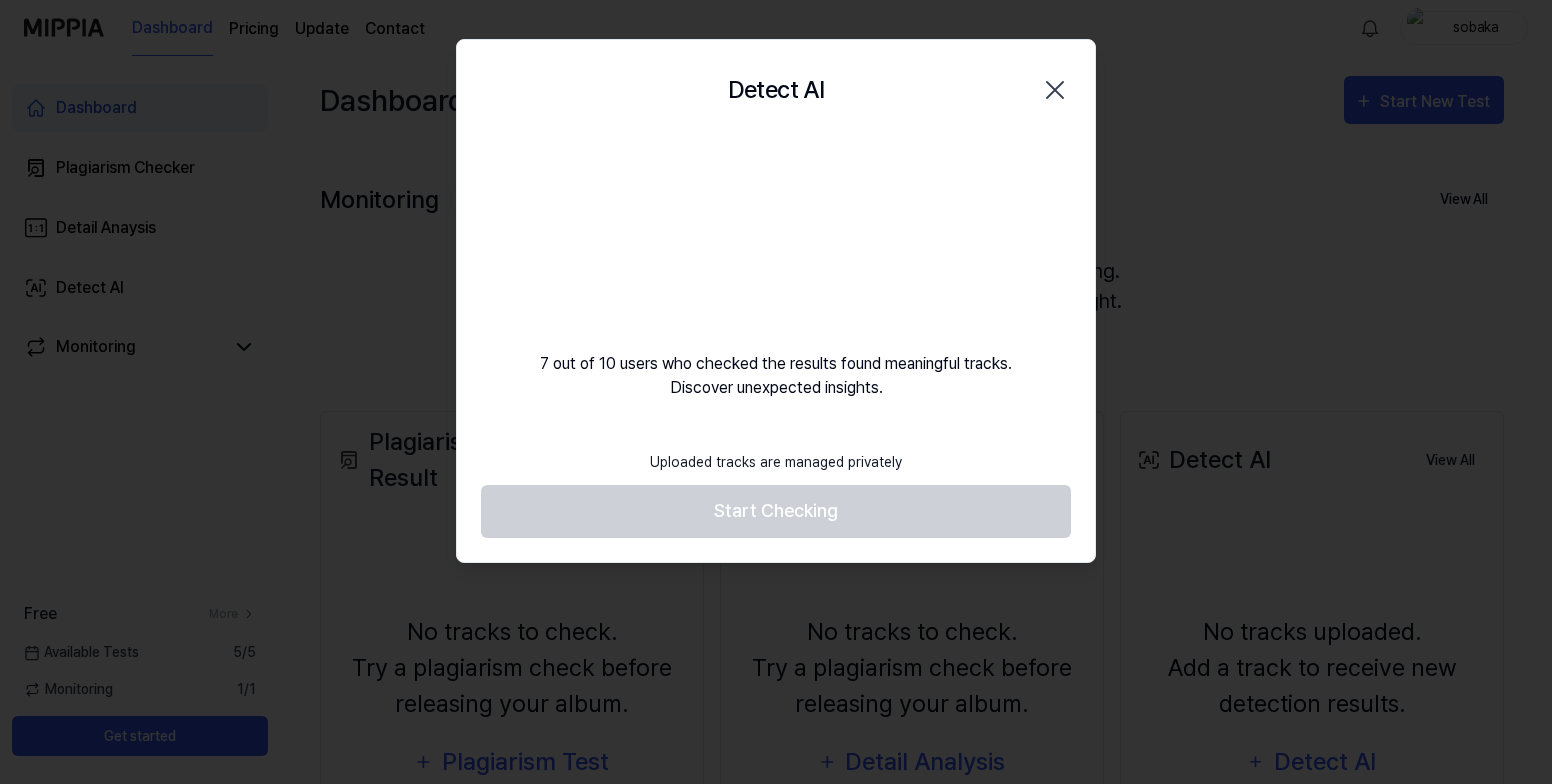 click 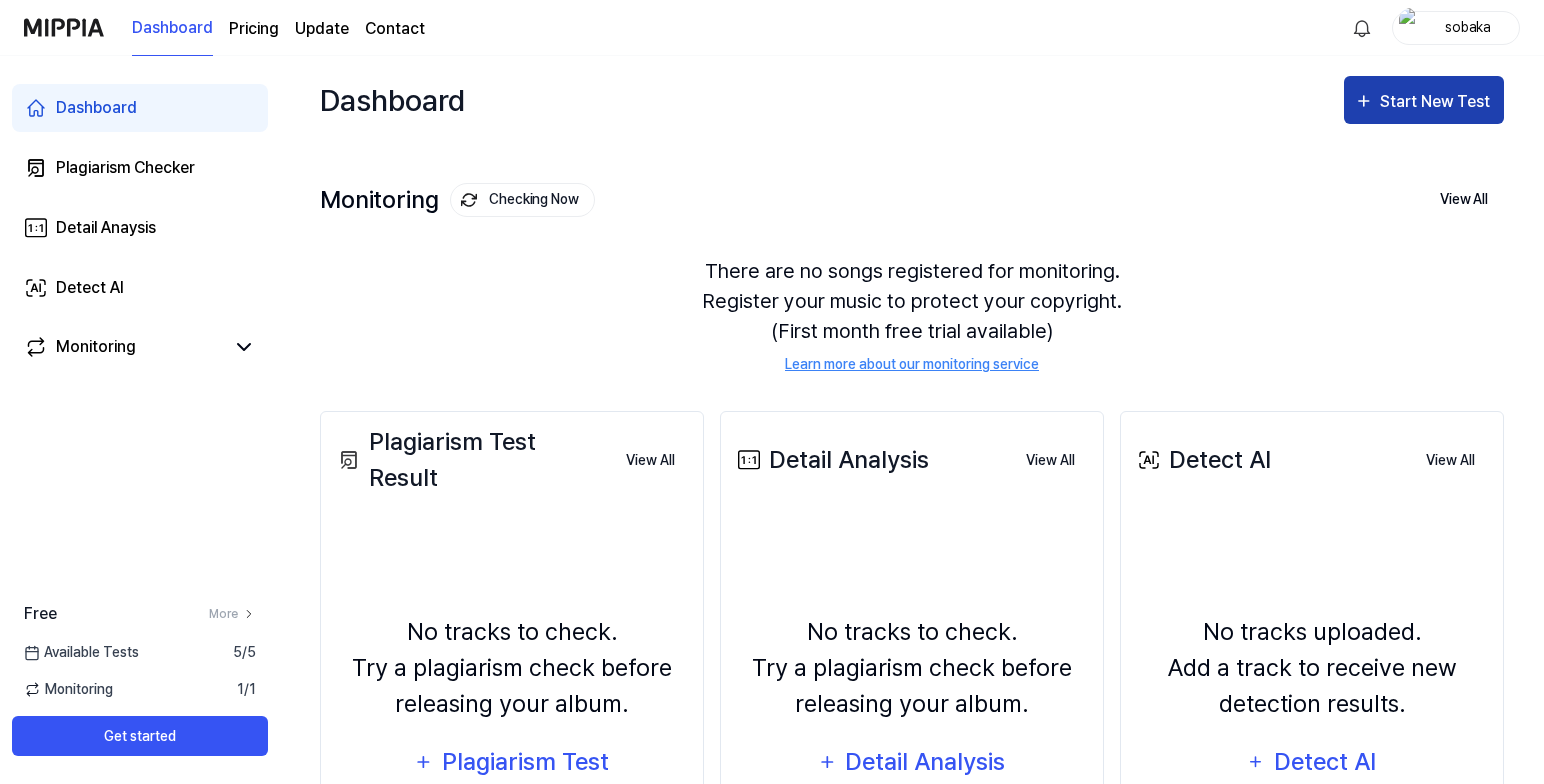 click on "Start New Test" at bounding box center [1437, 102] 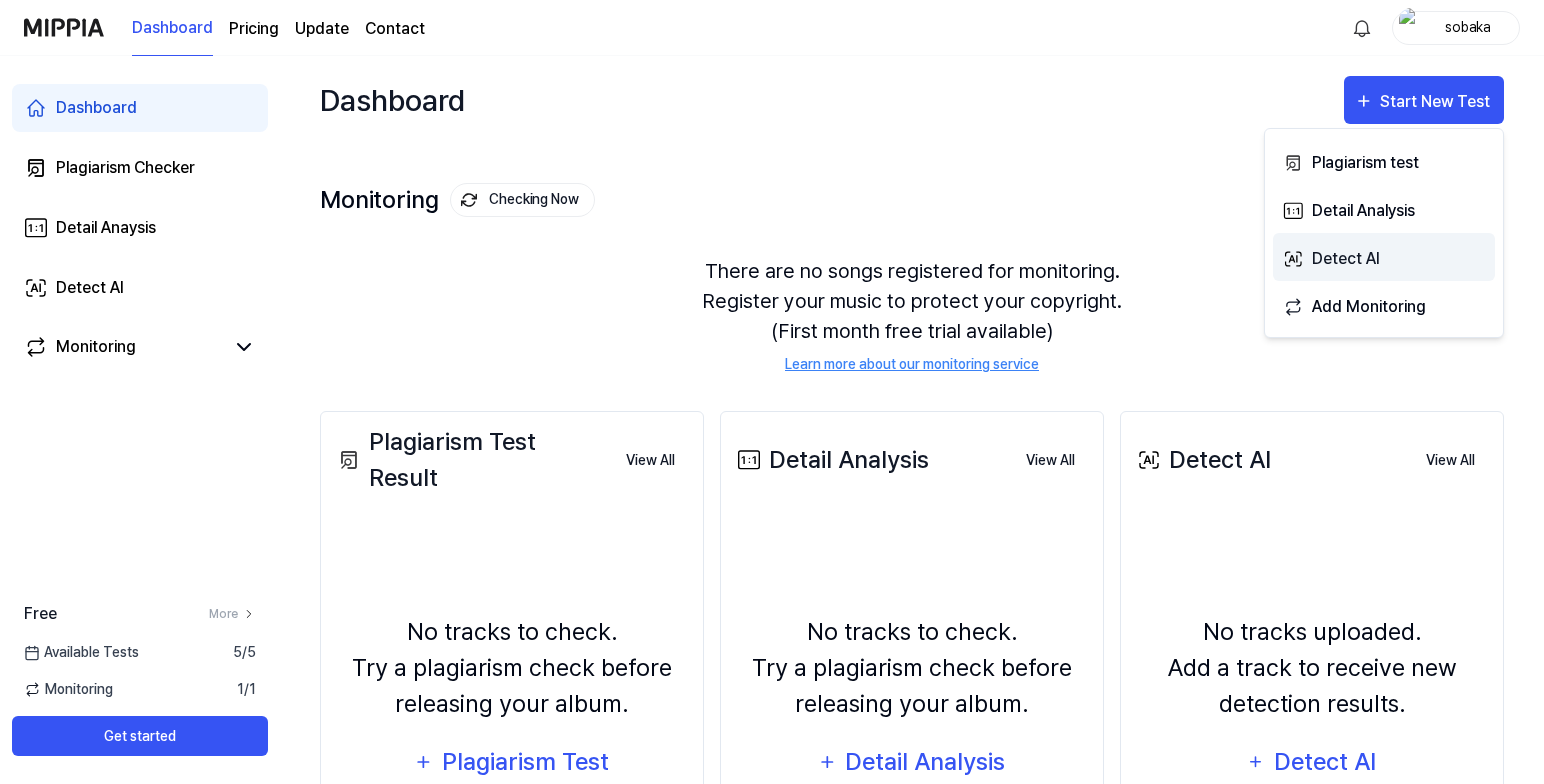 click on "Detect AI" at bounding box center (1399, 259) 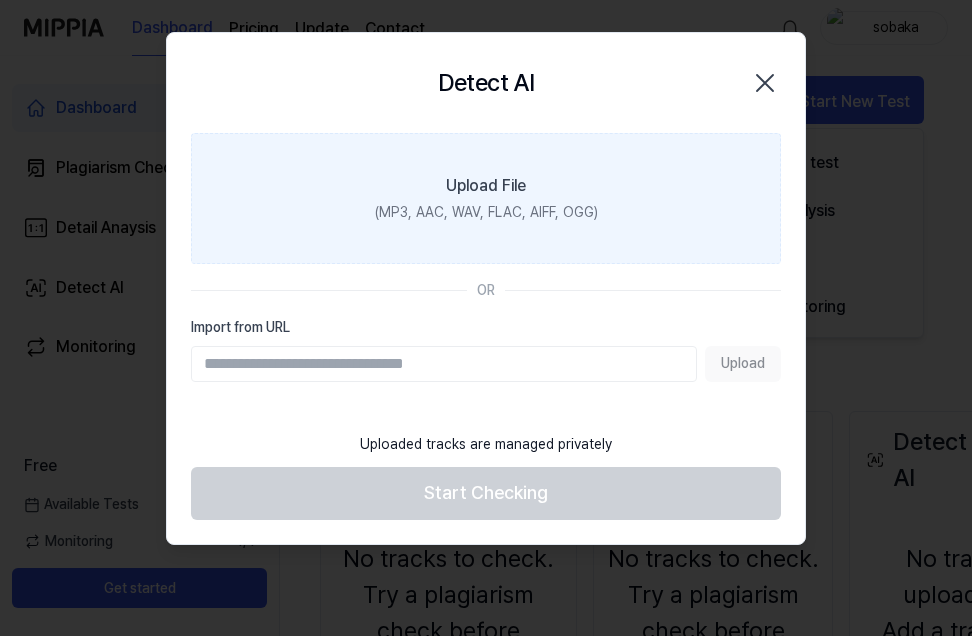 click on "(MP3, AAC, WAV, FLAC, AIFF, OGG)" at bounding box center (486, 212) 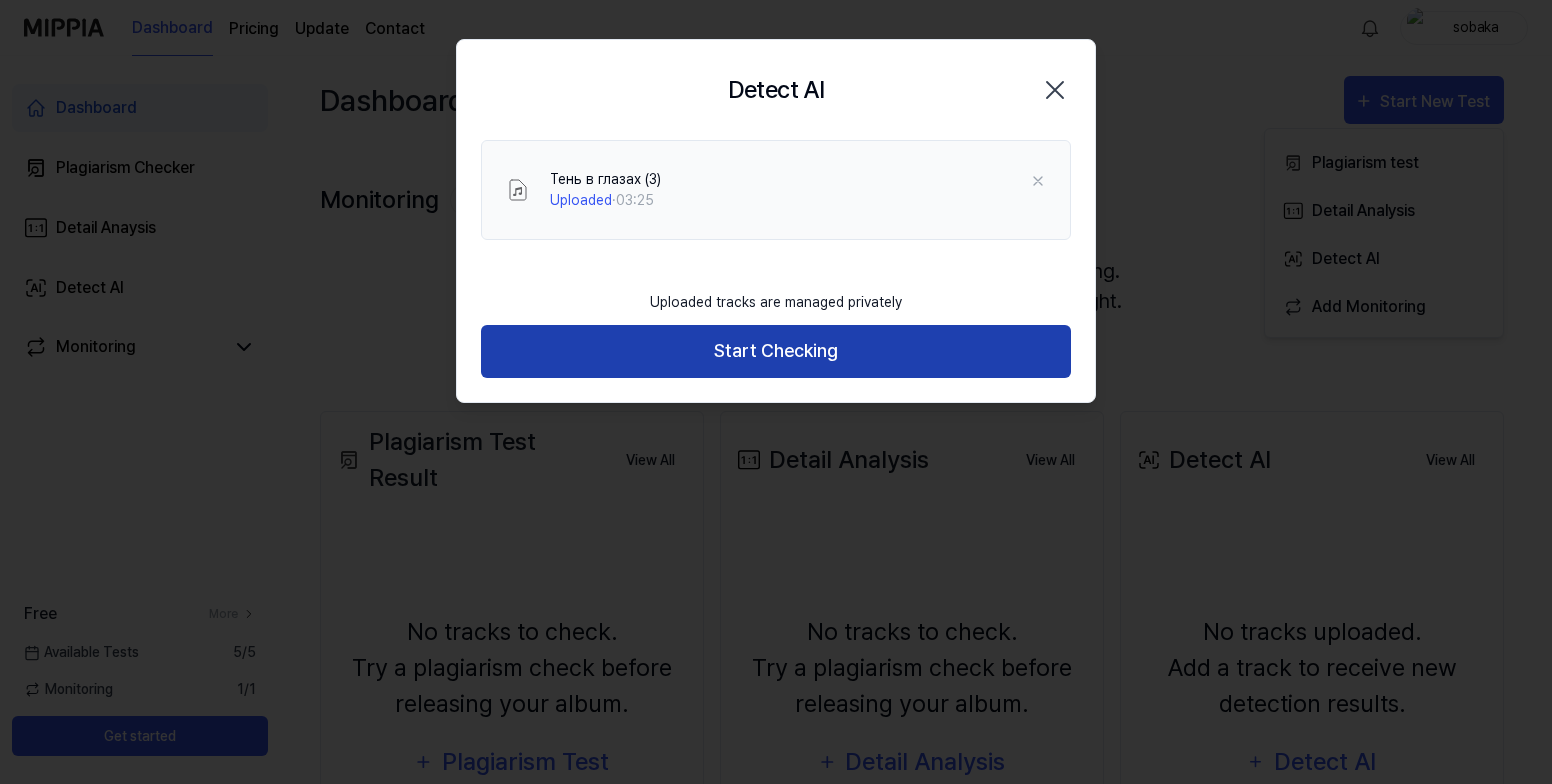 click on "Start Checking" at bounding box center [776, 351] 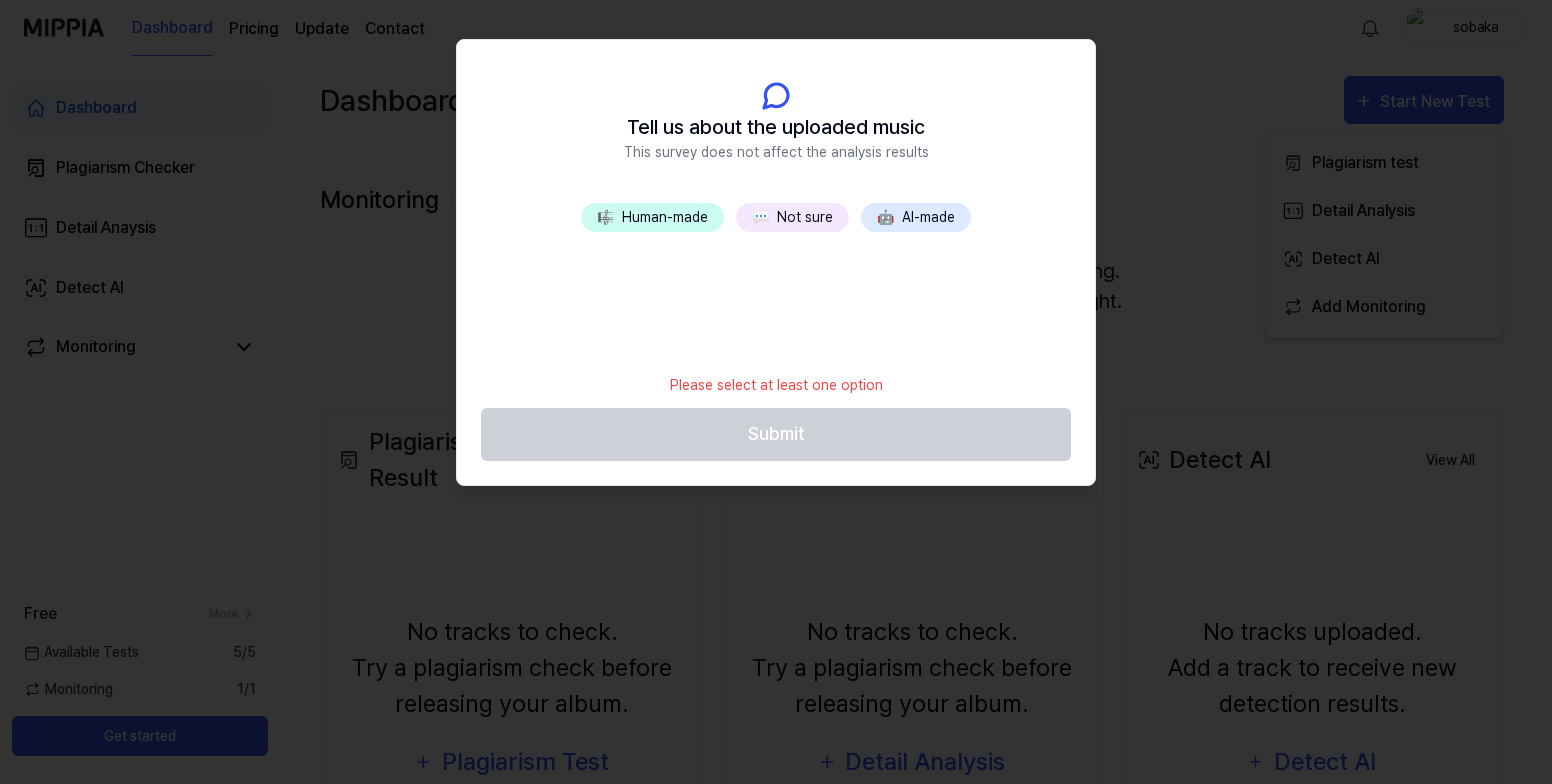 click on "🤖 AI-made" at bounding box center [916, 217] 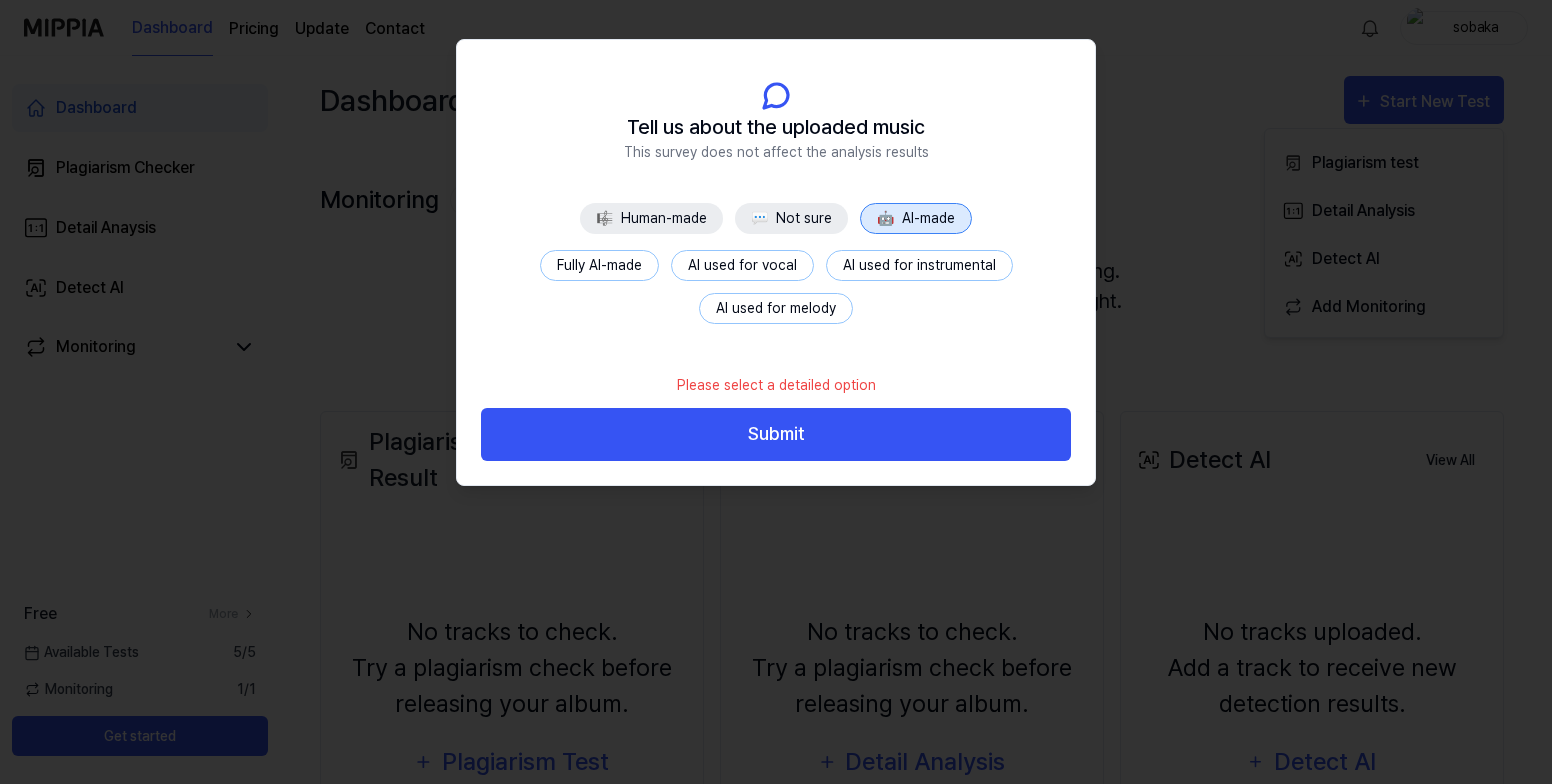 click on "Fully AI-made" at bounding box center [599, 265] 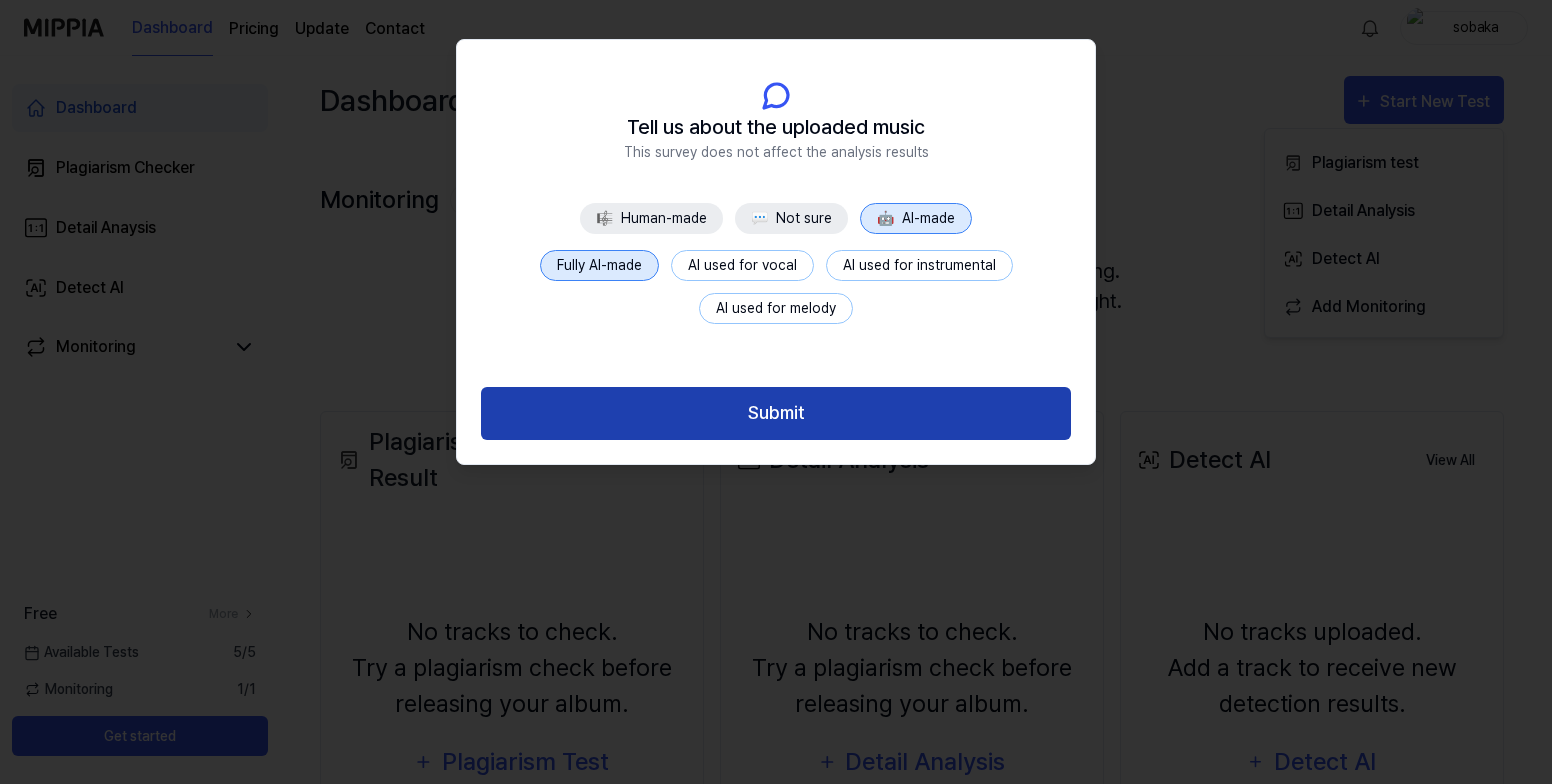 click on "Submit" at bounding box center (776, 413) 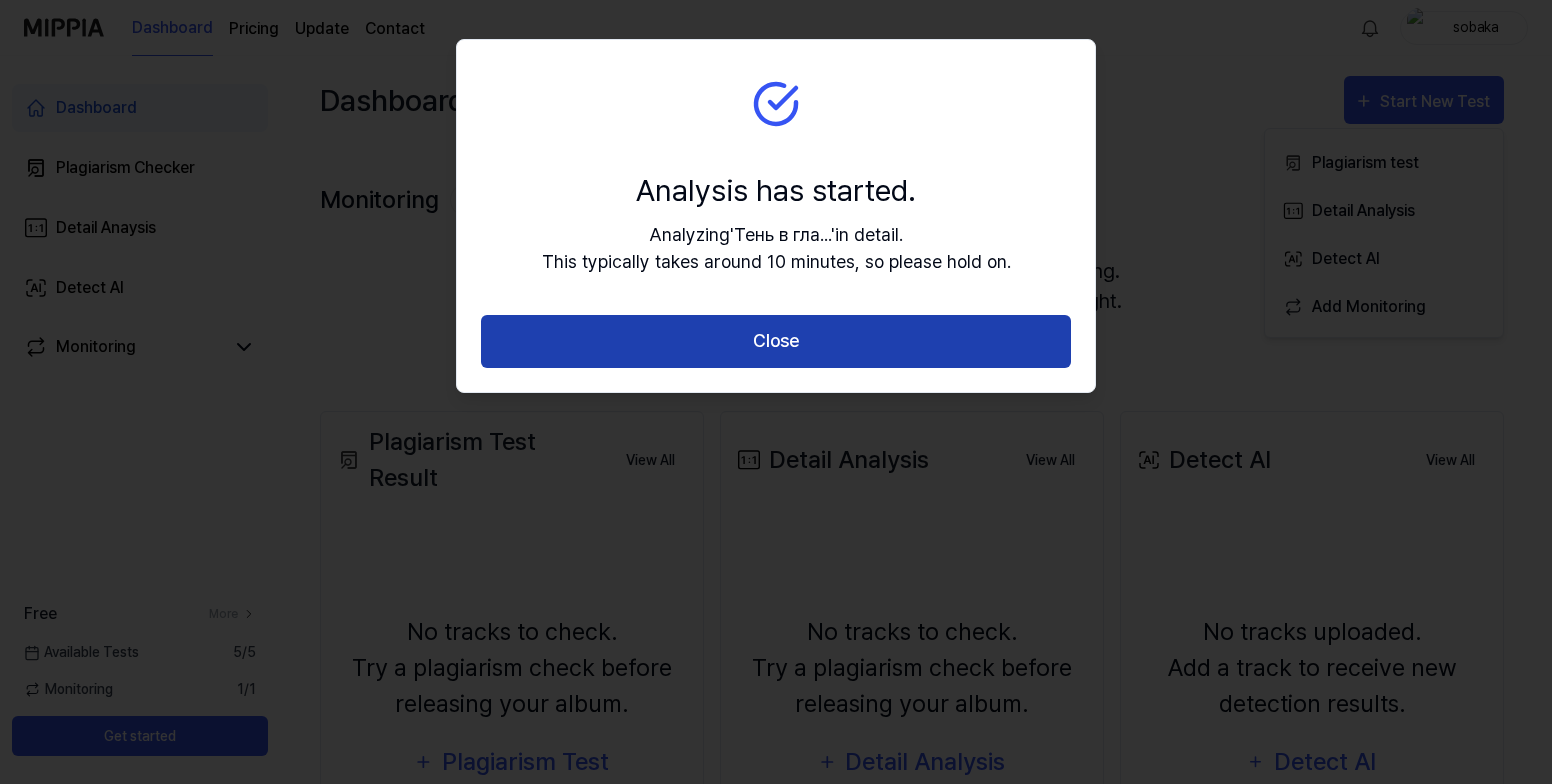 click on "Close" at bounding box center [776, 341] 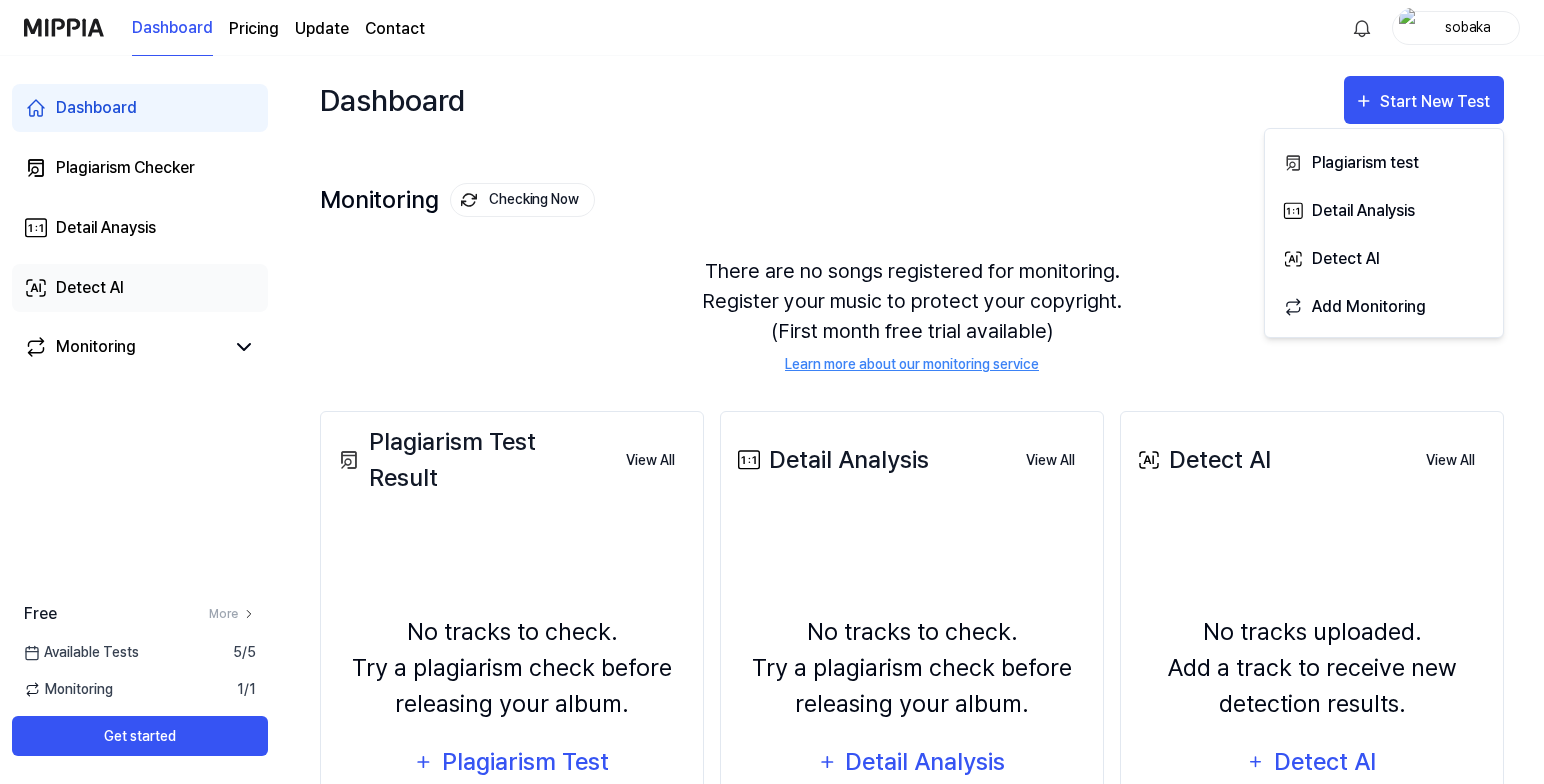 click on "Detect AI" at bounding box center (140, 288) 